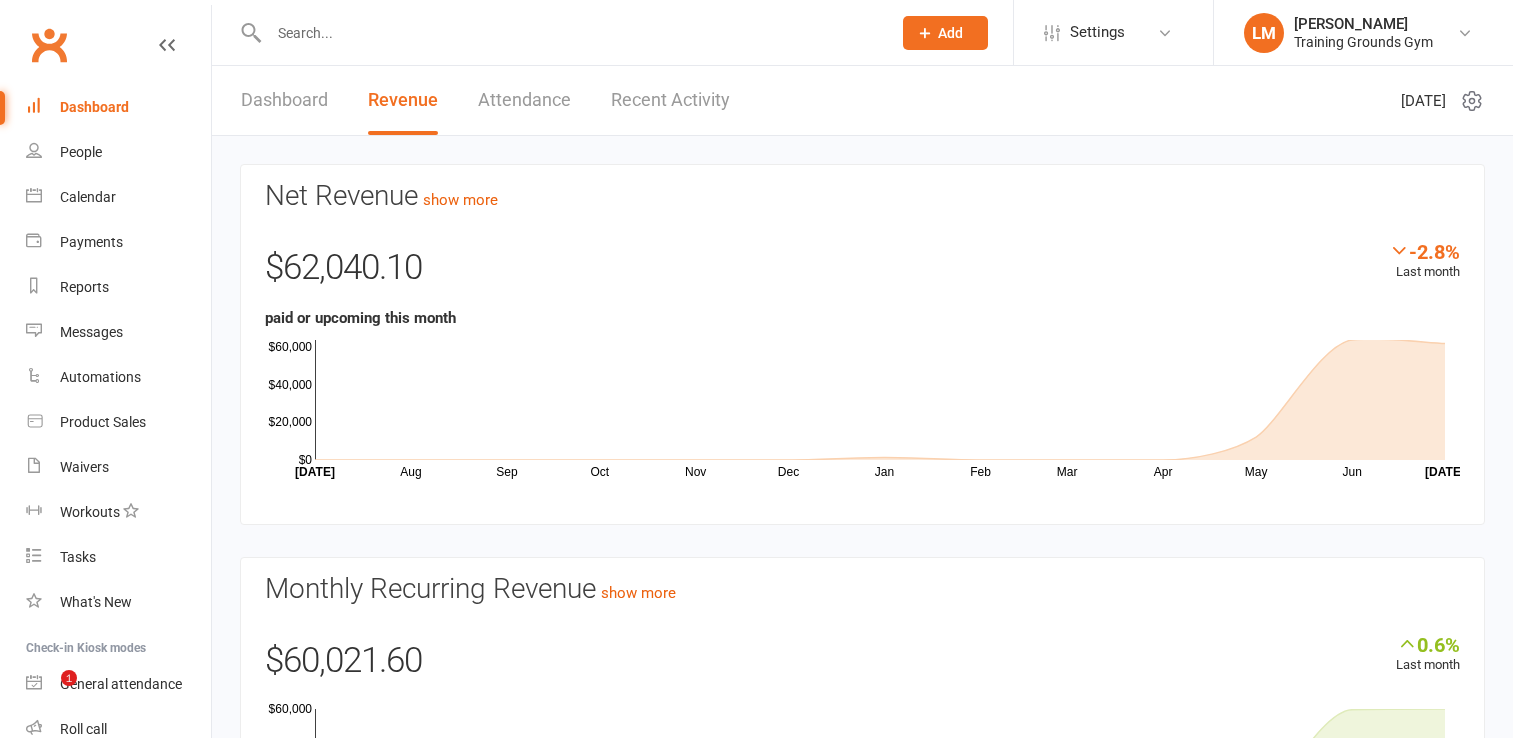scroll, scrollTop: 0, scrollLeft: 0, axis: both 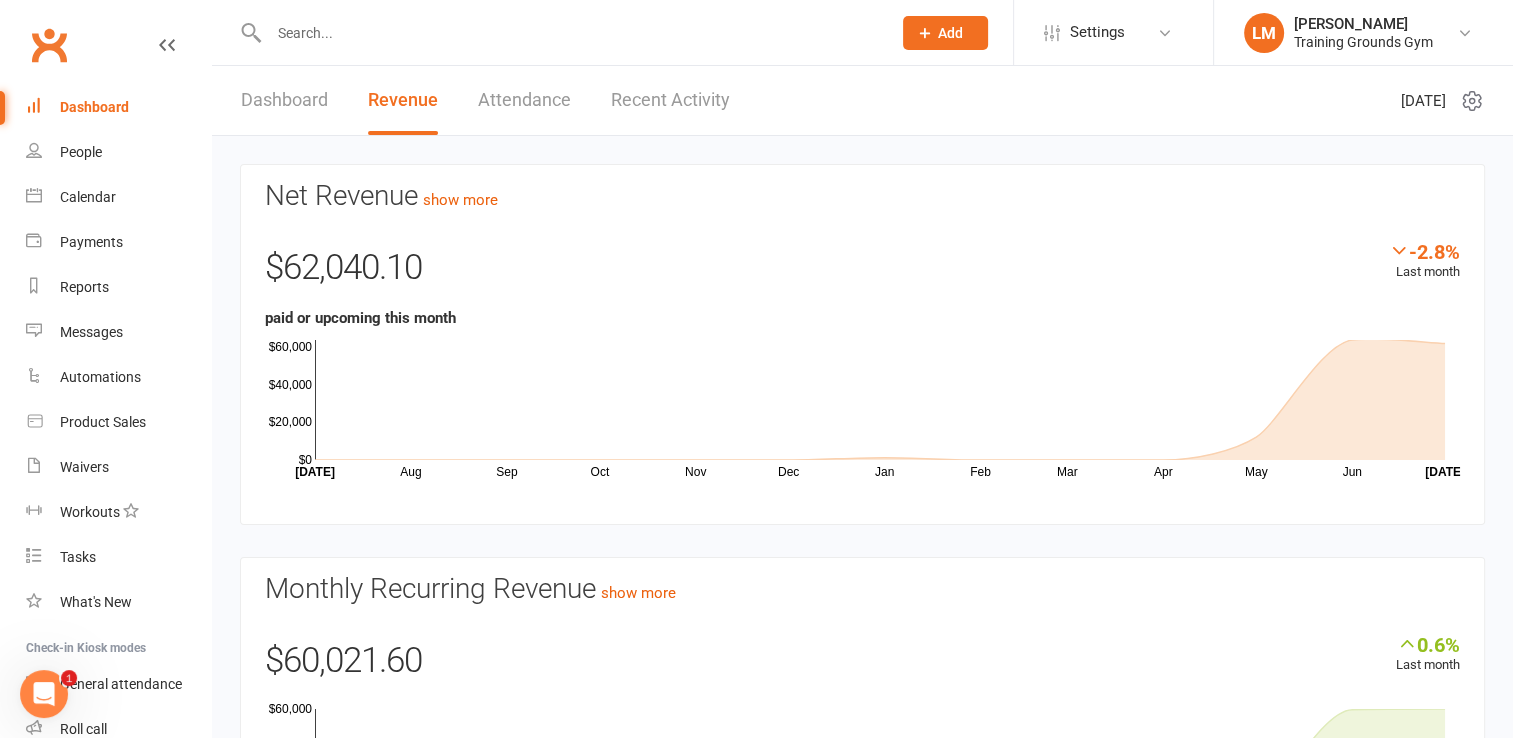 click on "Dashboard" at bounding box center (94, 107) 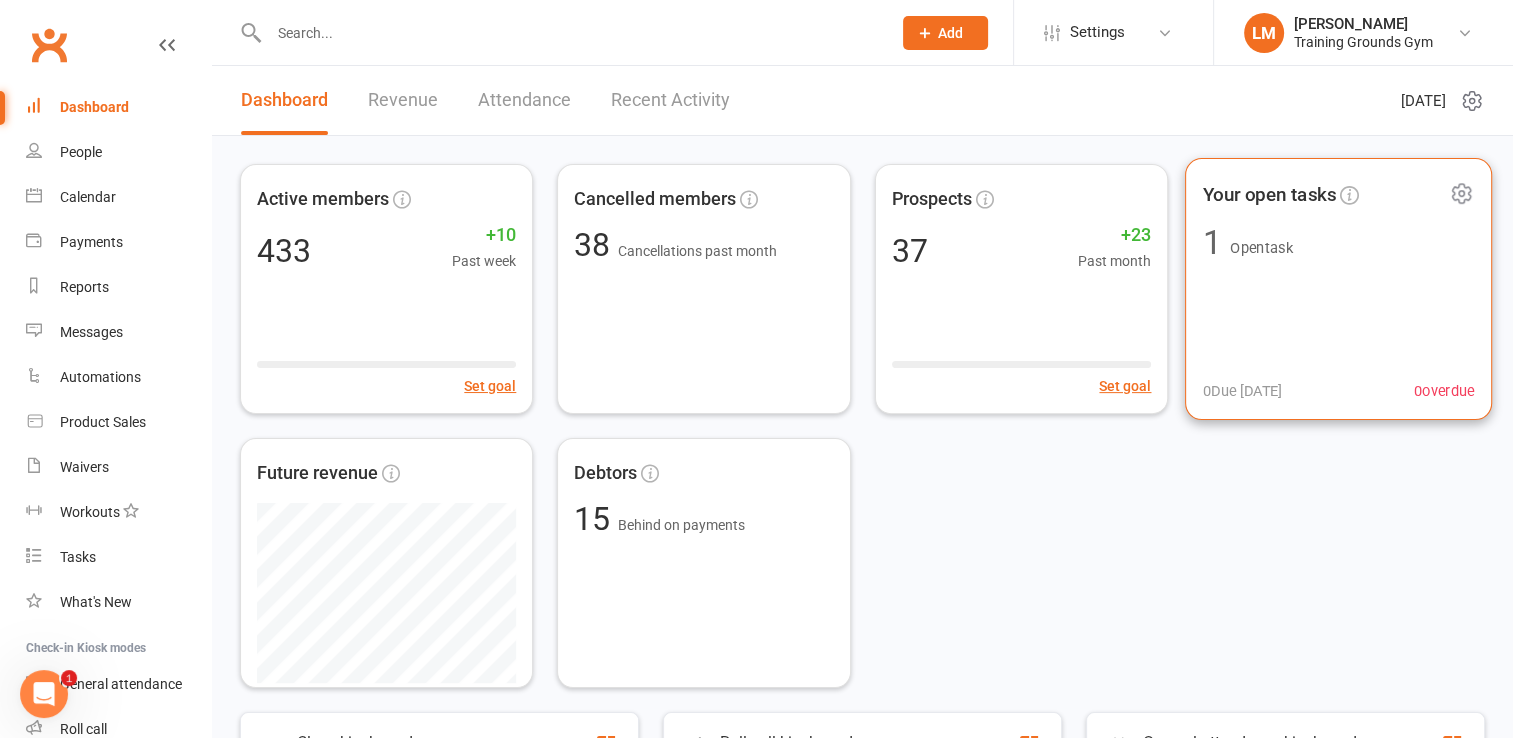 click on "Your open tasks     1 Open  task 0  Due [DATE] 0  overdue" at bounding box center (1338, 289) 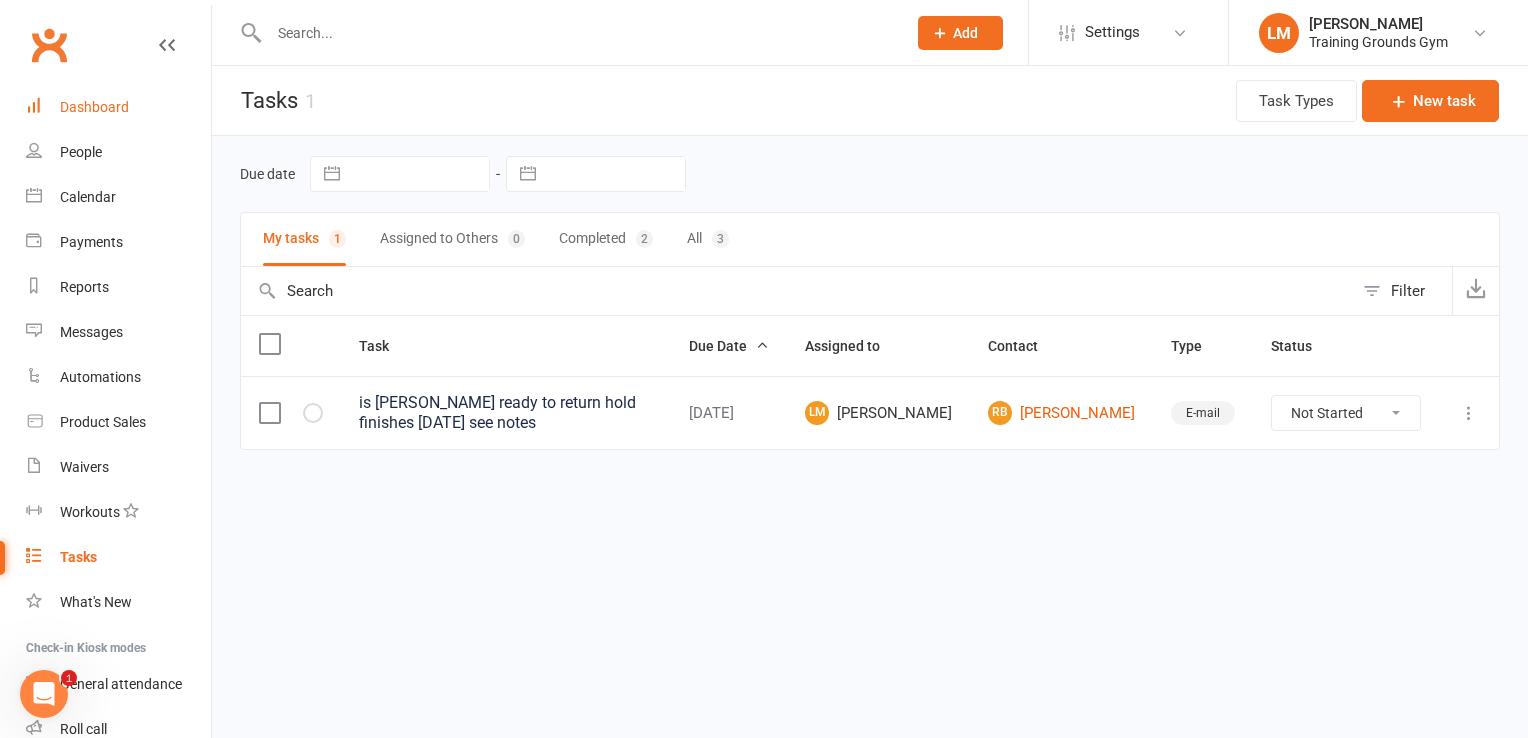 click on "Dashboard" at bounding box center (94, 107) 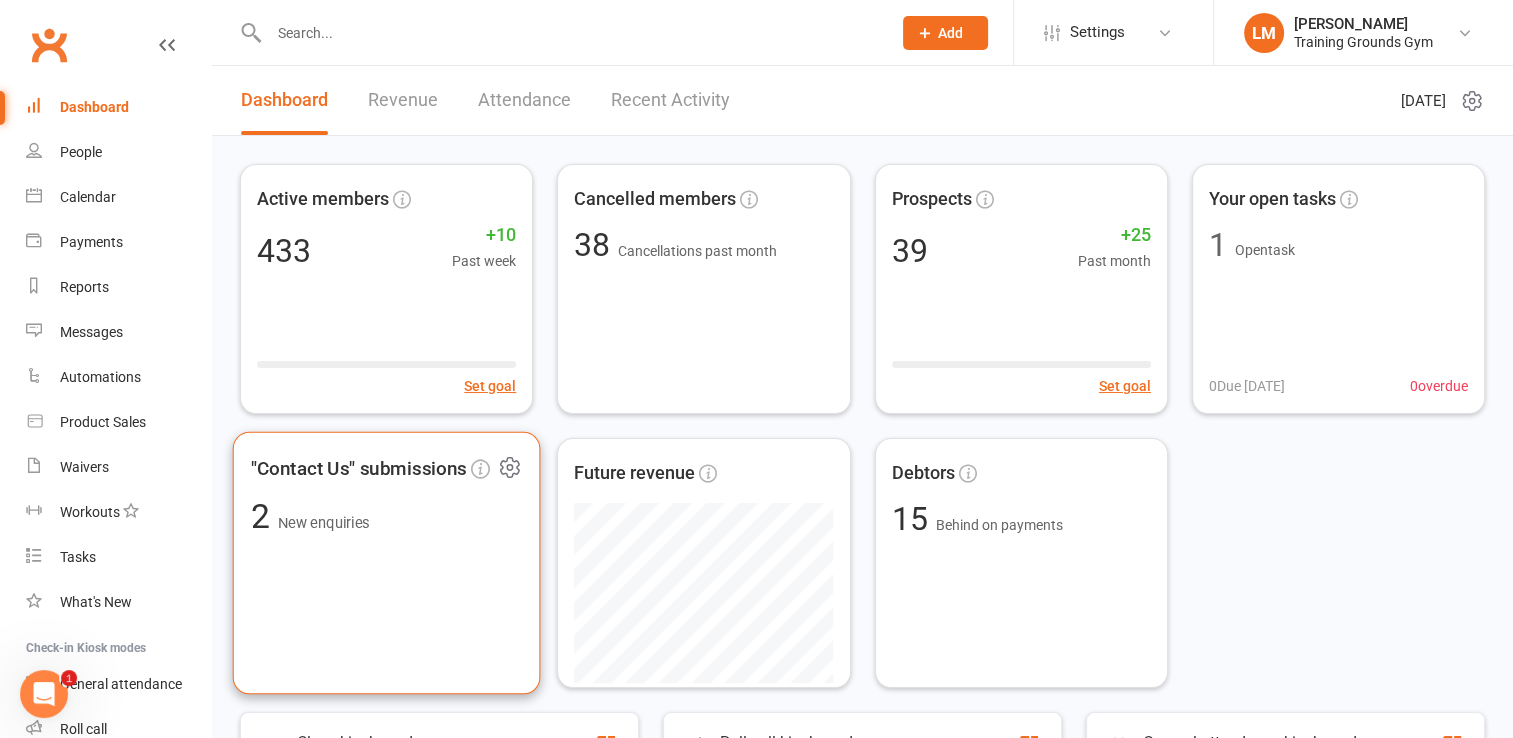click on ""Contact Us" submissions   2   New enquiries" at bounding box center [387, 563] 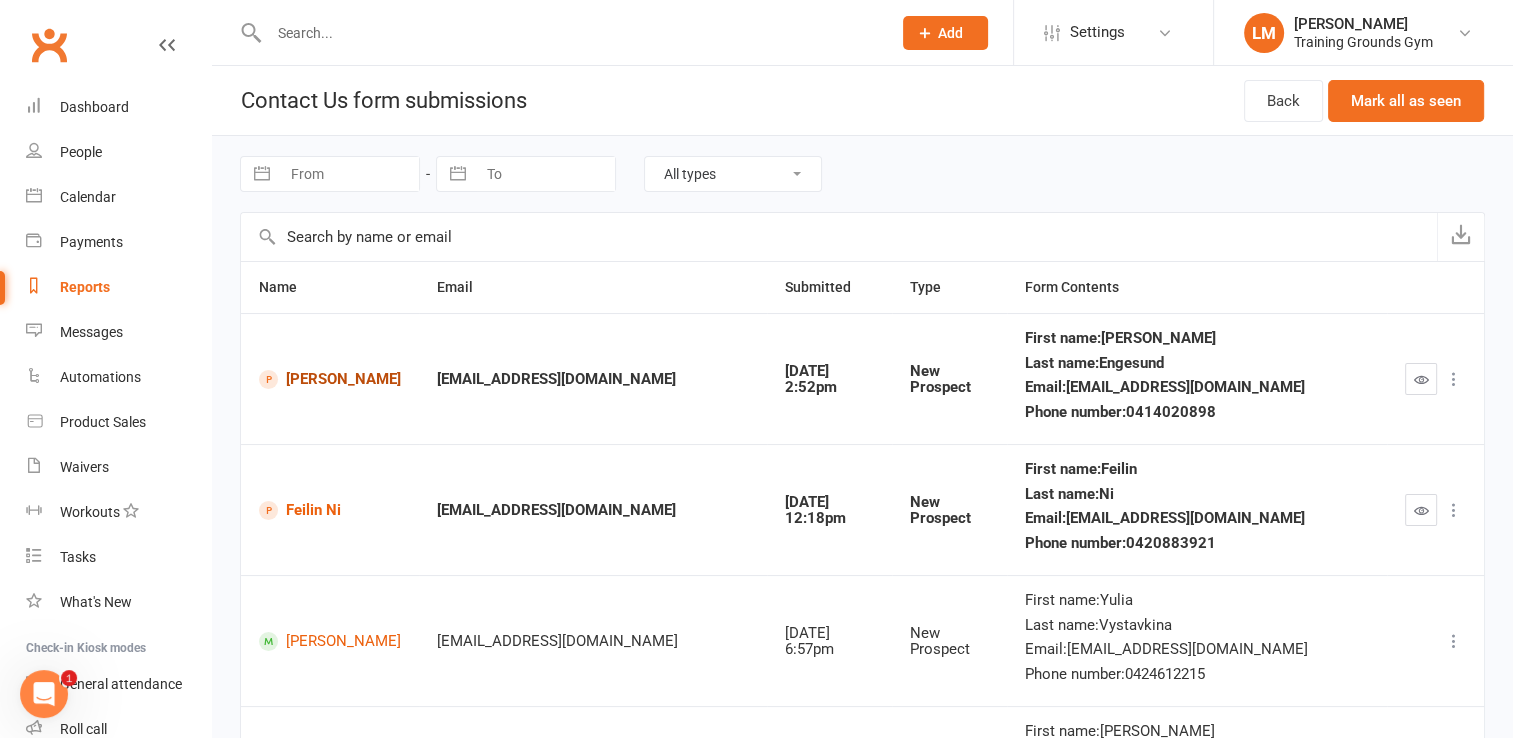 click on "[PERSON_NAME]" at bounding box center (330, 379) 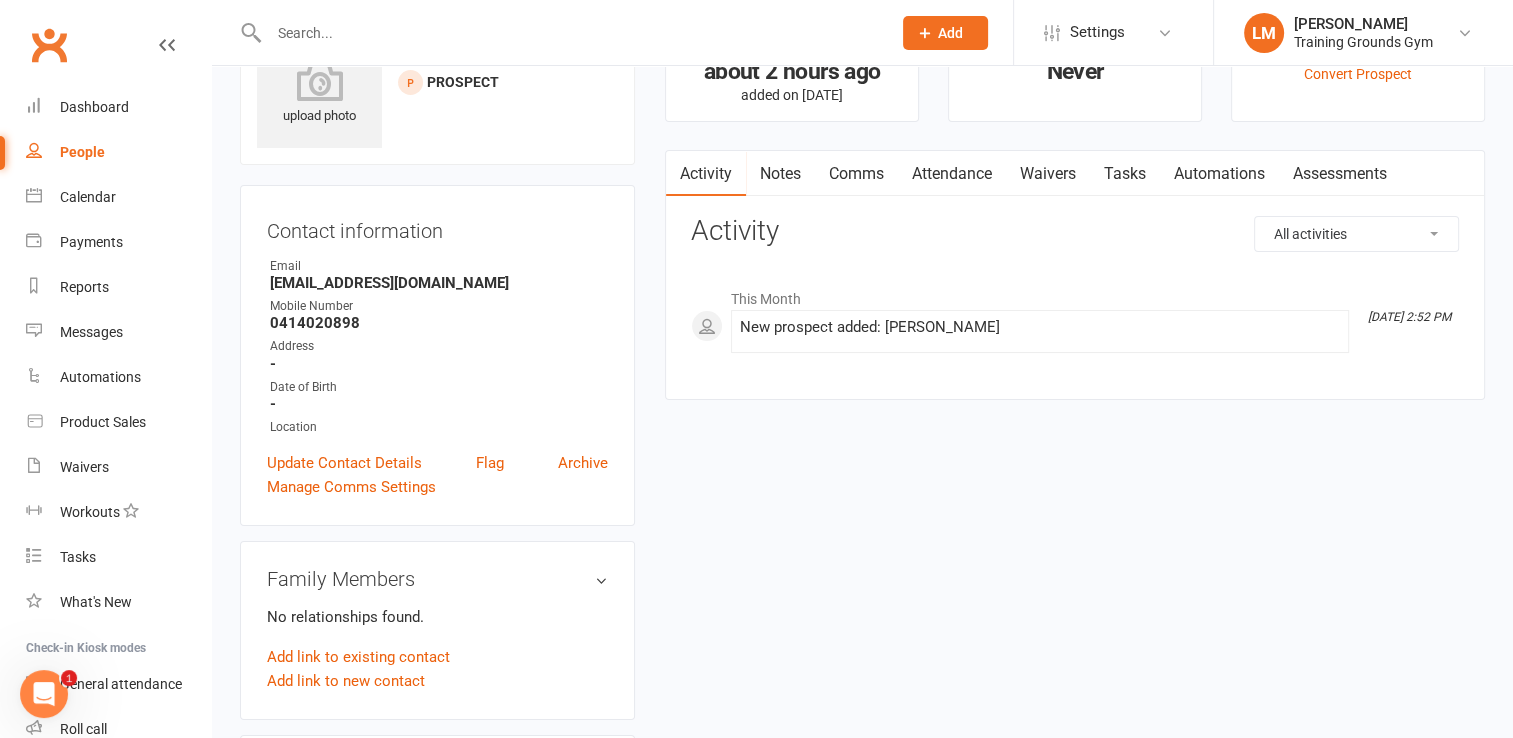 scroll, scrollTop: 62, scrollLeft: 0, axis: vertical 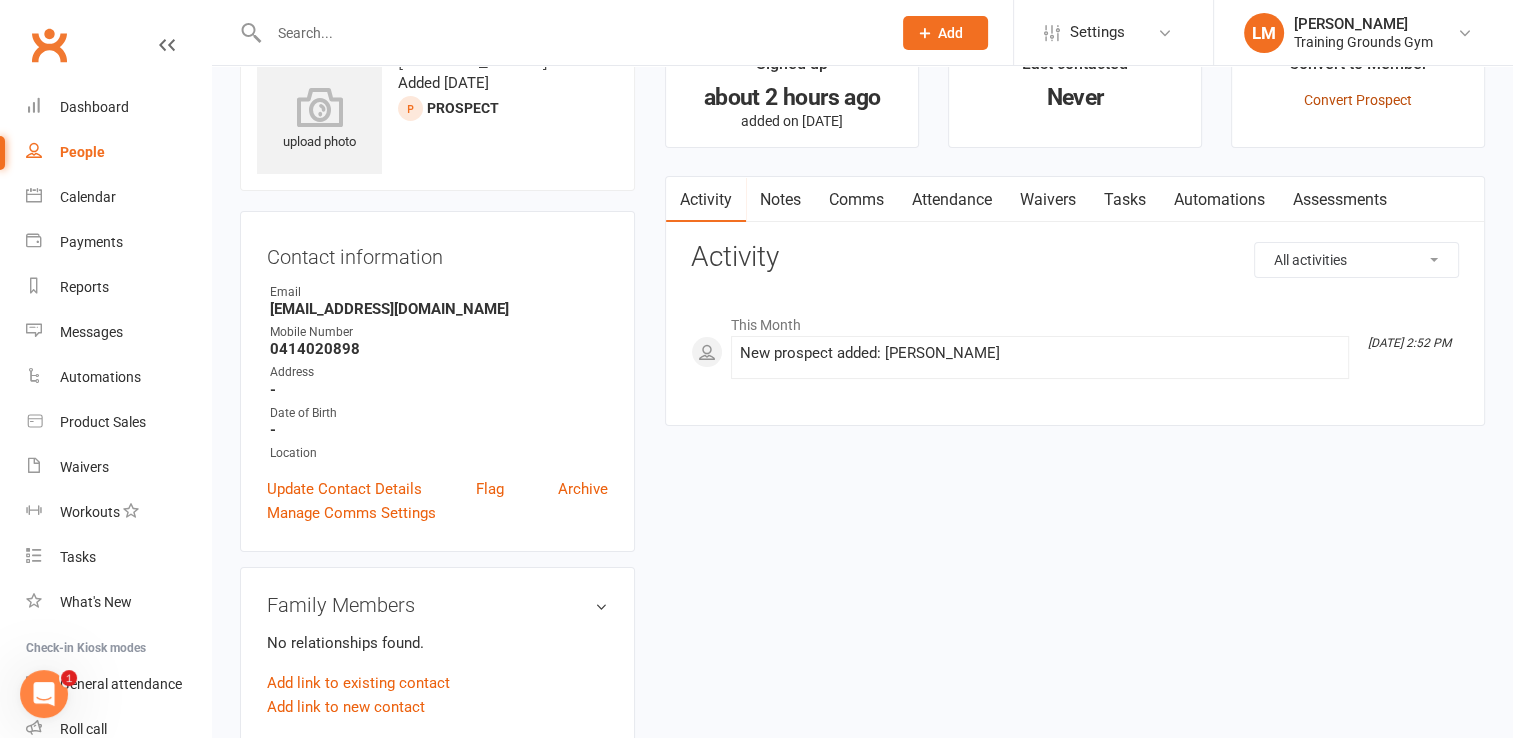 click on "Convert Prospect" at bounding box center [1358, 100] 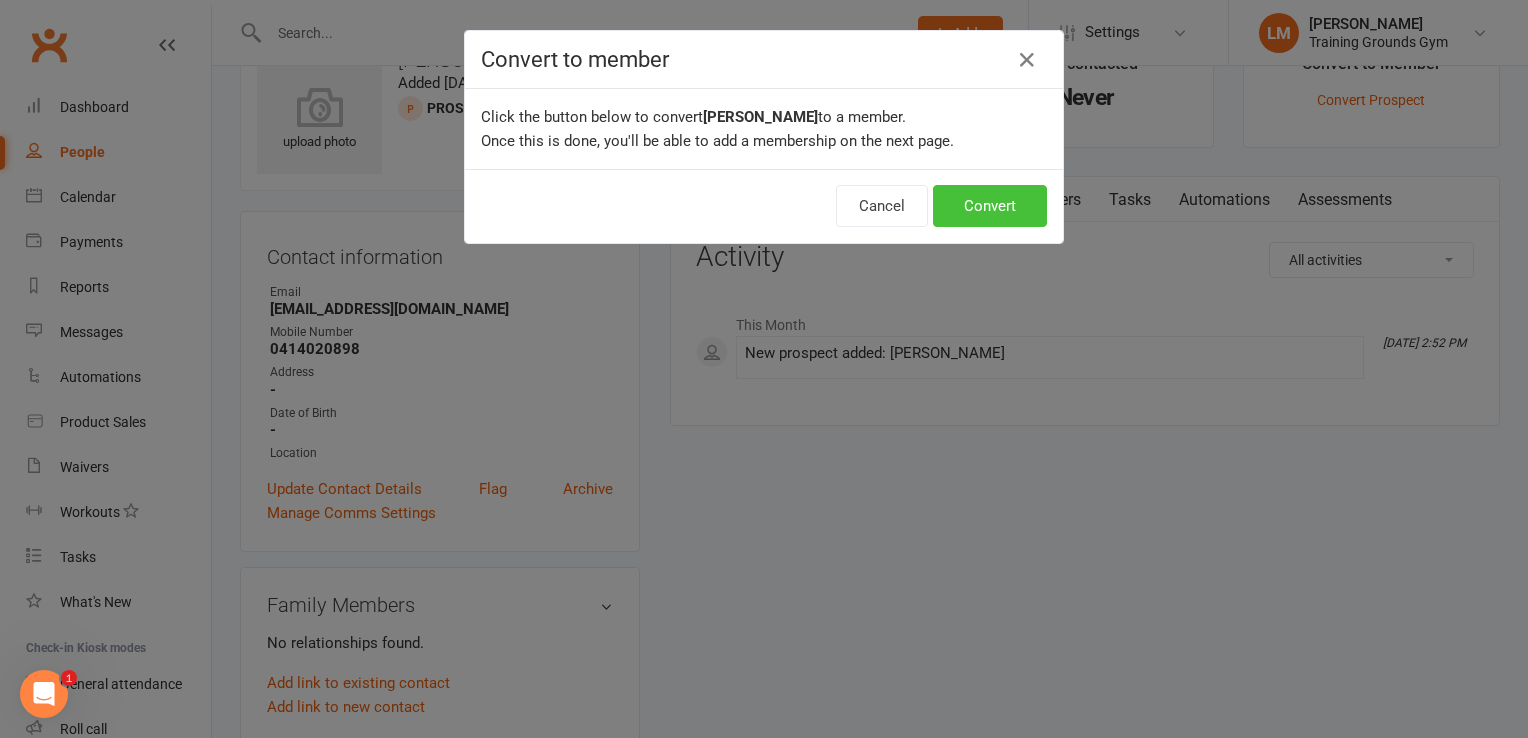 click on "Convert" at bounding box center [990, 206] 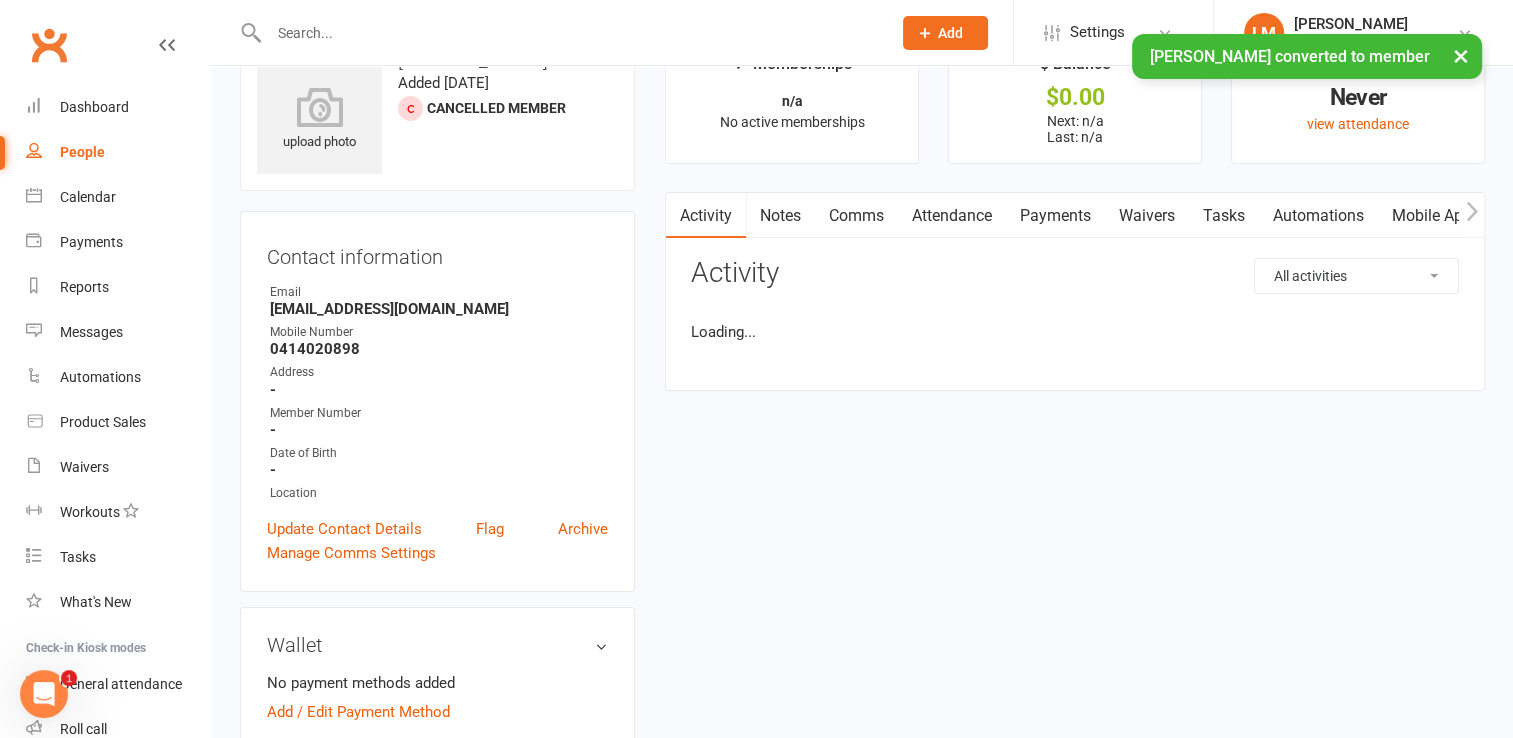 scroll, scrollTop: 0, scrollLeft: 0, axis: both 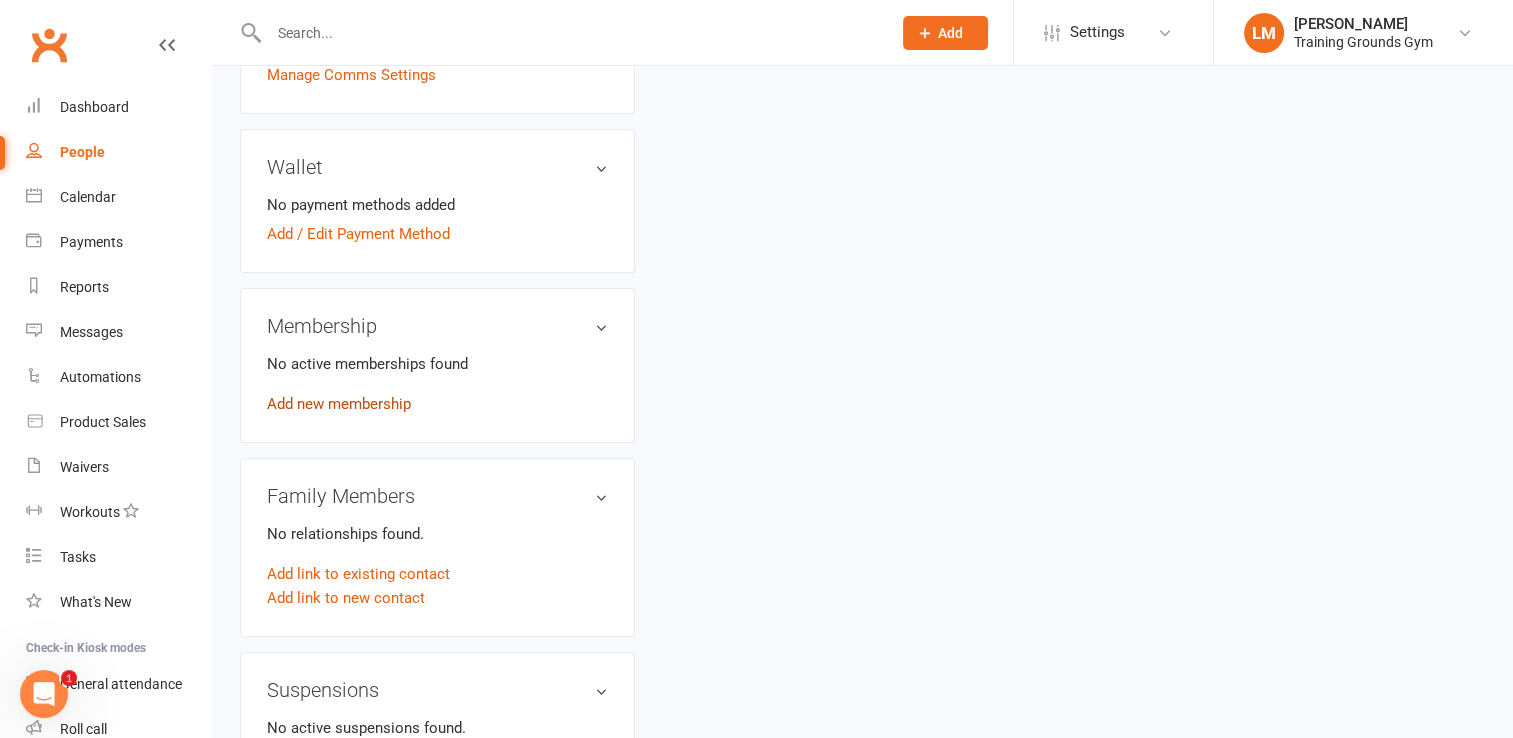 click on "Add new membership" at bounding box center (339, 404) 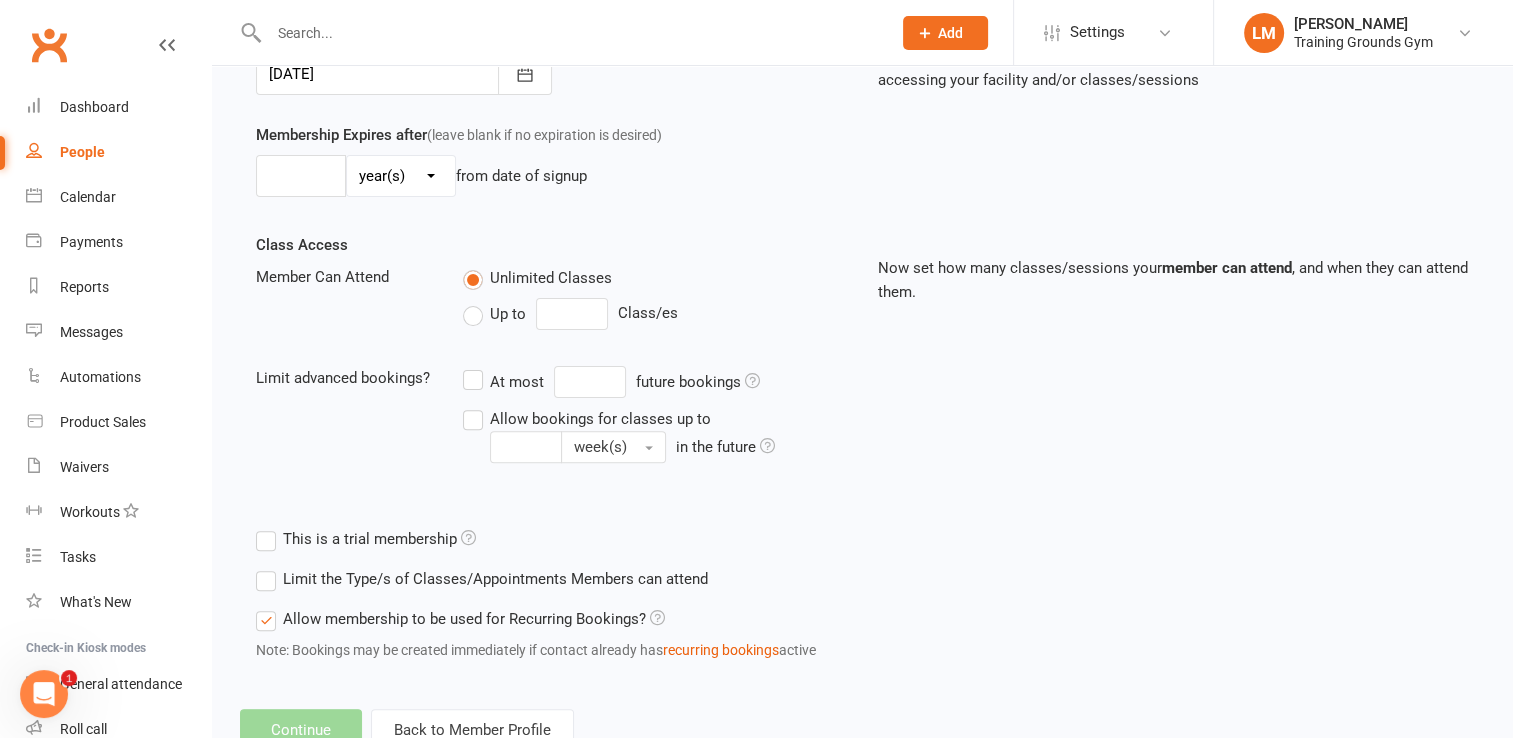 scroll, scrollTop: 0, scrollLeft: 0, axis: both 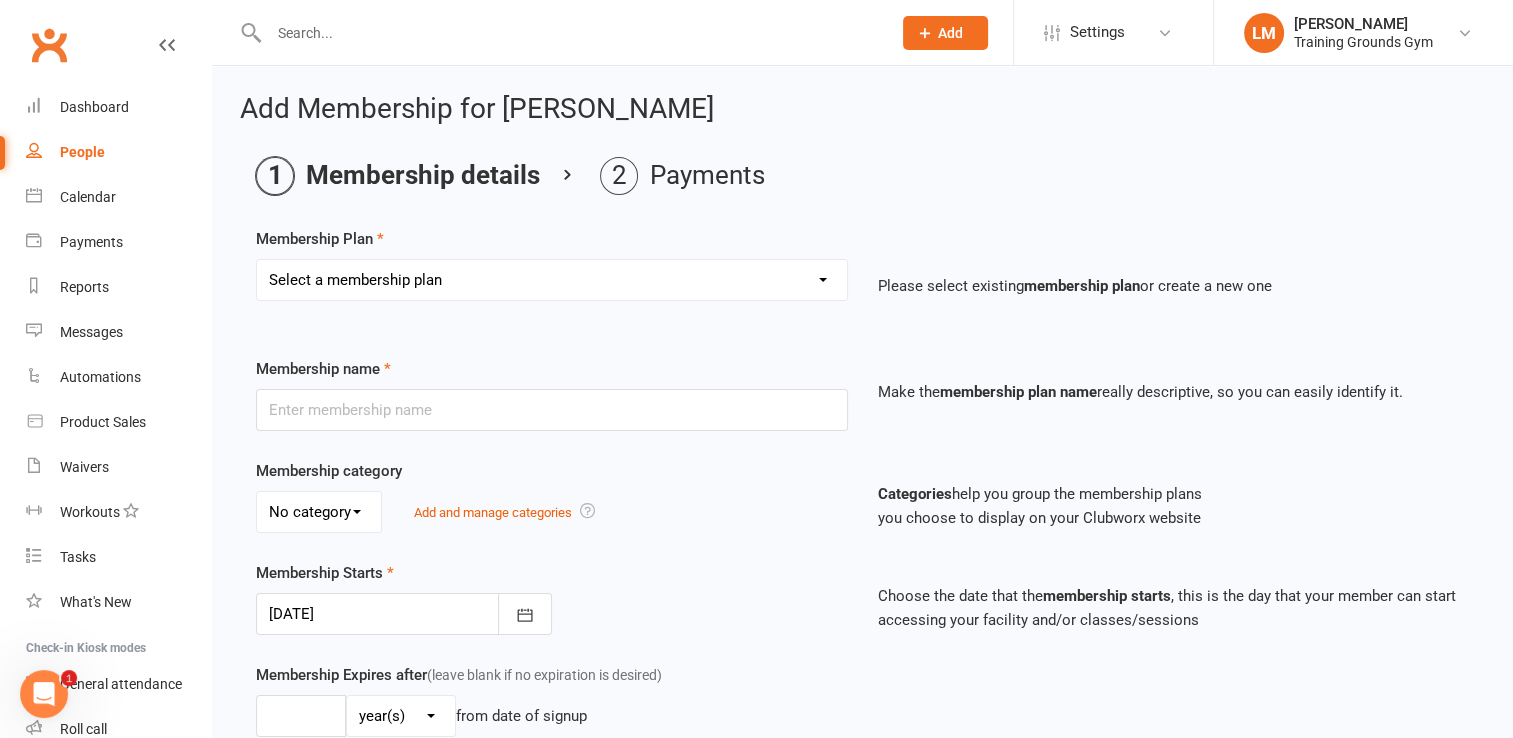 click on "Select a membership plan Create new Membership Plan Trial Basic for beginners and intermediate levels 16yrs+ Only Trial Plus for 18+yrs experienced people only. Please attend a fundamentals class first to get the OK from coach for intemrediate and advanced classes Toddler Kickstart (1 kids class per week) Kickstart paid 6mths with 5% discount (1 kids class per week) Kickstart for 12mths with 10% discount (1 kids class per week) Takedown - 2 Kids classes per week Takedown paid 6mths with 5% discount -  2 Kids classes per week Spinkick - Unlimited Kids Classes Spinkick paid 6mths with 5% discount - Unlimited Kids Classes Teen Kickstart - 1 Class per week for 16yrs Teen Kickstart paid 6mths - 1 Class per week for 16yrs Teen Takedown - 2 Classes per week for 16yrs + Teen Spinkick - Unlimited classes for 16yrs 10 Sessions 20 Sessions Novice paid Fortnightly (1 adults class per week) Novice paid monthly (1 adults class per week) Novice paid 6mths with 5% discount (1 adults class per week) Unlimited BJJ paid Monthly" at bounding box center (552, 280) 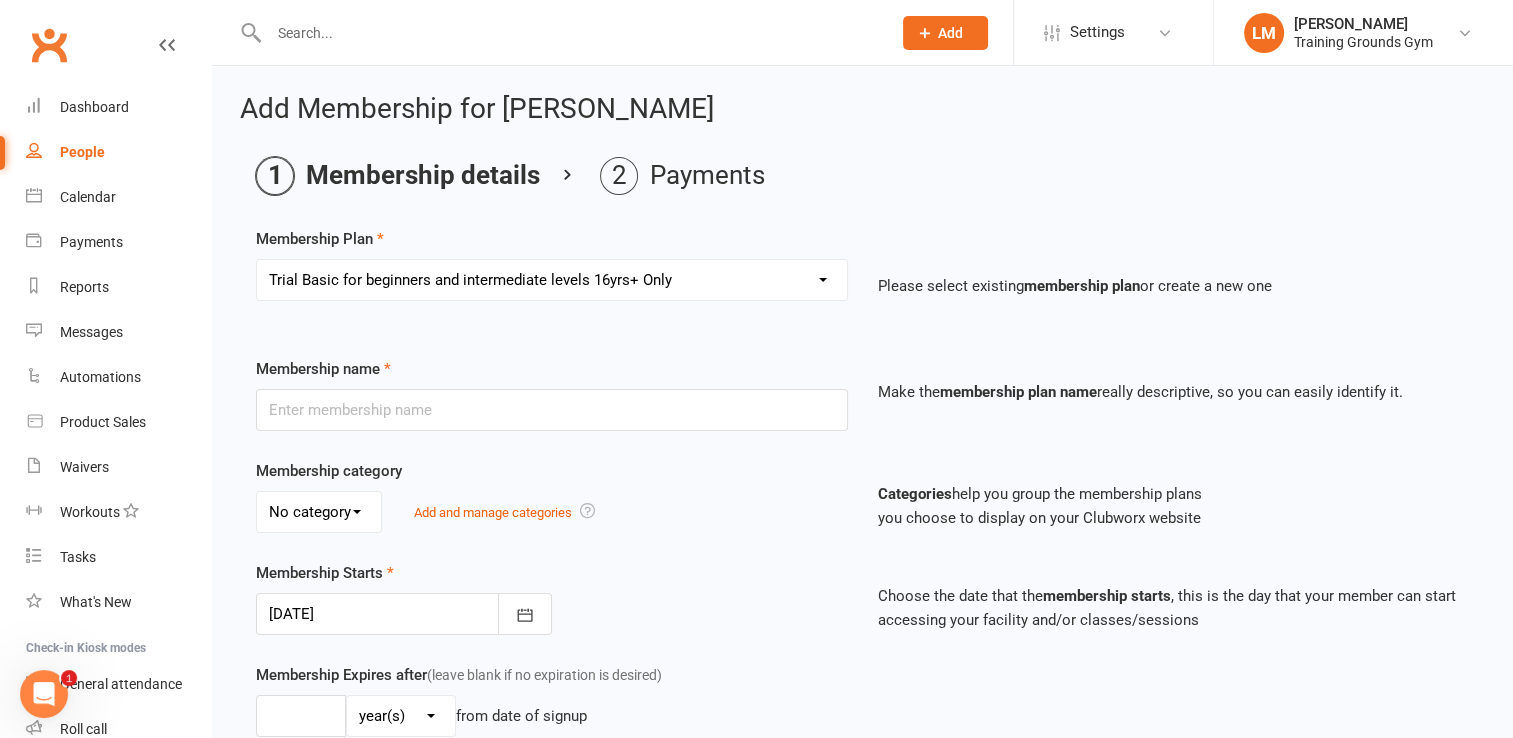 click on "Select a membership plan Create new Membership Plan Trial Basic for beginners and intermediate levels 16yrs+ Only Trial Plus for 18+yrs experienced people only. Please attend a fundamentals class first to get the OK from coach for intemrediate and advanced classes Toddler Kickstart (1 kids class per week) Kickstart paid 6mths with 5% discount (1 kids class per week) Kickstart for 12mths with 10% discount (1 kids class per week) Takedown - 2 Kids classes per week Takedown paid 6mths with 5% discount -  2 Kids classes per week Spinkick - Unlimited Kids Classes Spinkick paid 6mths with 5% discount - Unlimited Kids Classes Teen Kickstart - 1 Class per week for 16yrs Teen Kickstart paid 6mths - 1 Class per week for 16yrs Teen Takedown - 2 Classes per week for 16yrs + Teen Spinkick - Unlimited classes for 16yrs 10 Sessions 20 Sessions Novice paid Fortnightly (1 adults class per week) Novice paid monthly (1 adults class per week) Novice paid 6mths with 5% discount (1 adults class per week) Unlimited BJJ paid Monthly" at bounding box center [552, 280] 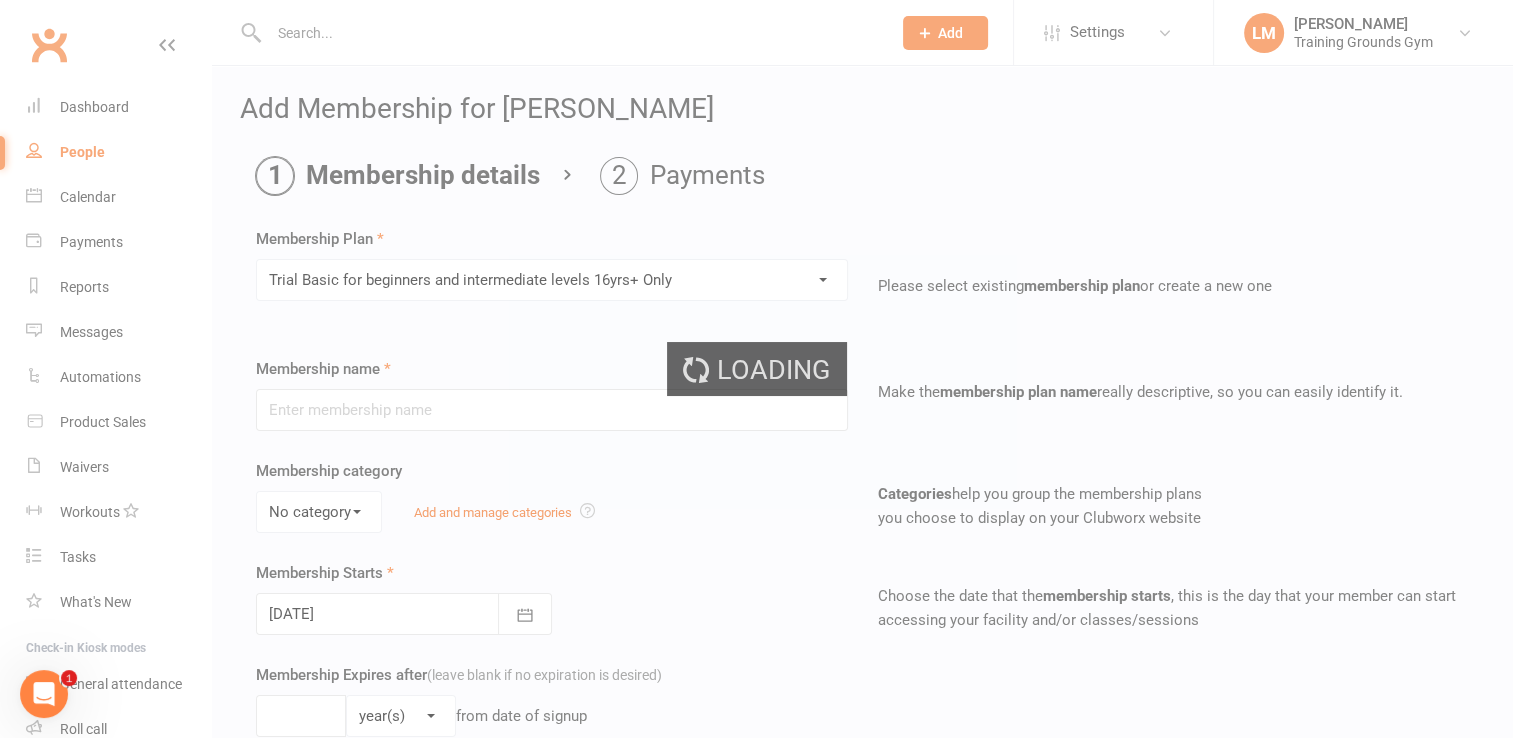 type on "Trial Basic for beginners and intermediate levels 16yrs+ Only" 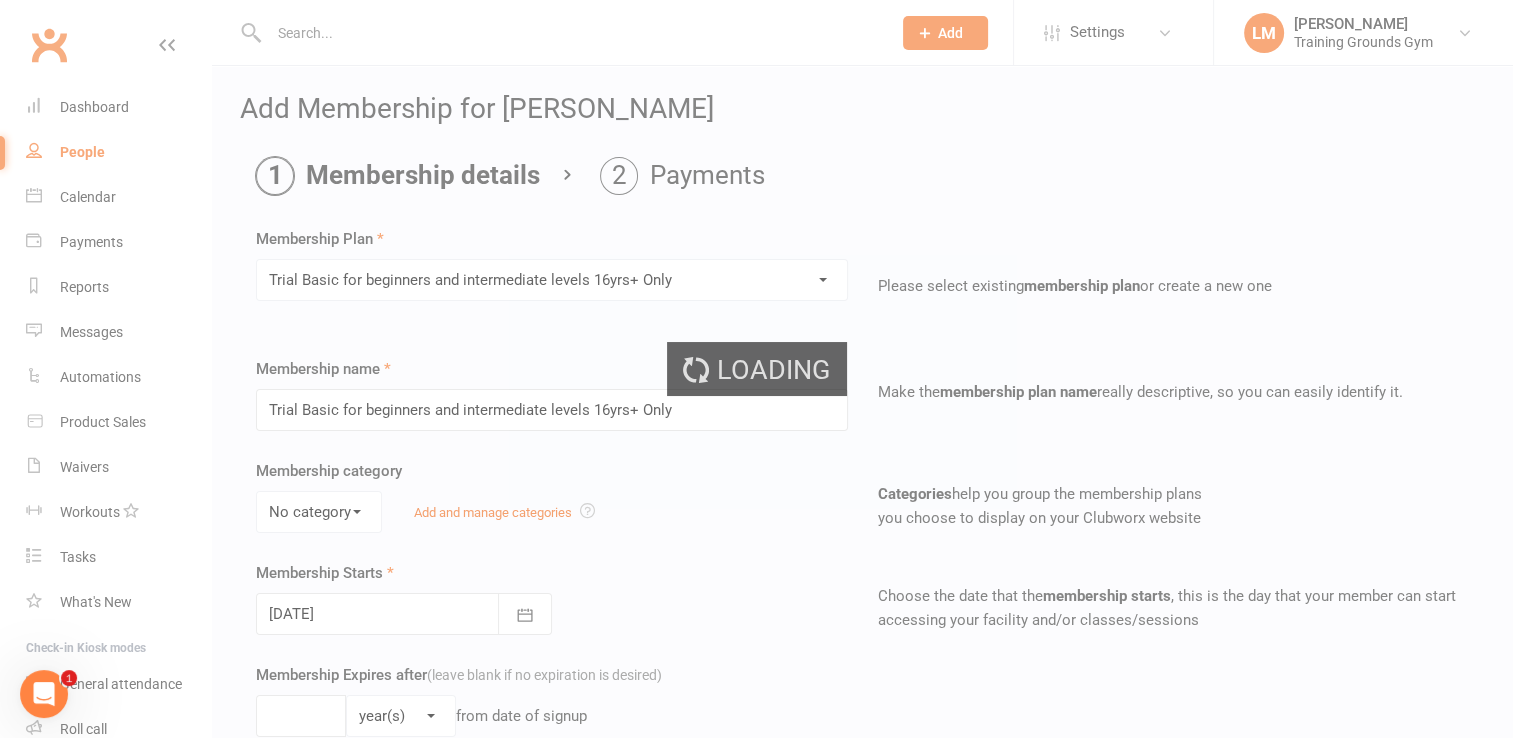 select on "0" 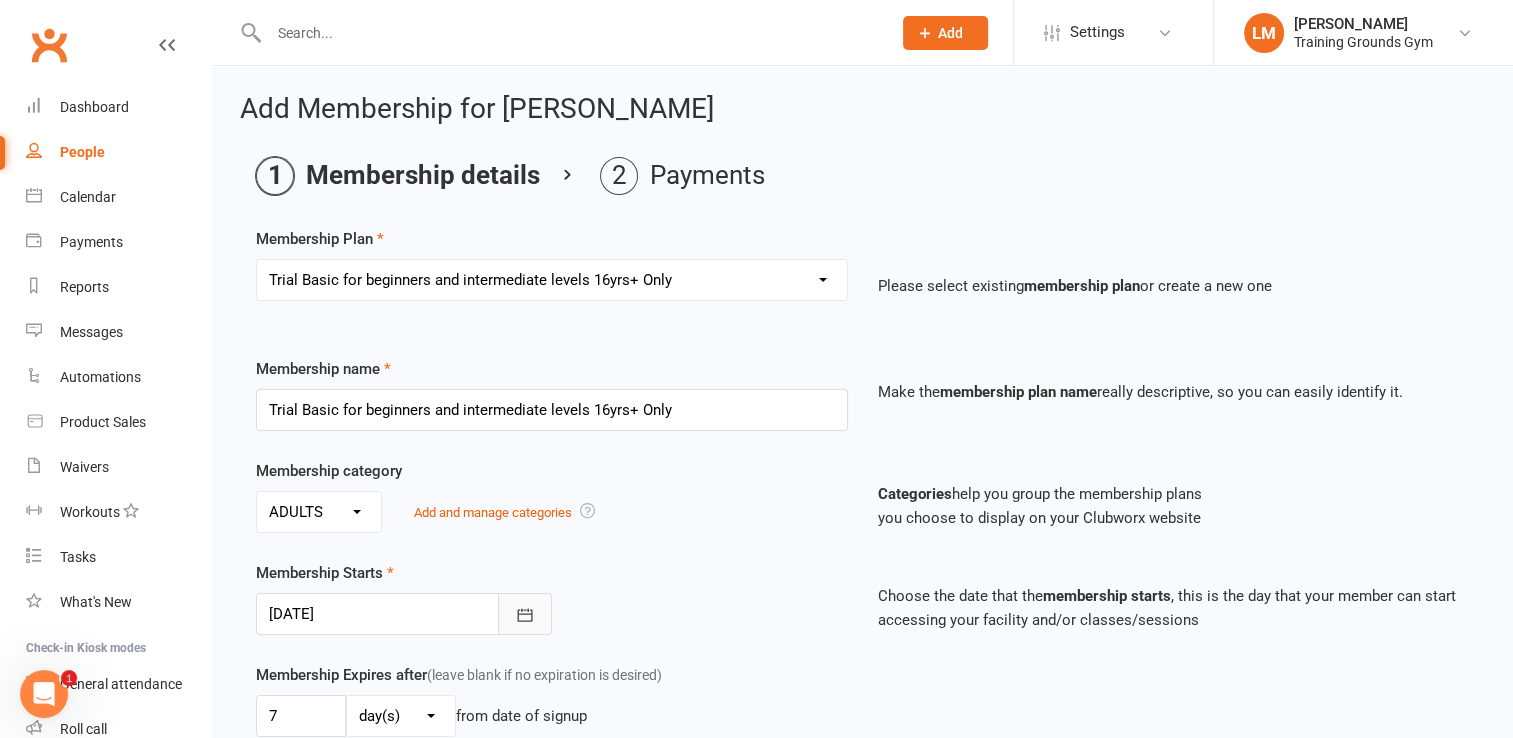 click 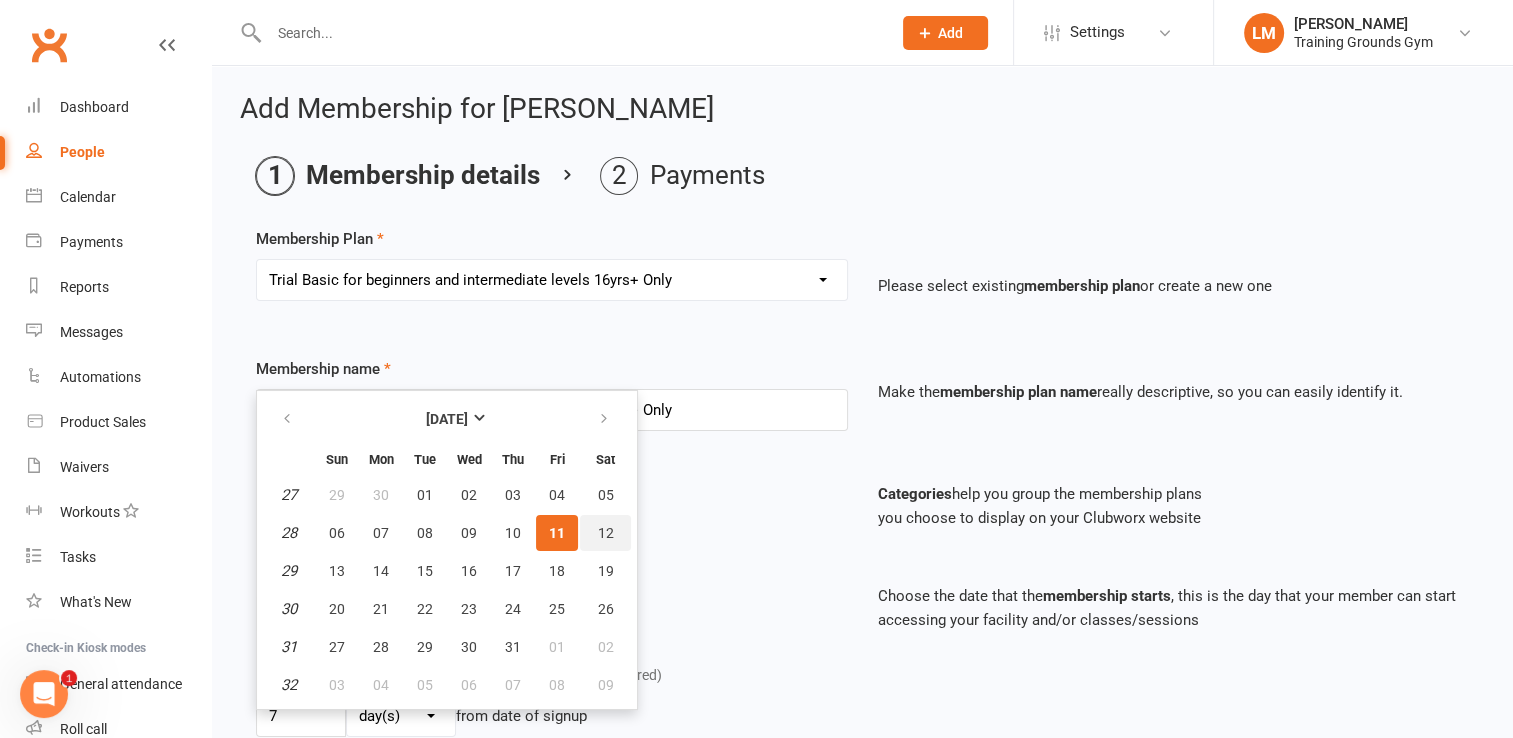 click on "12" at bounding box center (605, 533) 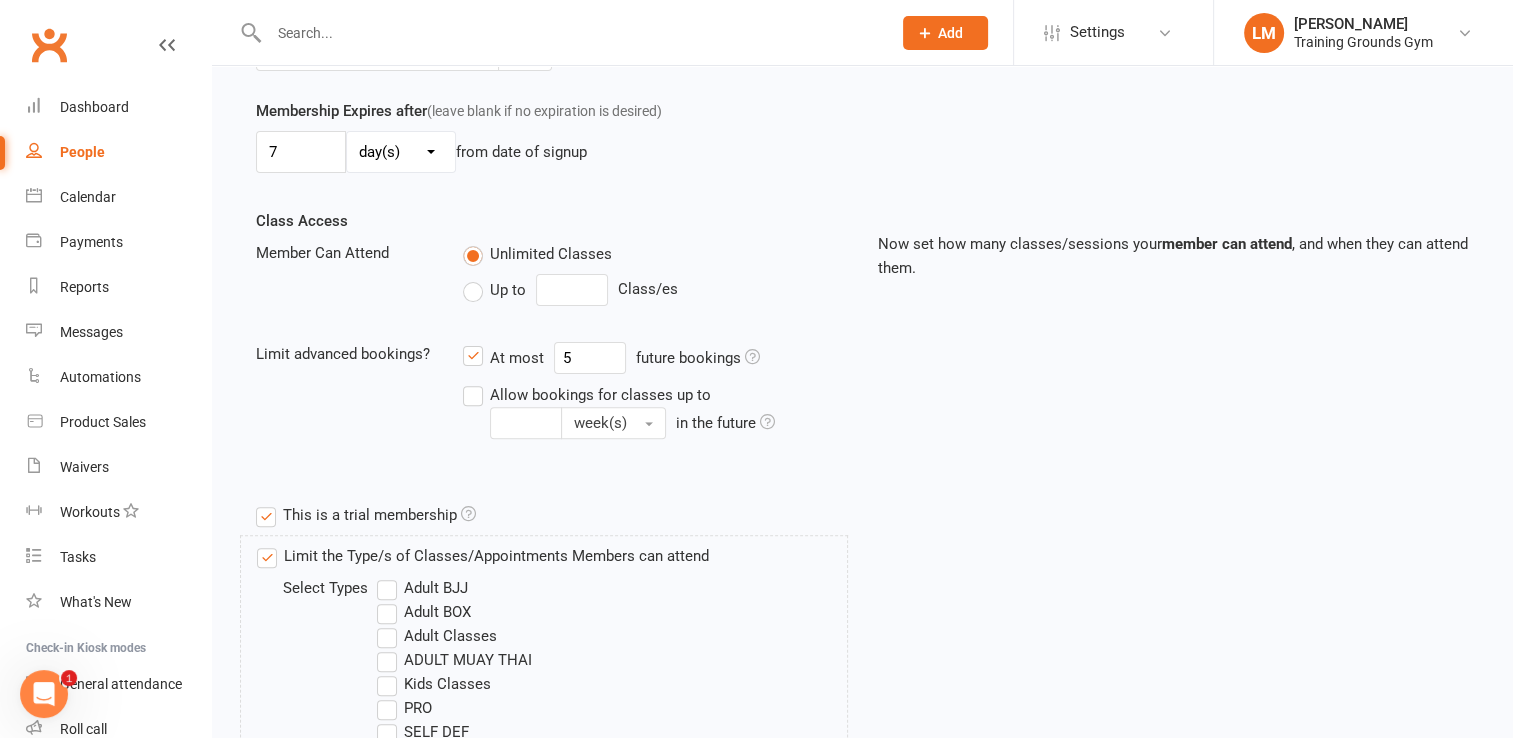 scroll, scrollTop: 944, scrollLeft: 0, axis: vertical 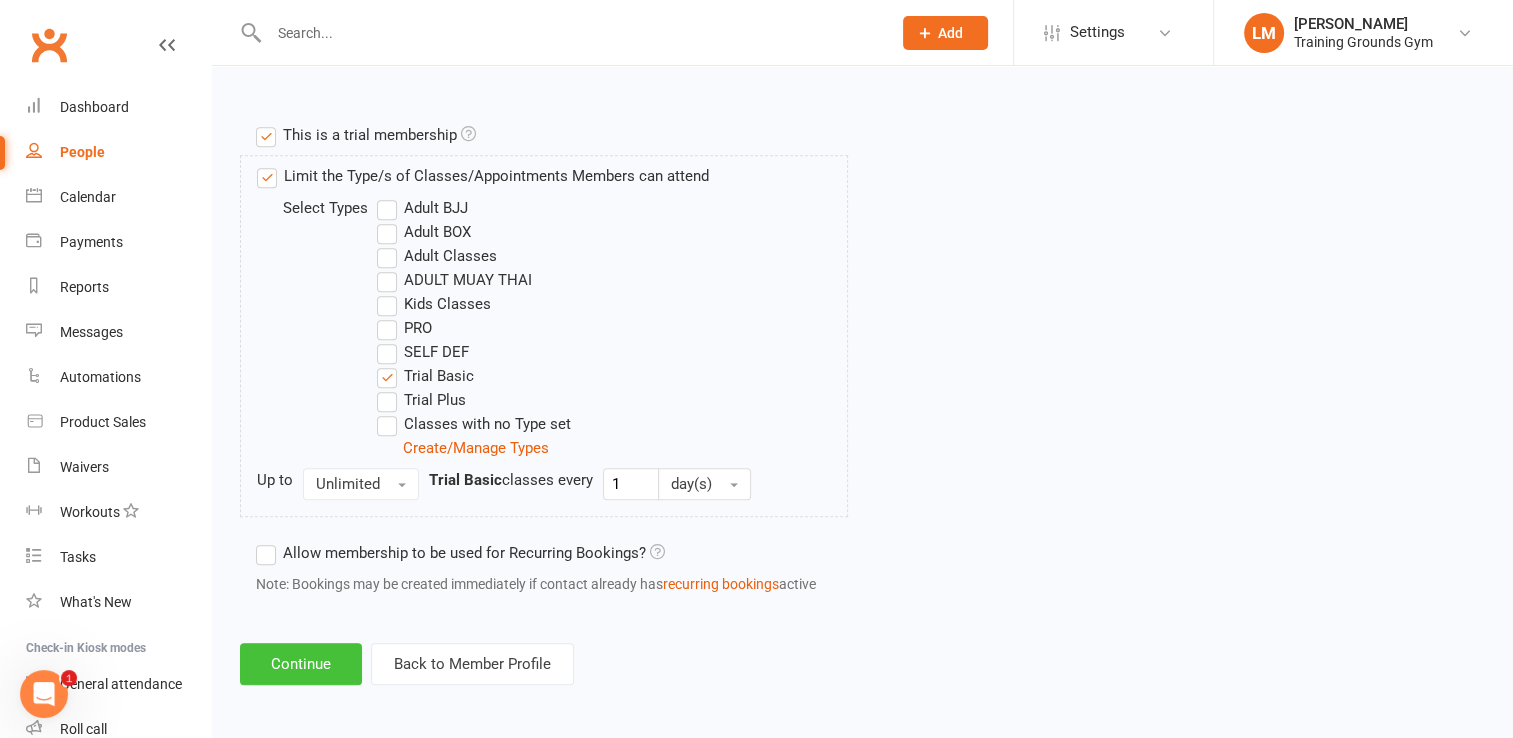 click on "Continue" at bounding box center (301, 664) 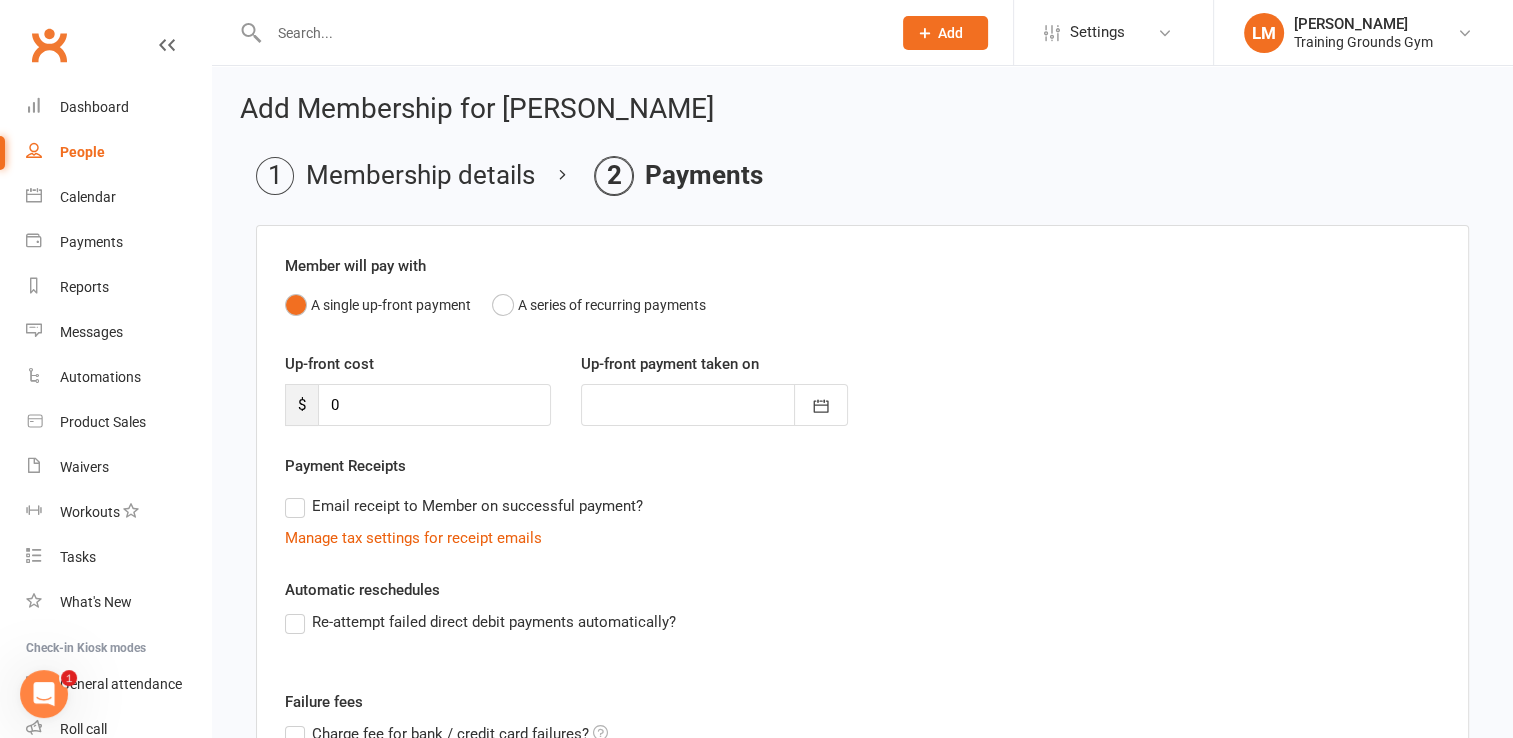 scroll, scrollTop: 269, scrollLeft: 0, axis: vertical 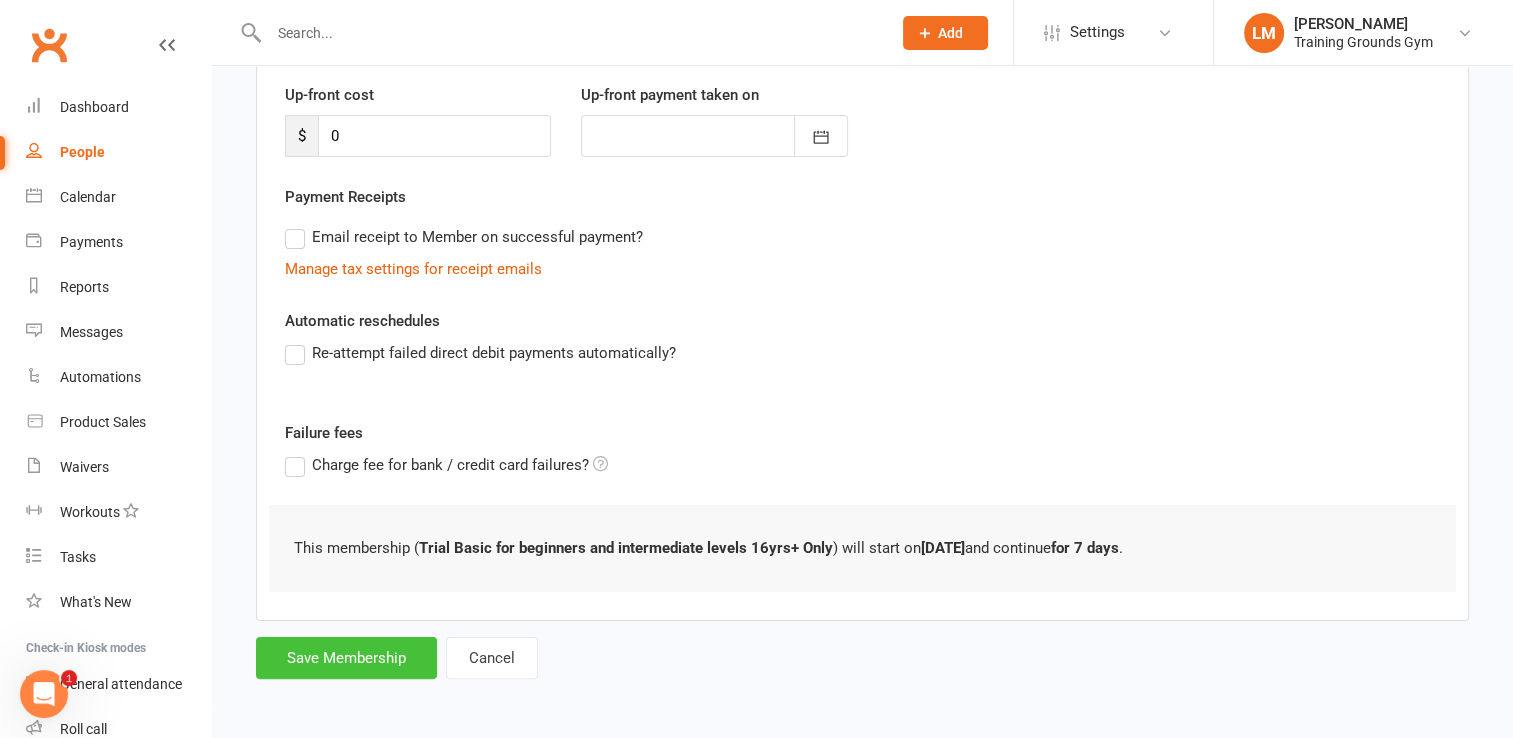 click on "Save Membership" at bounding box center (346, 658) 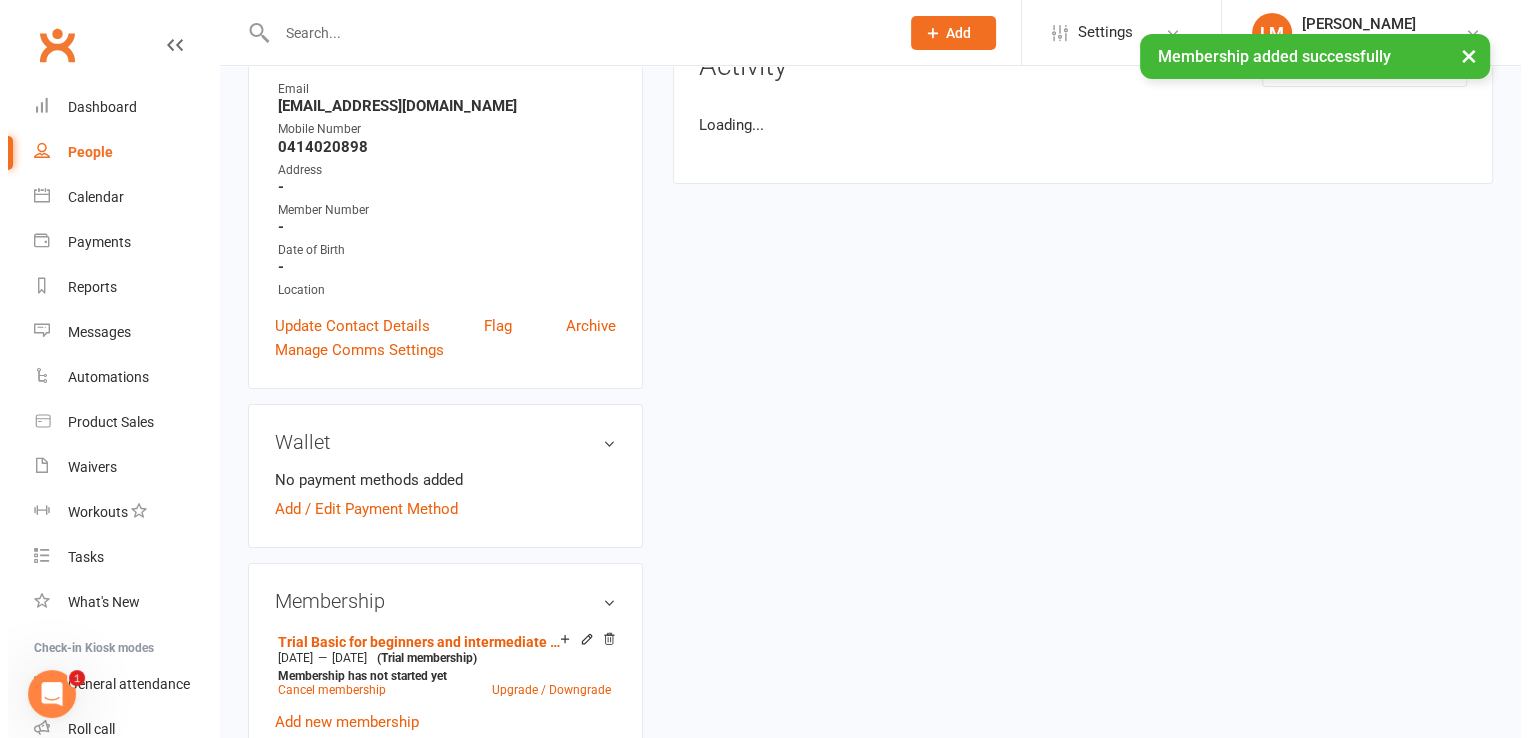 scroll, scrollTop: 0, scrollLeft: 0, axis: both 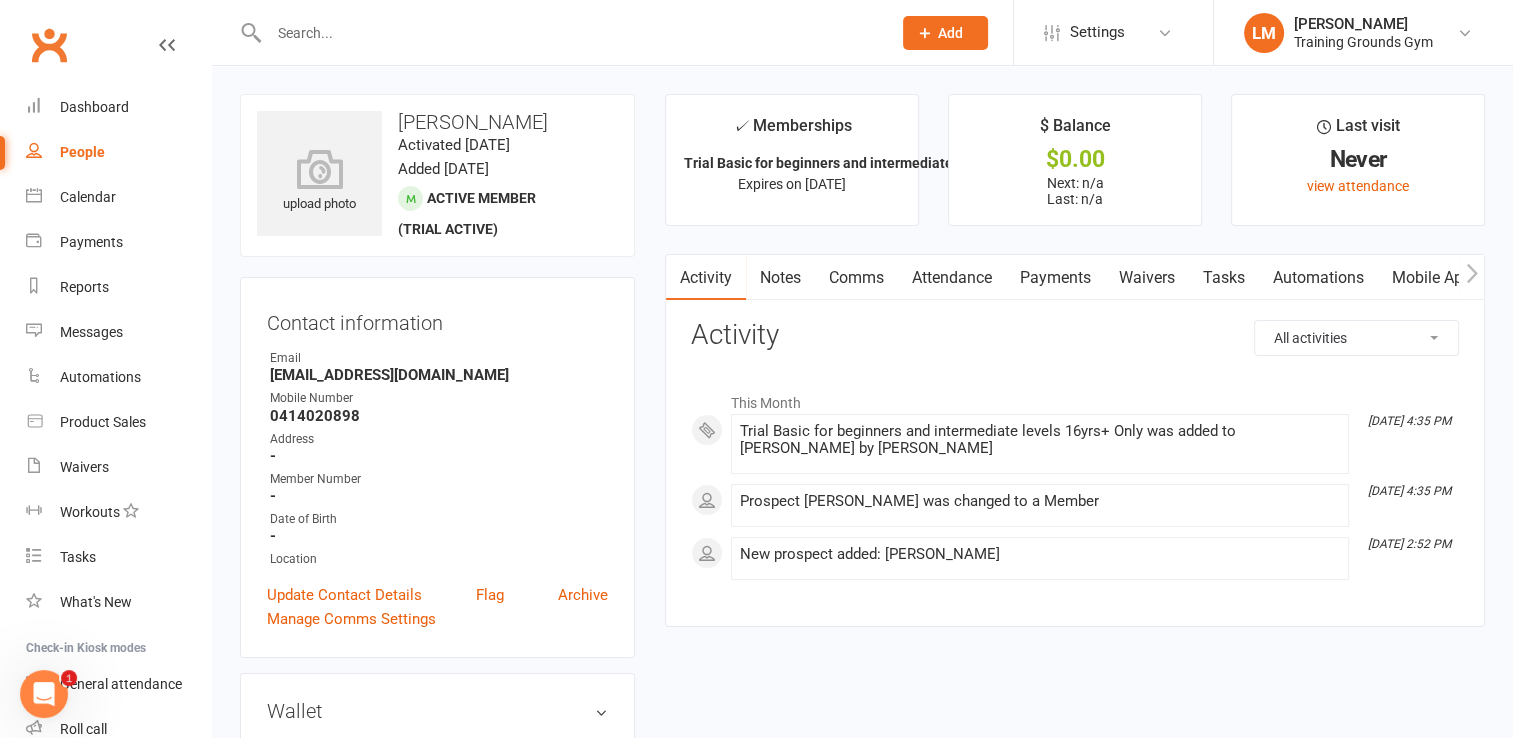 click on "Waivers" at bounding box center [1147, 278] 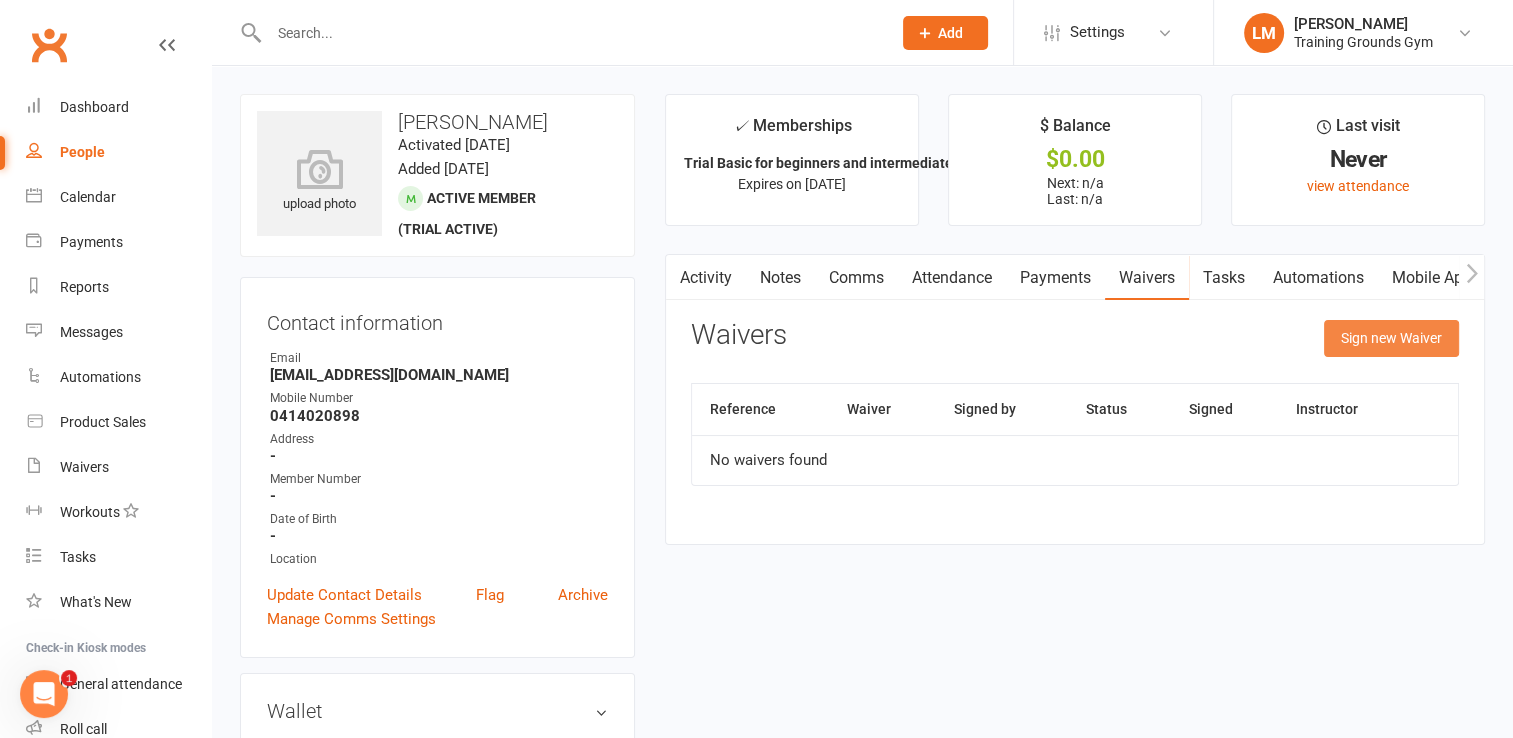 click on "Sign new Waiver" at bounding box center [1391, 338] 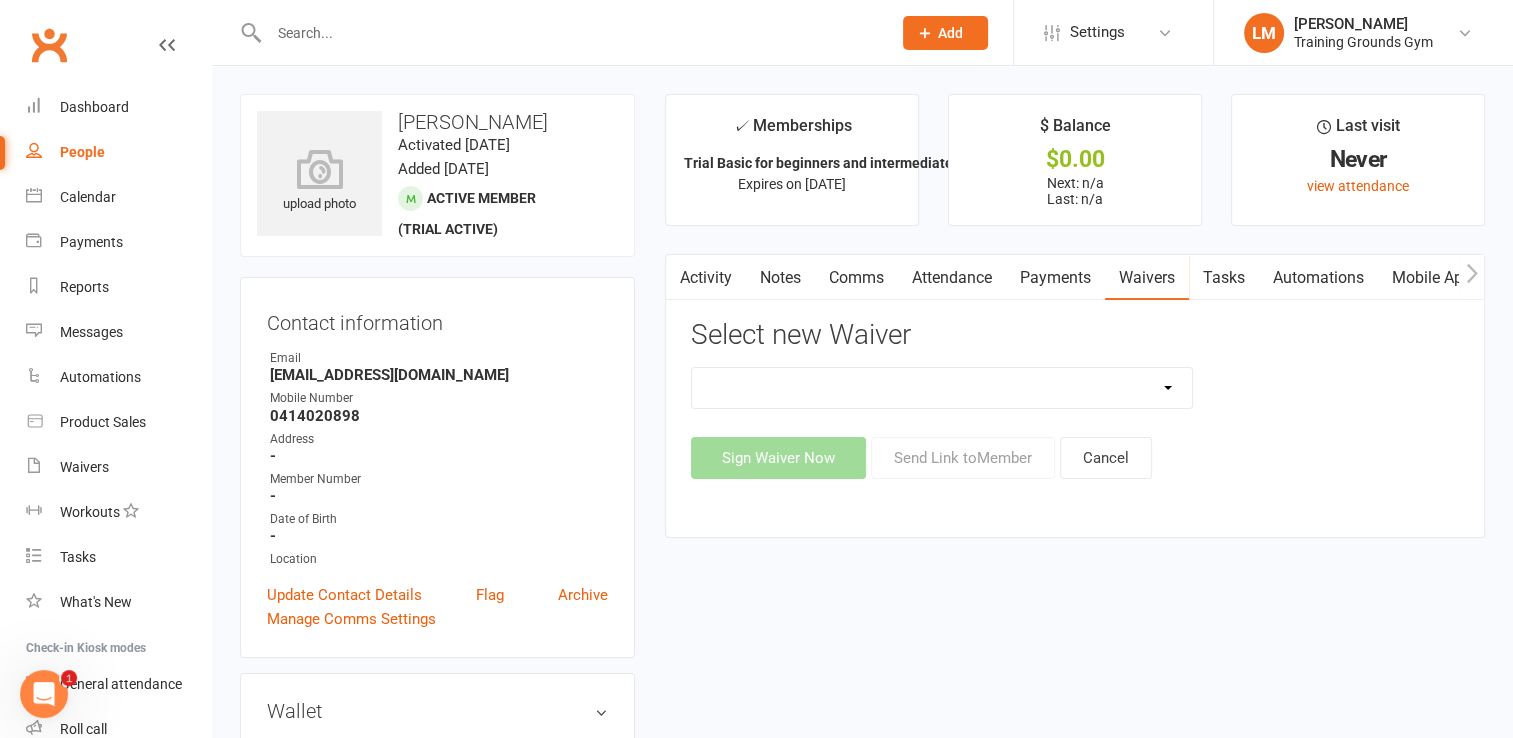 click on "New Member Sign Up Waiver for 16yrs plus & Adult Memberships Only Trial U16 Kids Waiver Waiver - For Existing Members only (Waiver release and T&Cs only) Waiver with option for free classes for Trial Basic and Trial Plus & Kids Classes" at bounding box center (942, 388) 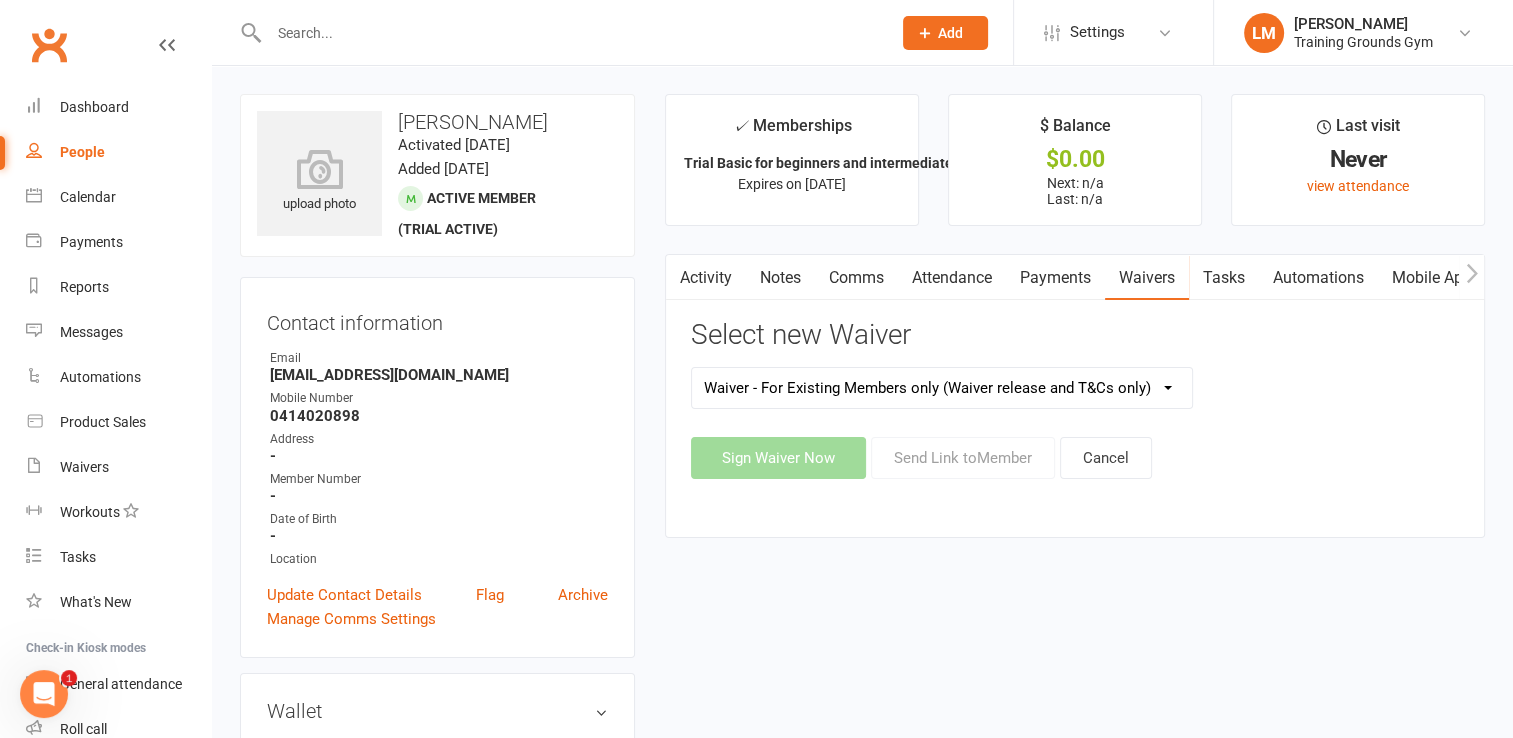 click on "New Member Sign Up Waiver for 16yrs plus & Adult Memberships Only Trial U16 Kids Waiver Waiver - For Existing Members only (Waiver release and T&Cs only) Waiver with option for free classes for Trial Basic and Trial Plus & Kids Classes" at bounding box center [942, 388] 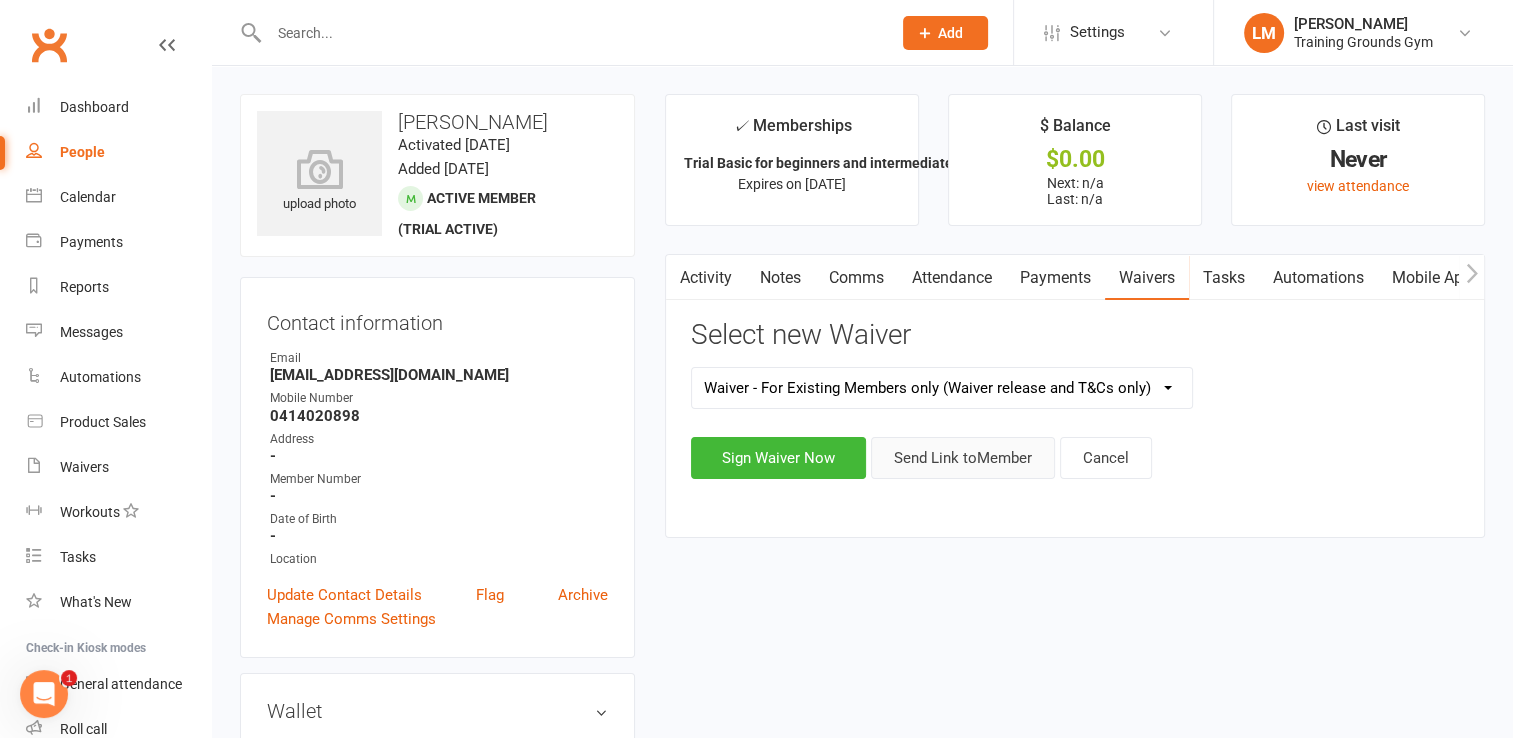 click on "Send Link to  Member" at bounding box center [963, 458] 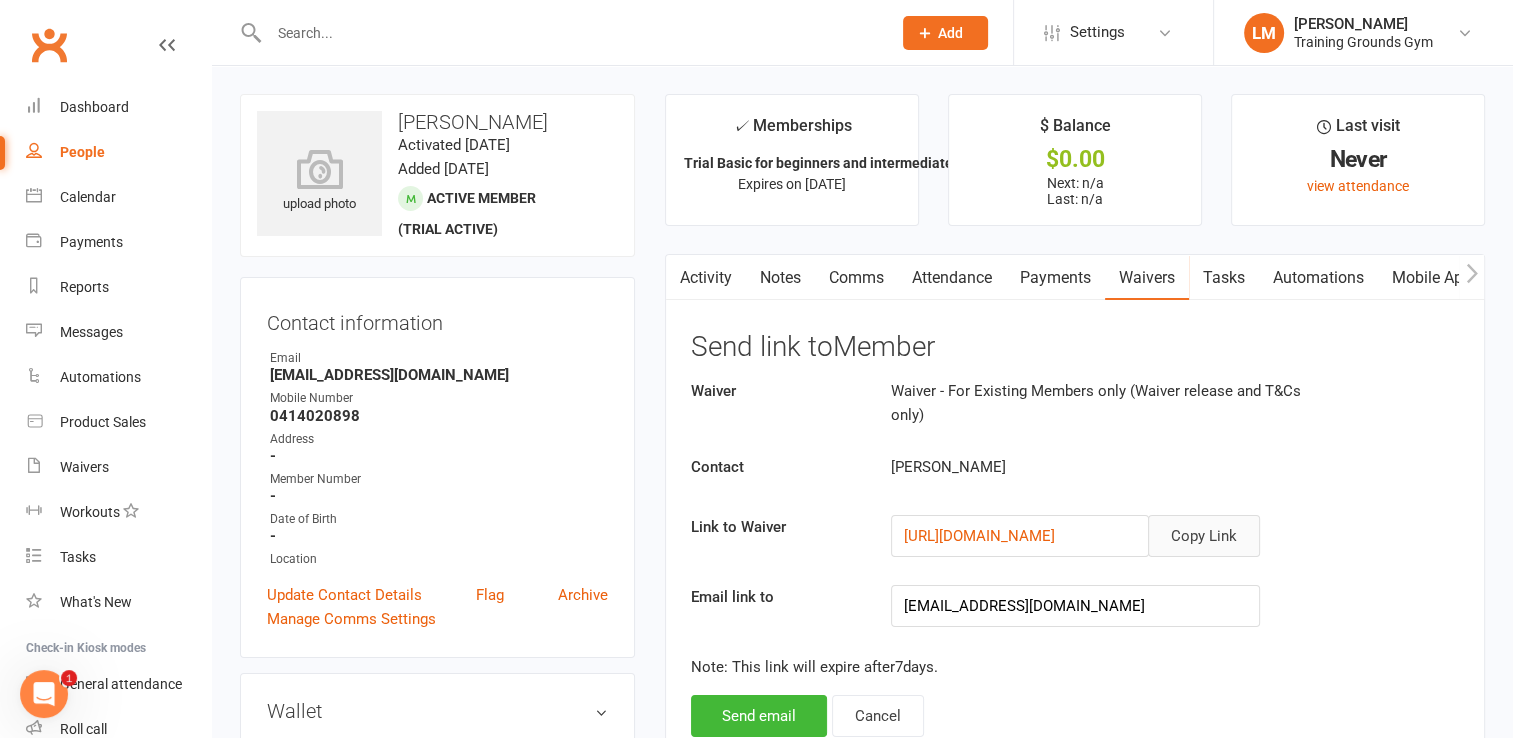 click on "Copy Link" at bounding box center (1204, 536) 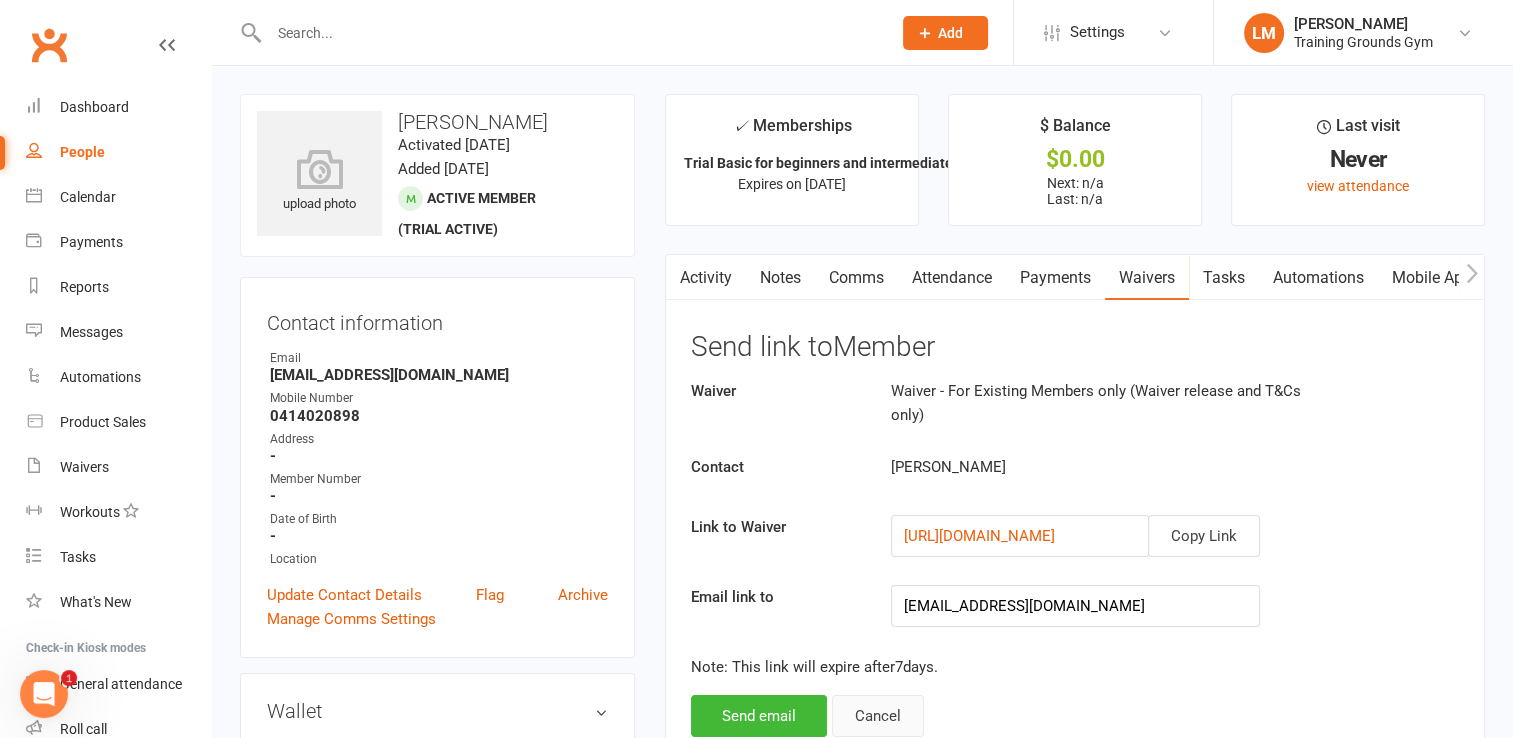 click on "Cancel" at bounding box center [878, 716] 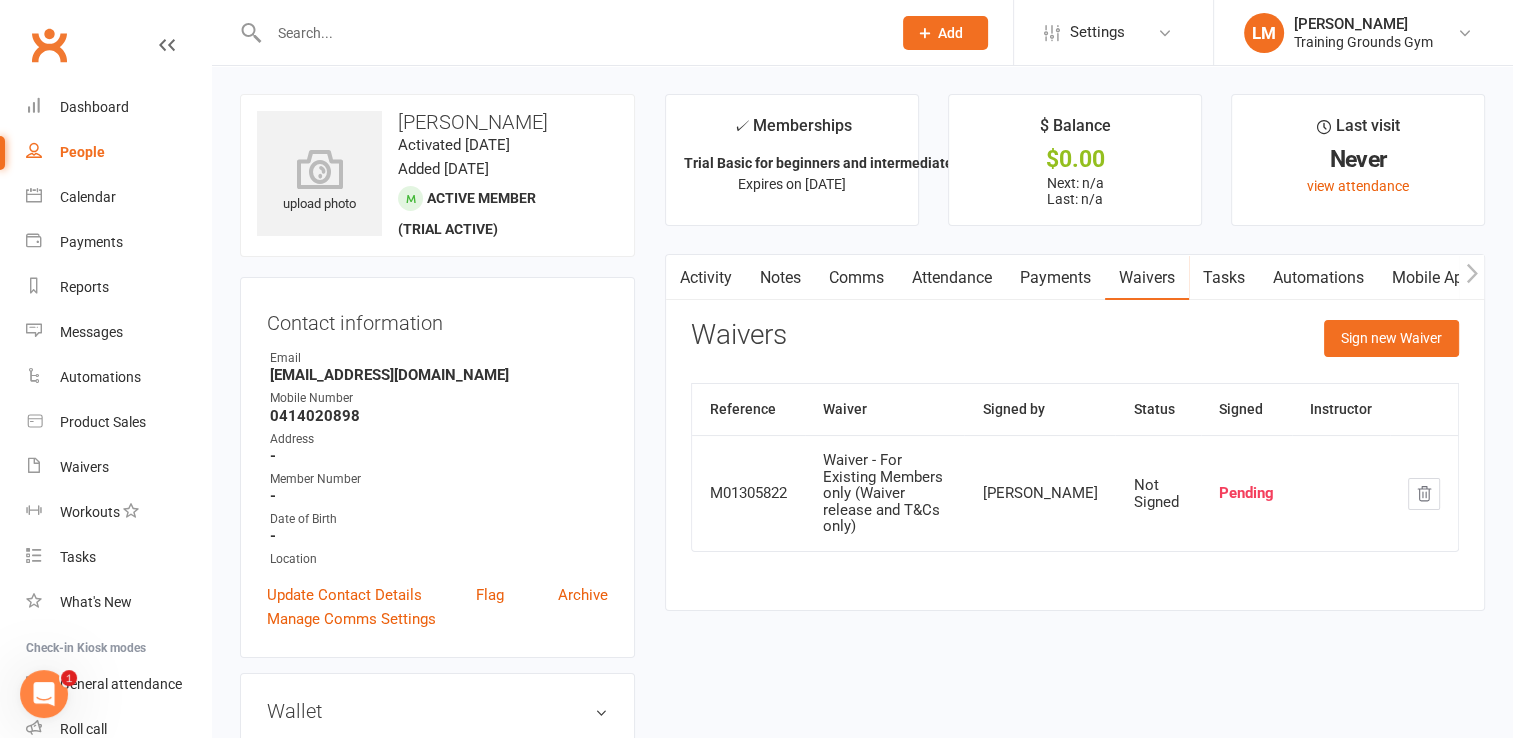 click on "Mobile App" at bounding box center [1432, 278] 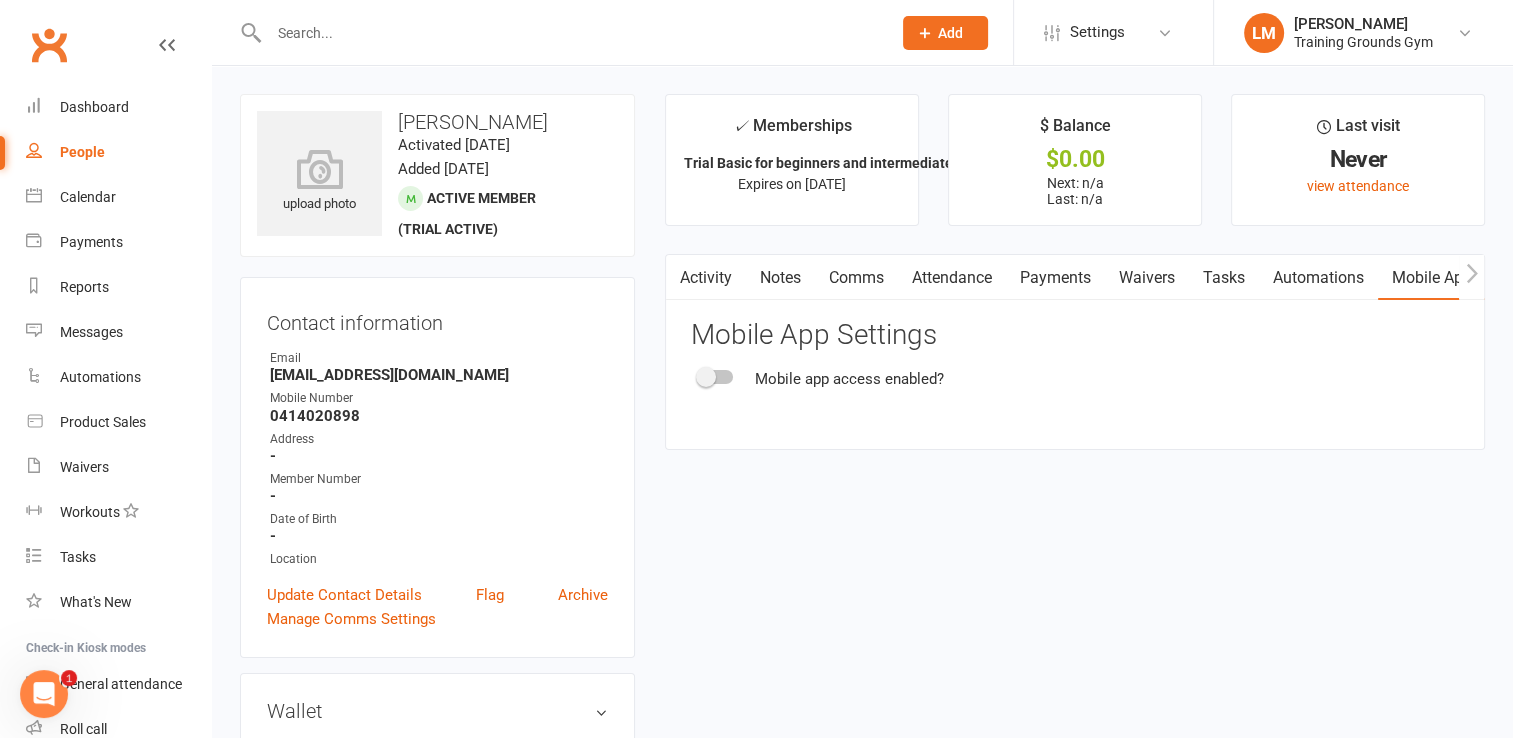 click at bounding box center (716, 377) 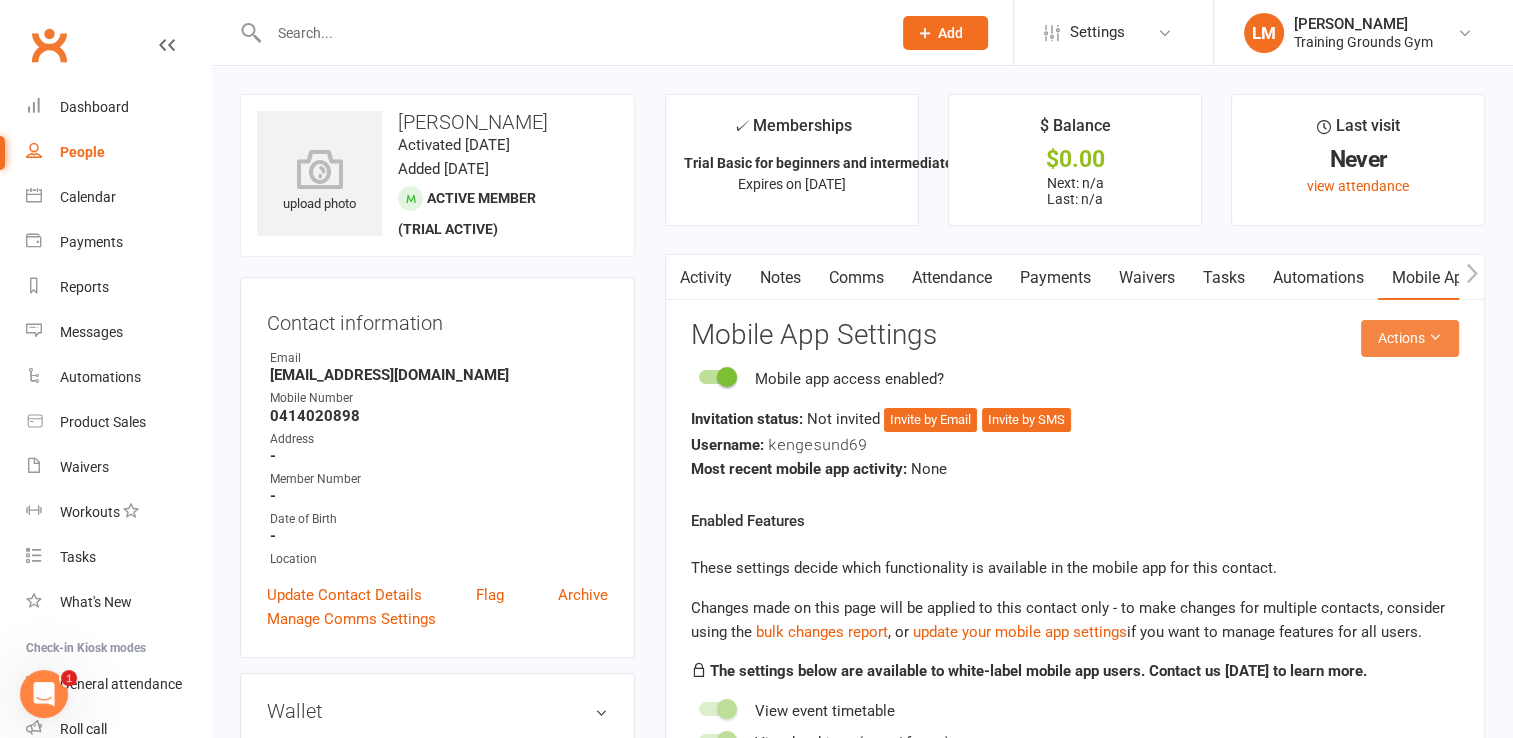 click at bounding box center (1435, 337) 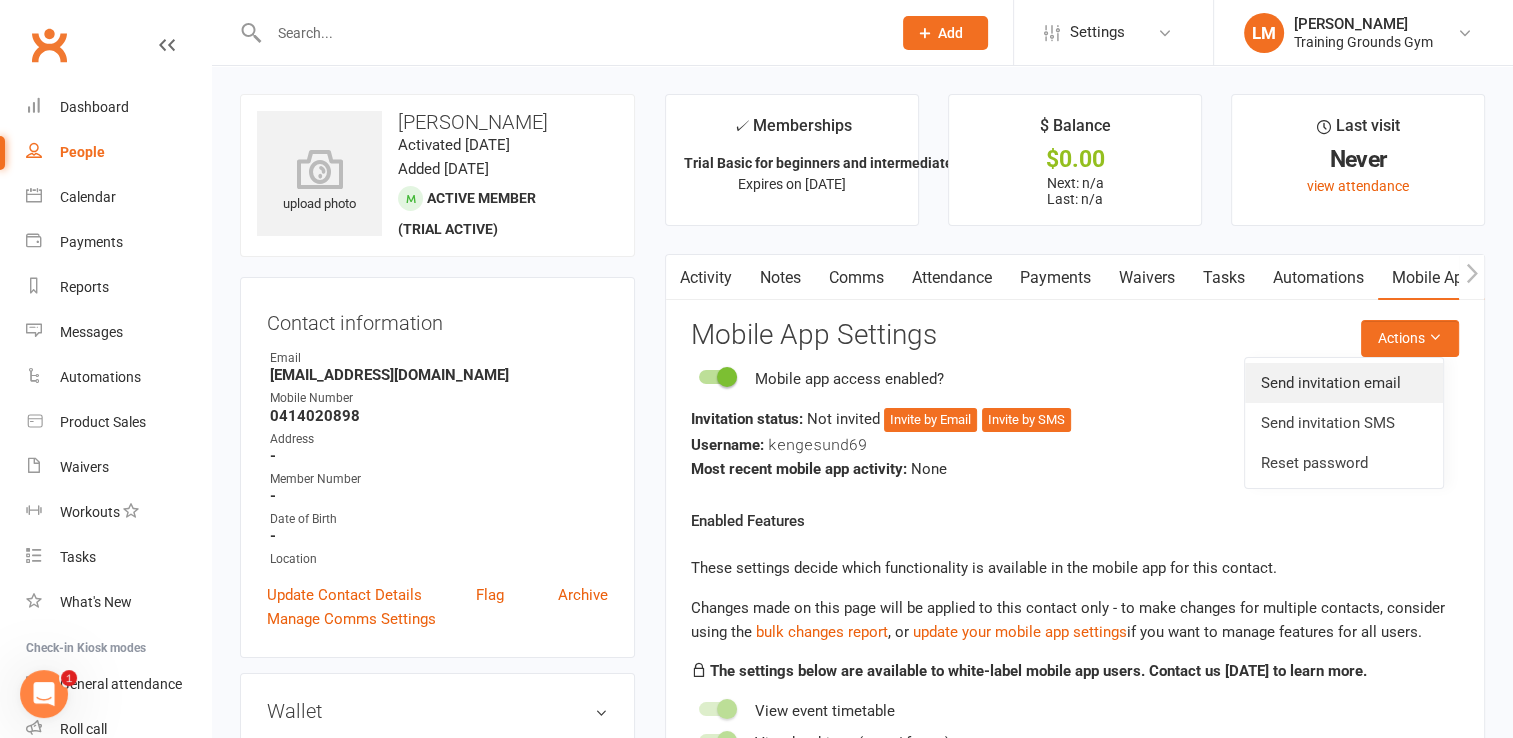 click on "Send invitation email" at bounding box center (1344, 383) 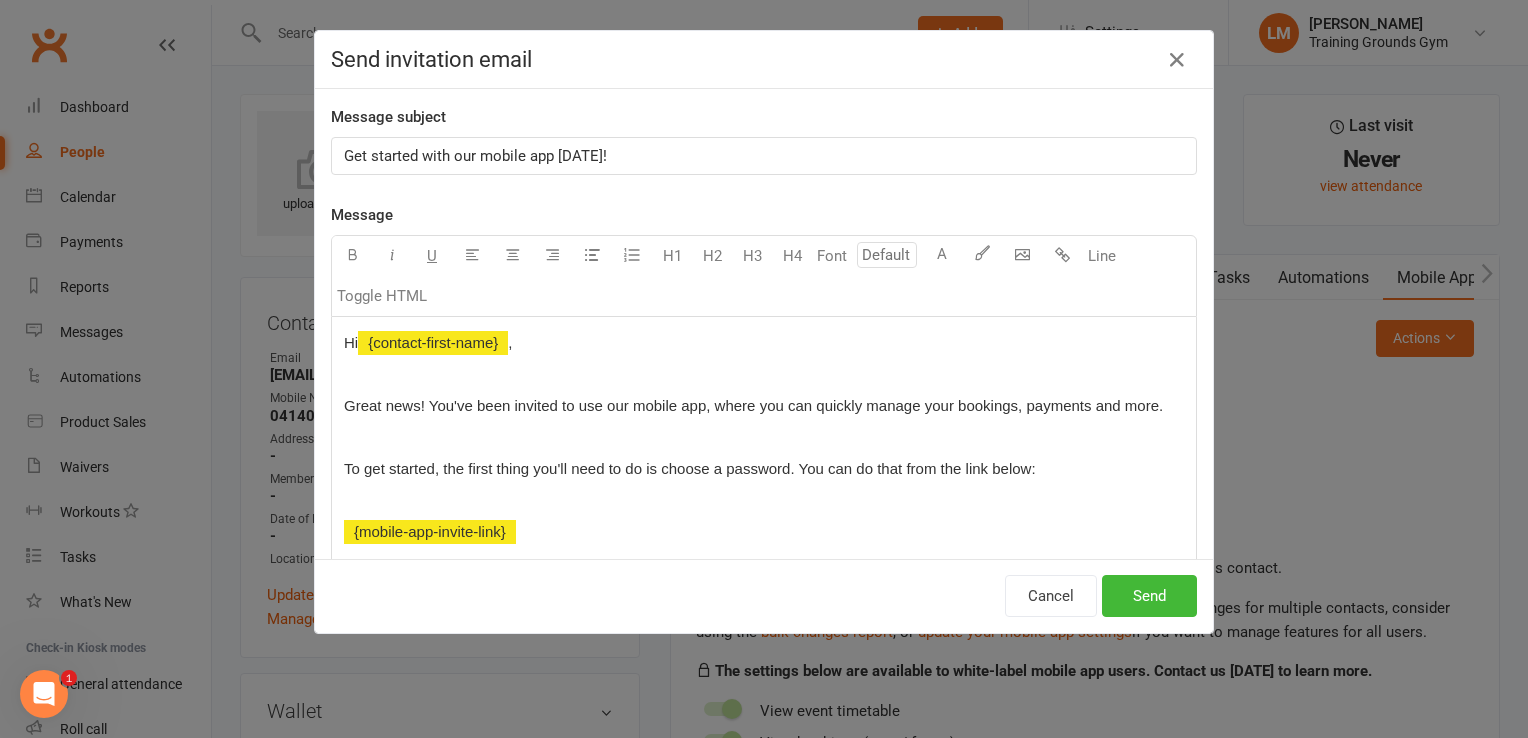 click on "Get started with our mobile app [DATE]!" at bounding box center [764, 156] 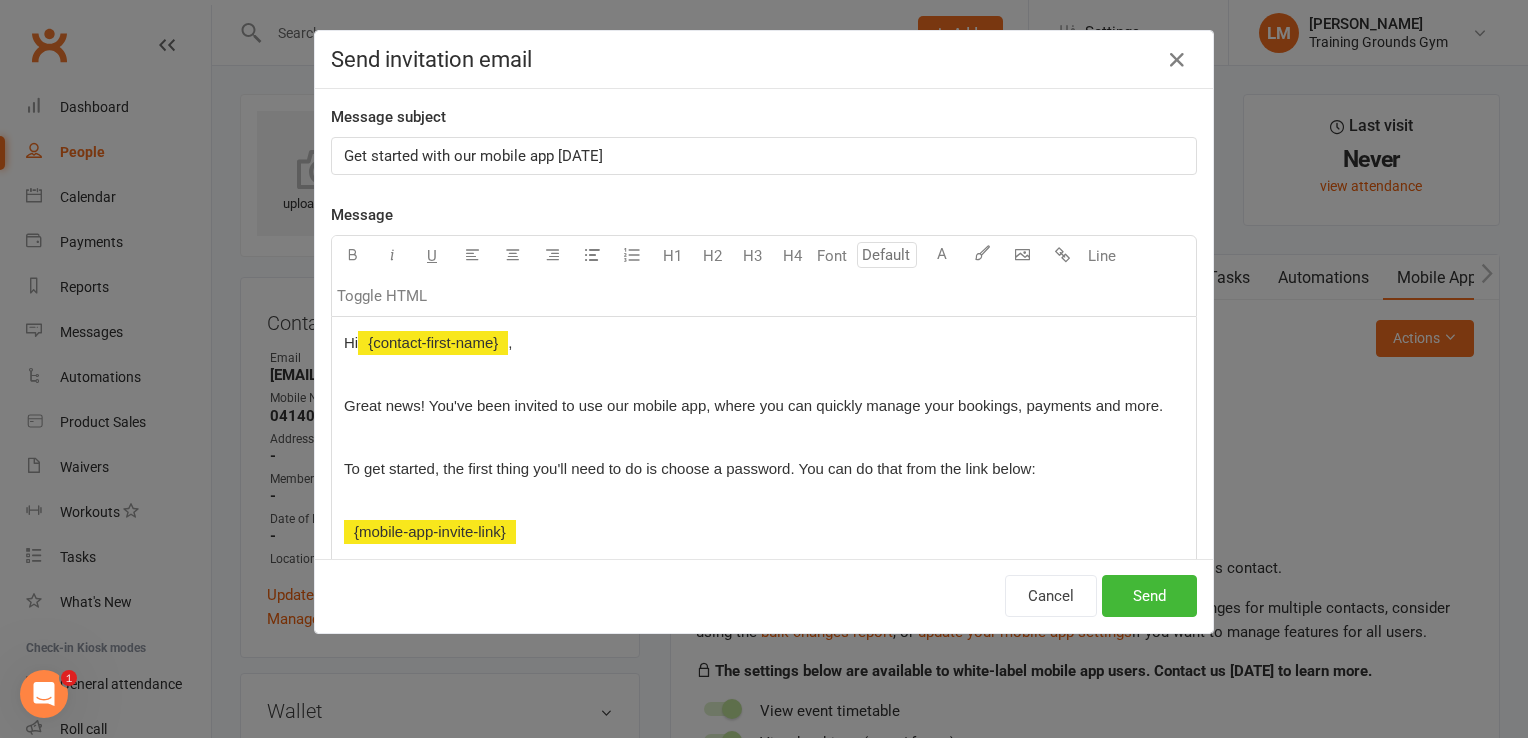 type 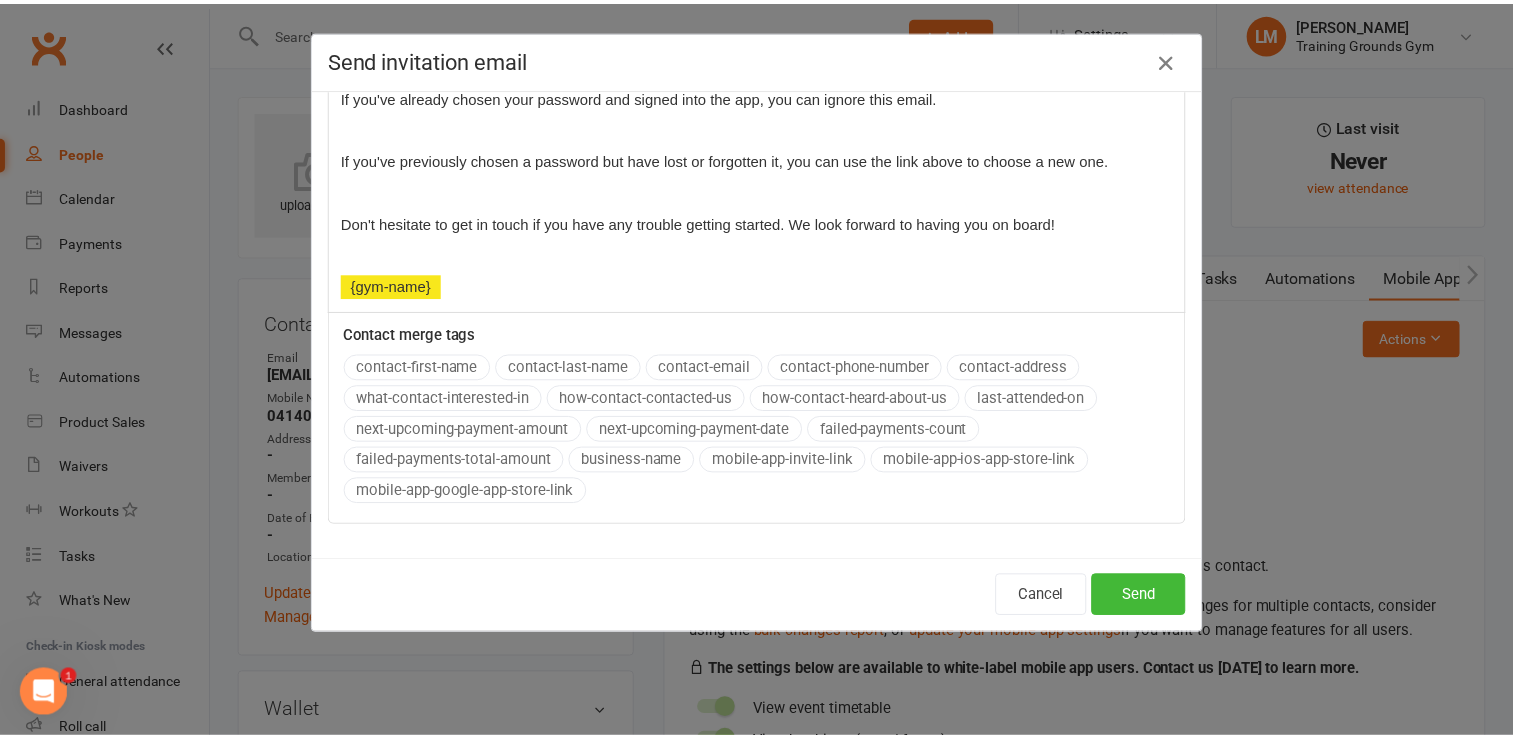 scroll, scrollTop: 504, scrollLeft: 0, axis: vertical 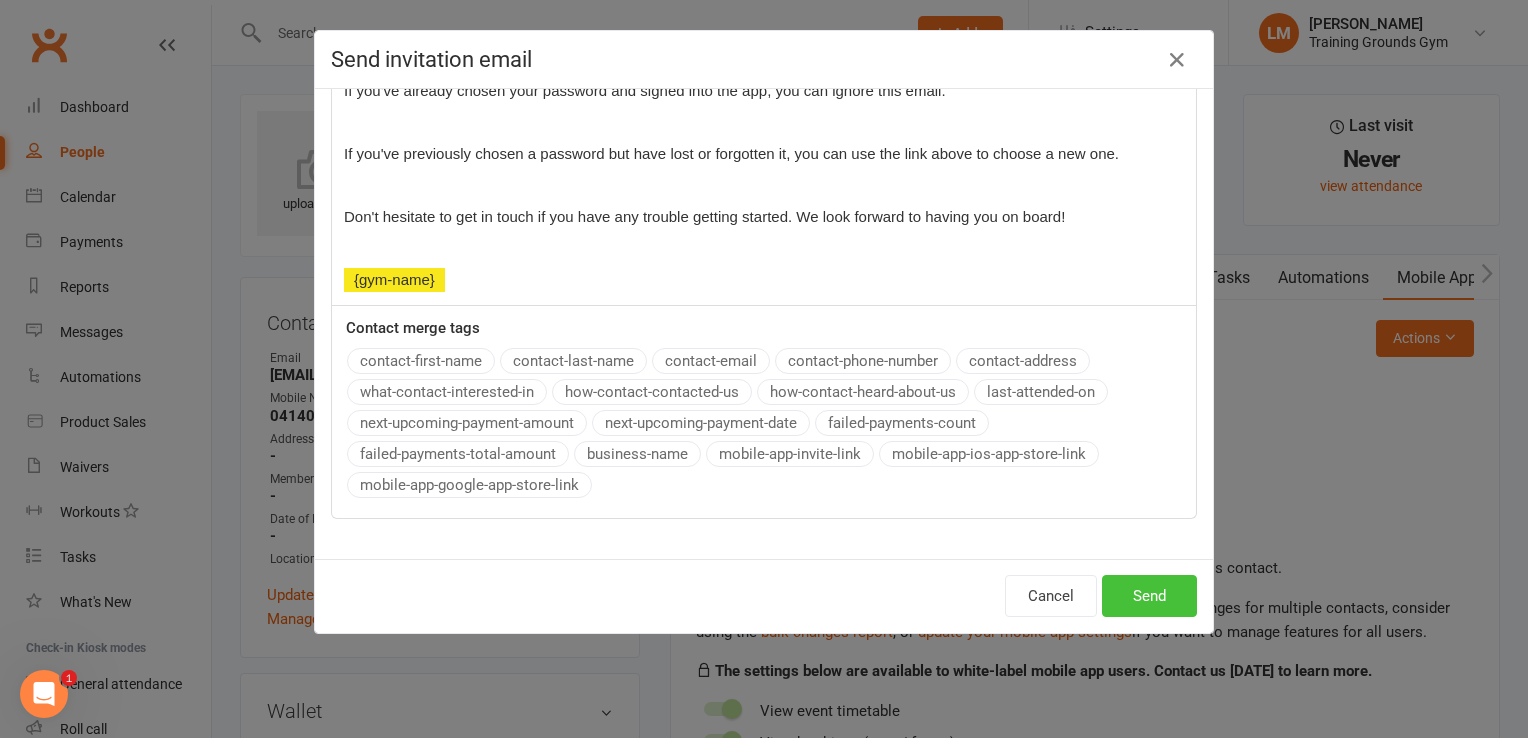 click on "Send" at bounding box center [1149, 596] 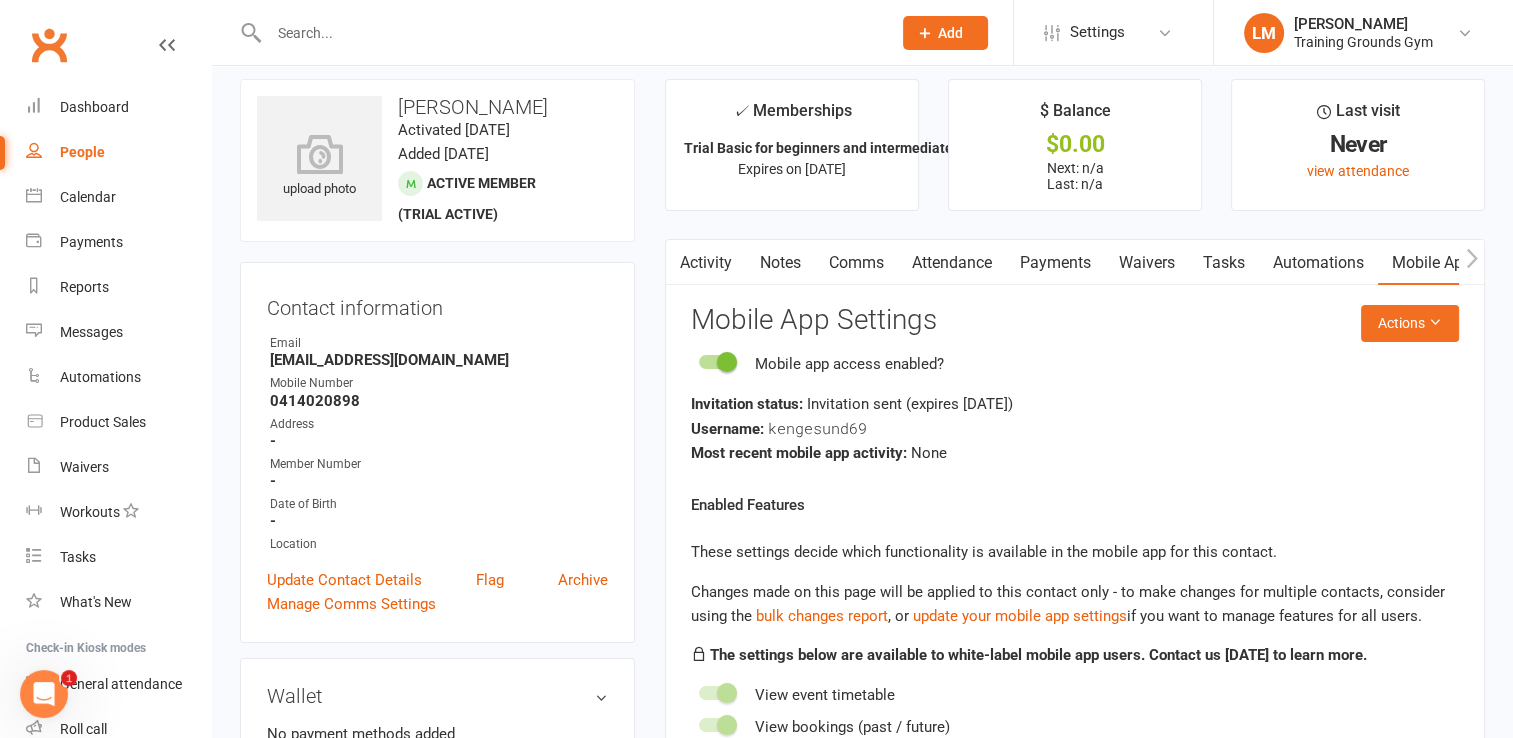 scroll, scrollTop: 0, scrollLeft: 0, axis: both 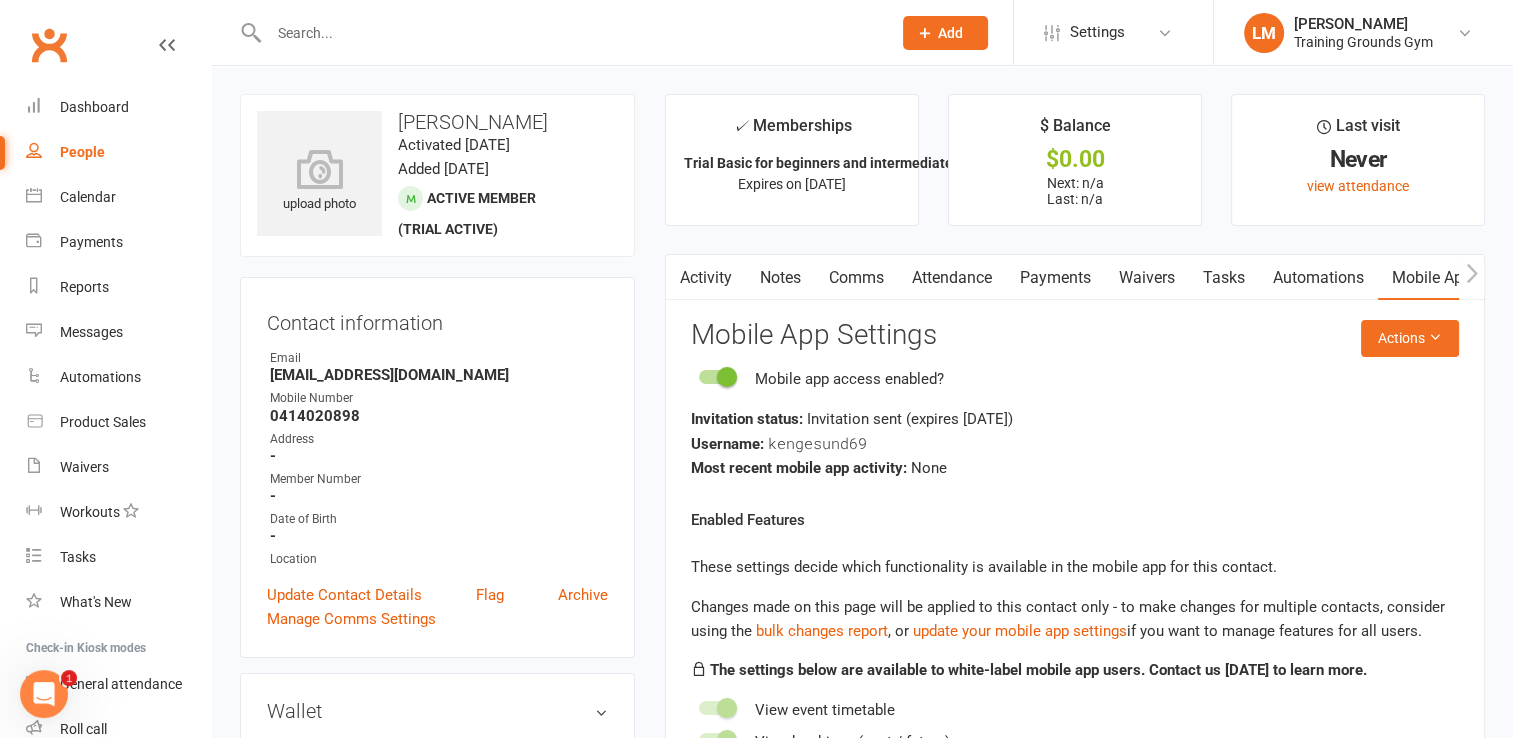 click on "Attendance" at bounding box center [952, 278] 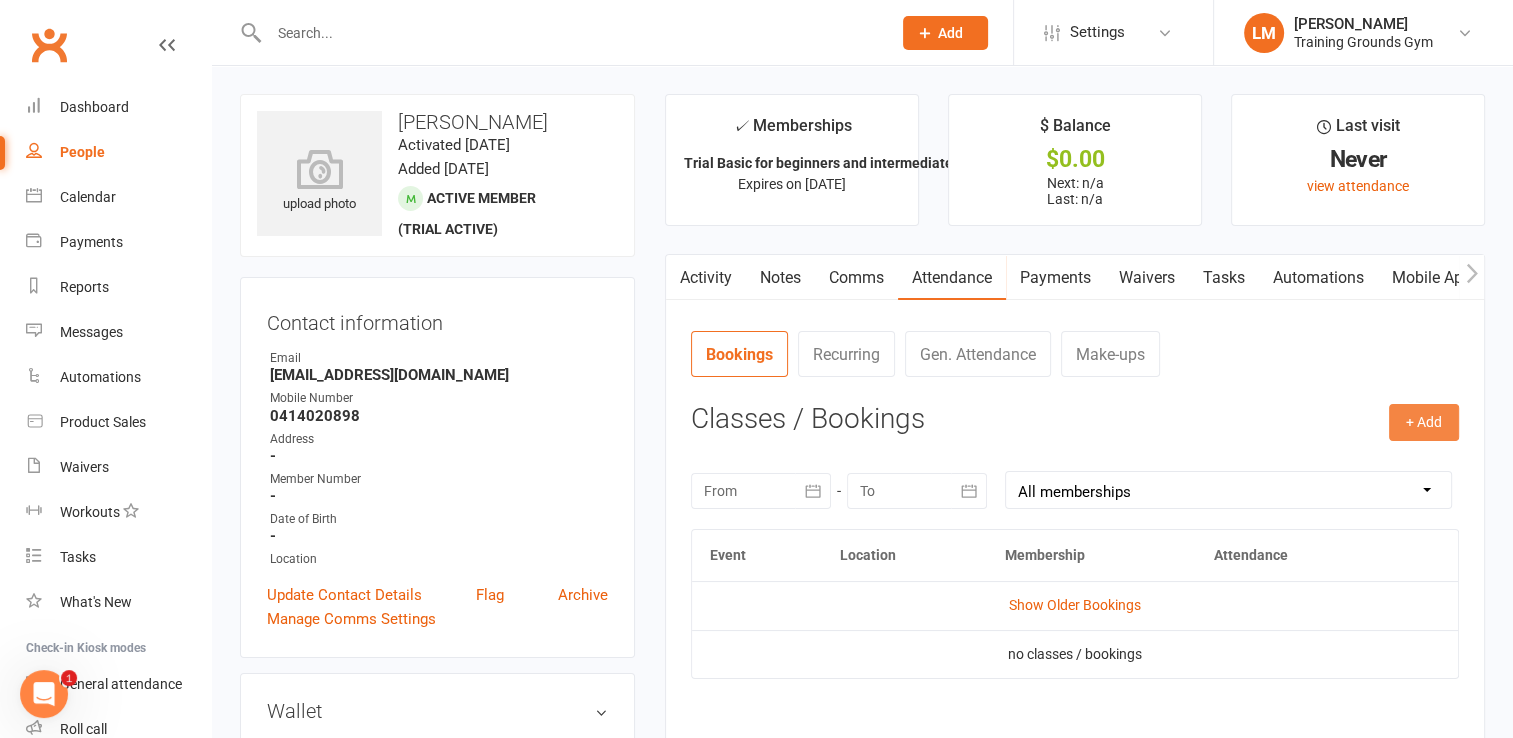 click on "+ Add" at bounding box center (1424, 422) 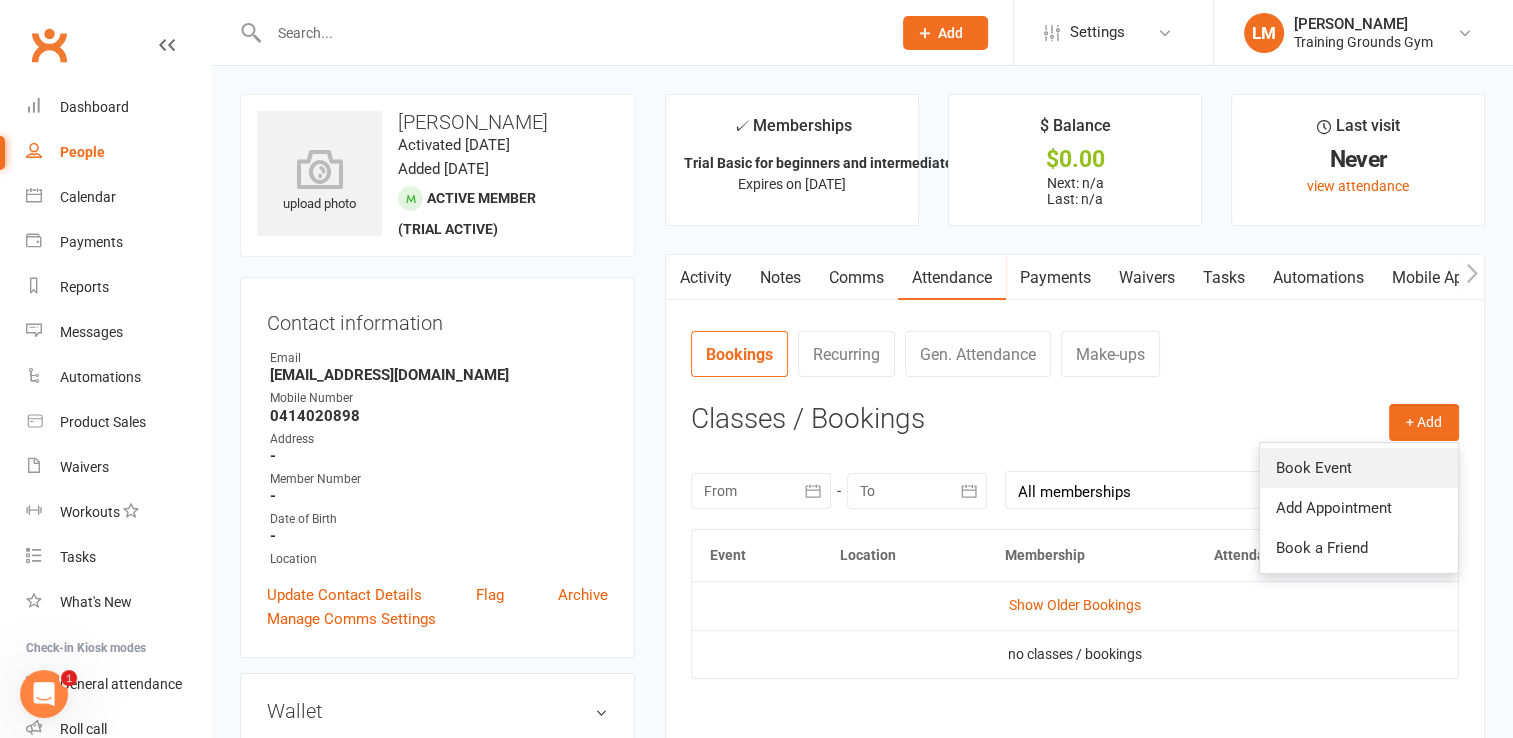 click on "Book Event" at bounding box center [1359, 468] 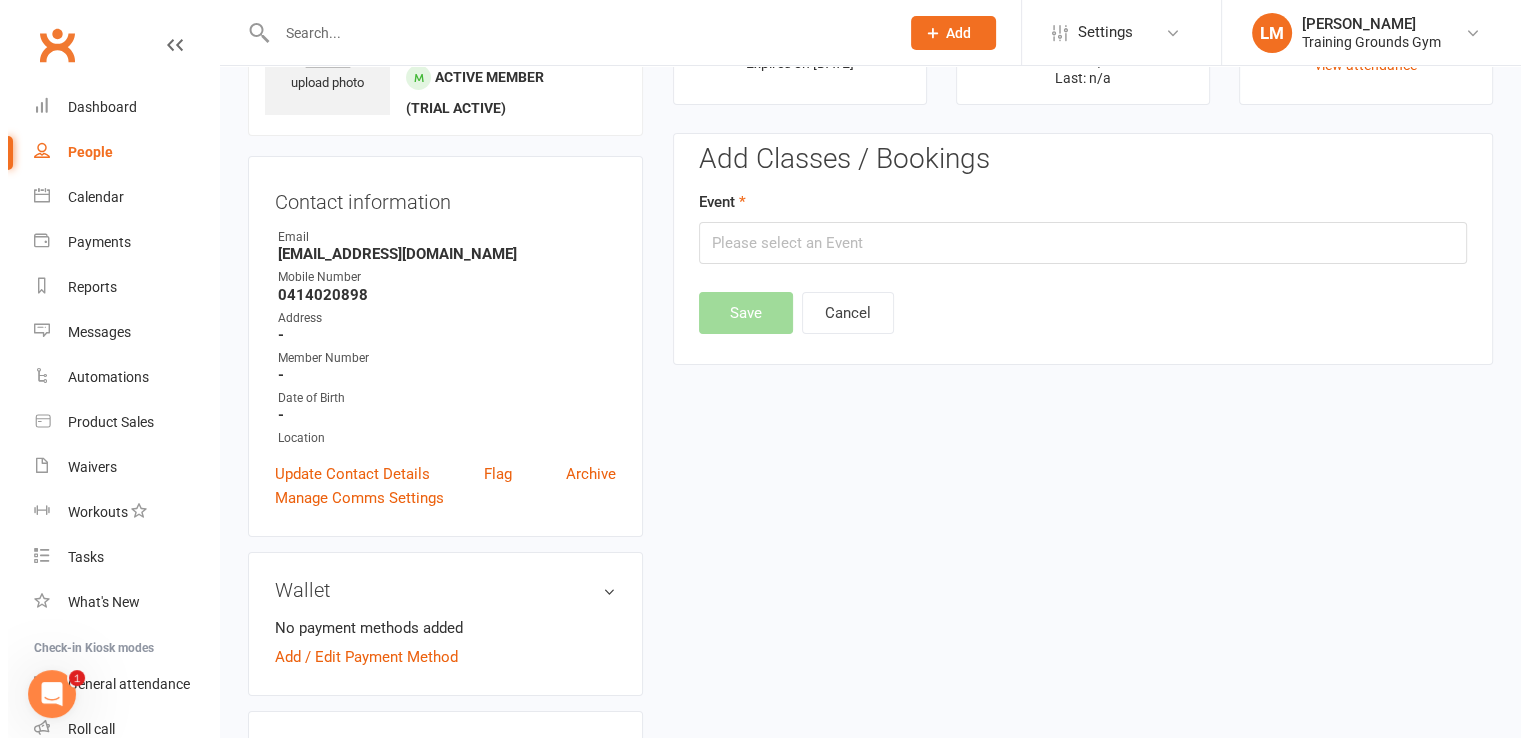 scroll, scrollTop: 153, scrollLeft: 0, axis: vertical 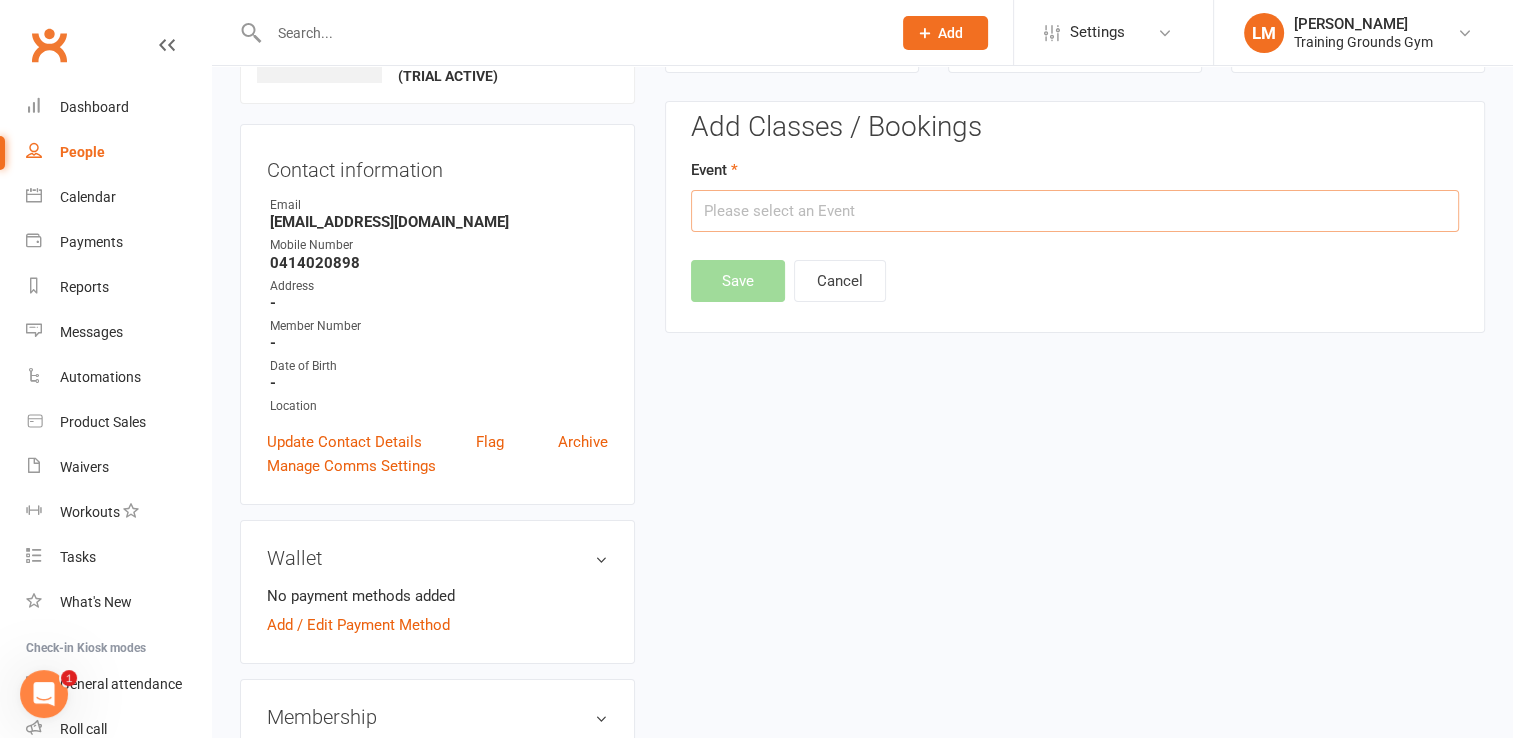 click at bounding box center (1075, 211) 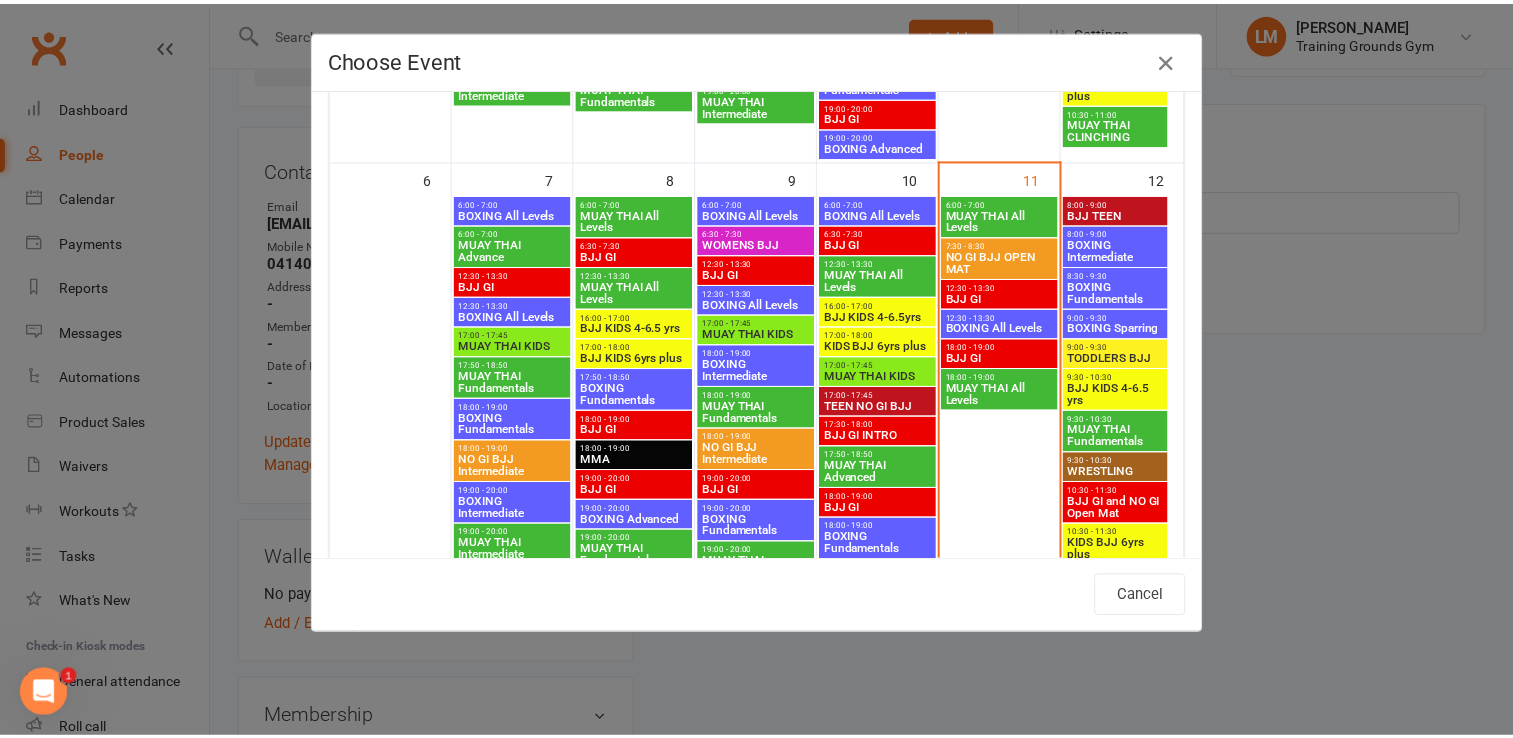 scroll, scrollTop: 535, scrollLeft: 0, axis: vertical 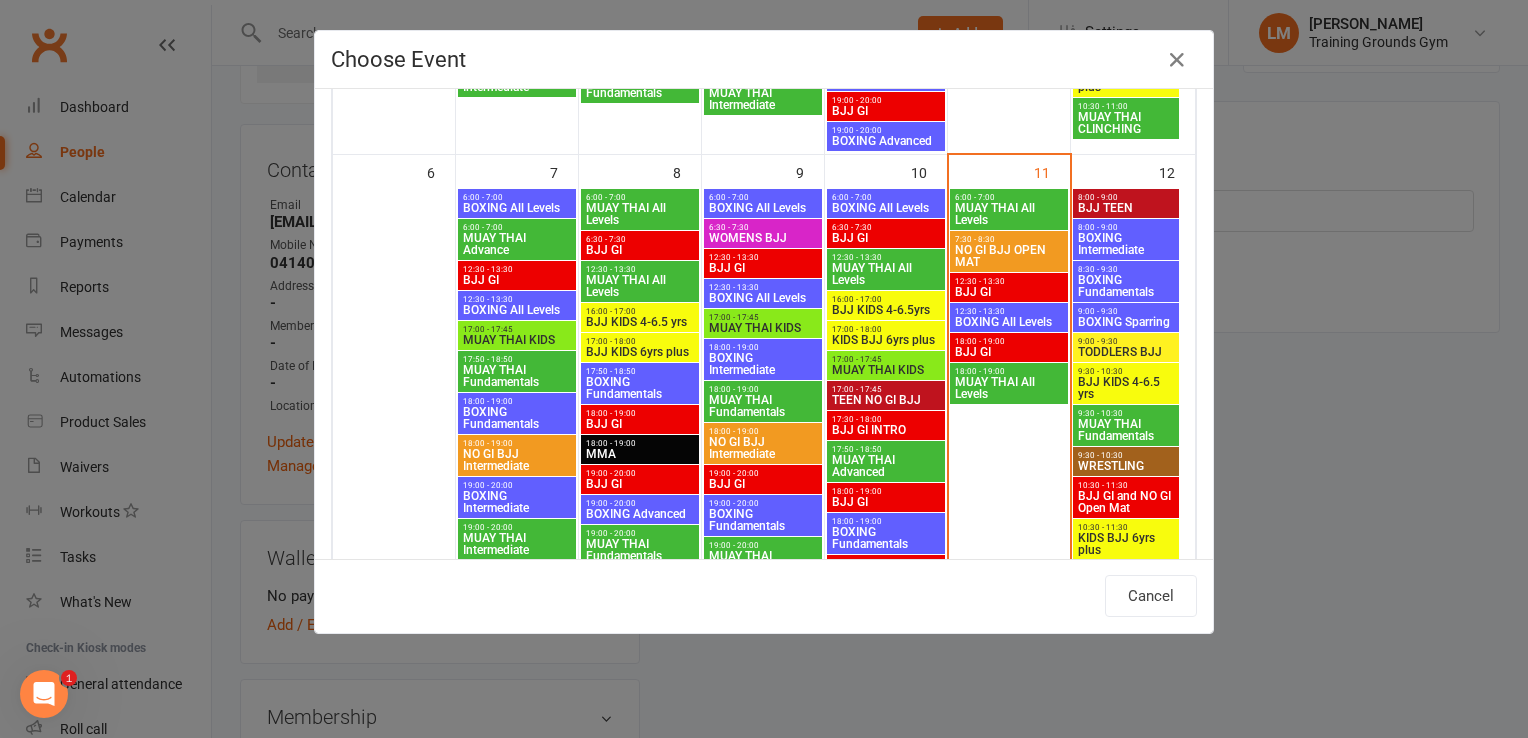 click on "BOXING Fundamentals" at bounding box center (1126, 286) 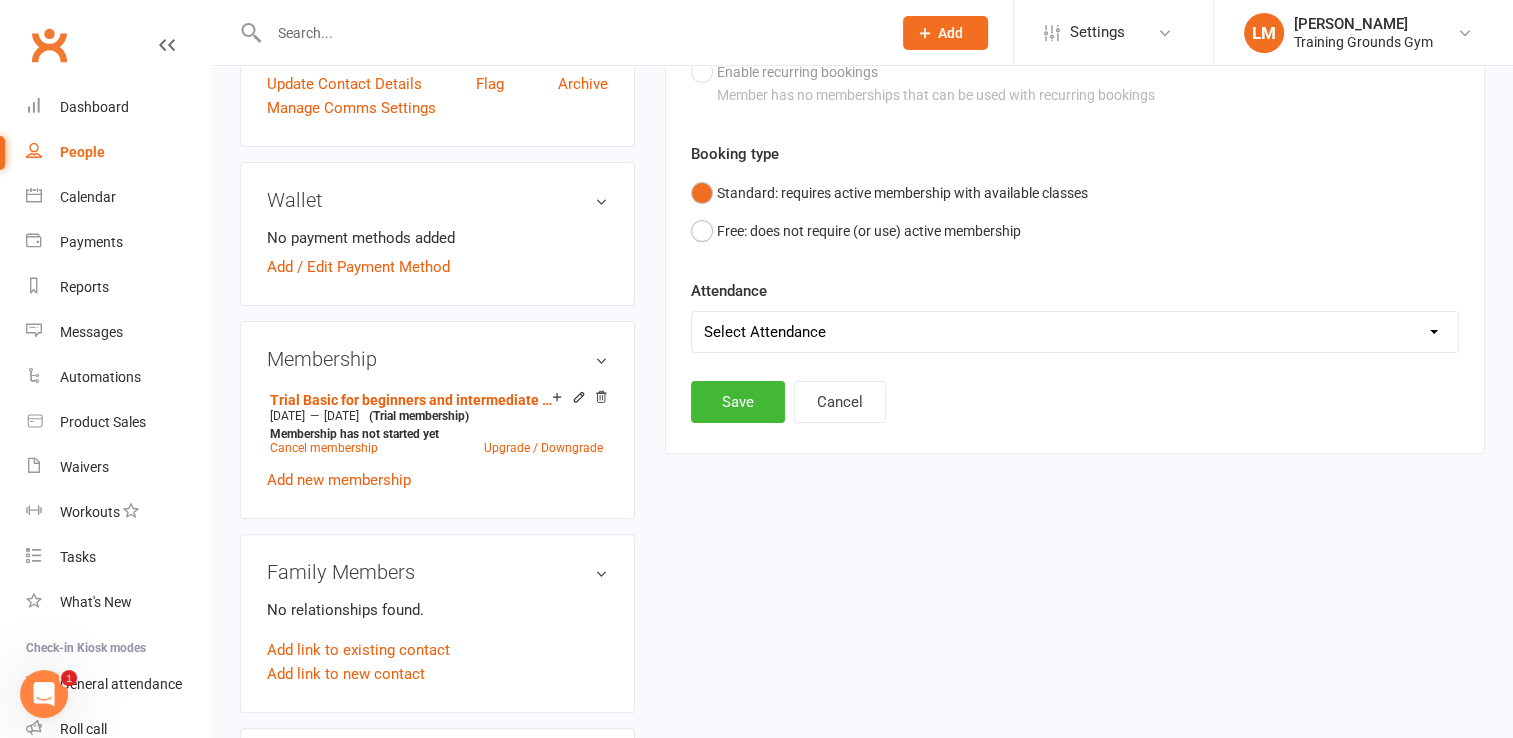 scroll, scrollTop: 605, scrollLeft: 0, axis: vertical 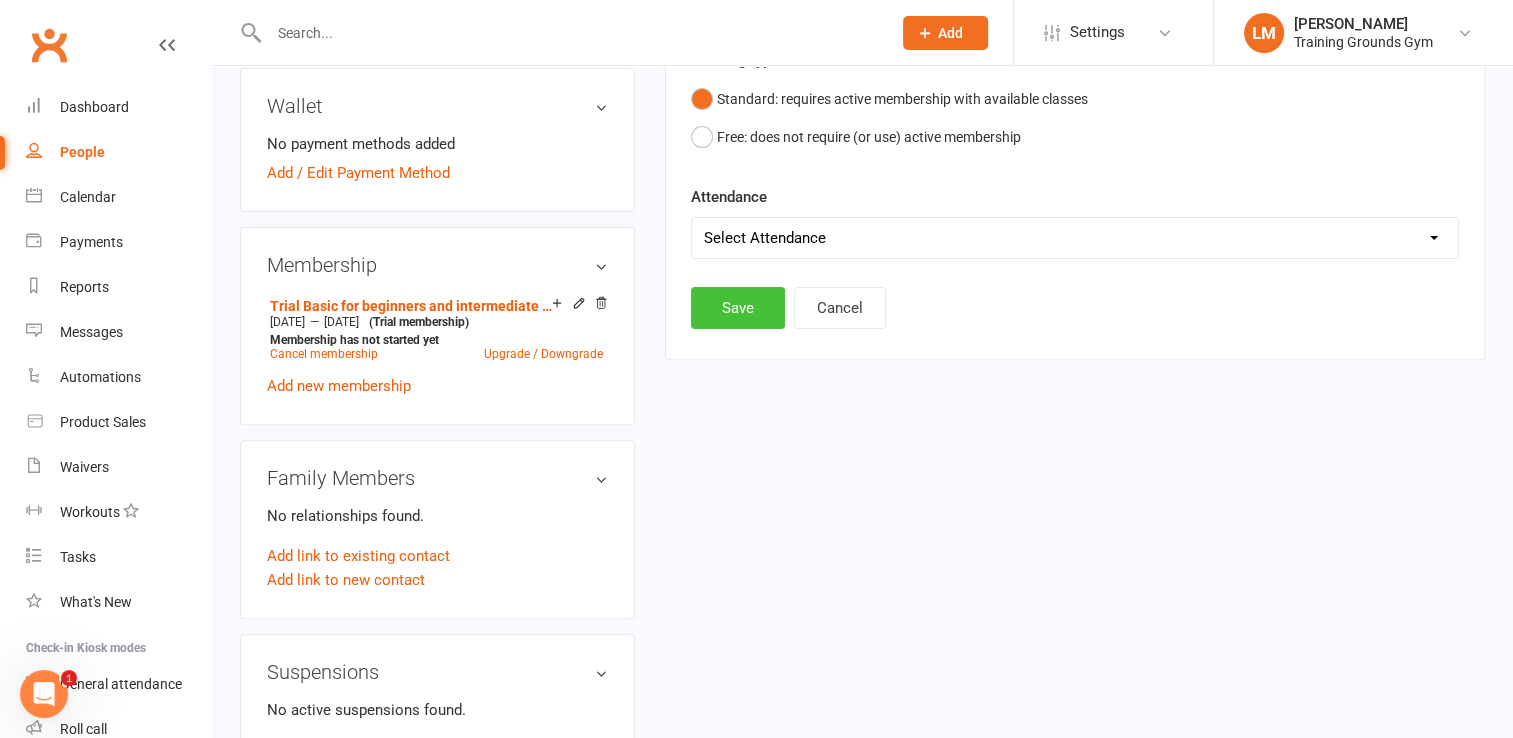 click on "Save" at bounding box center [738, 308] 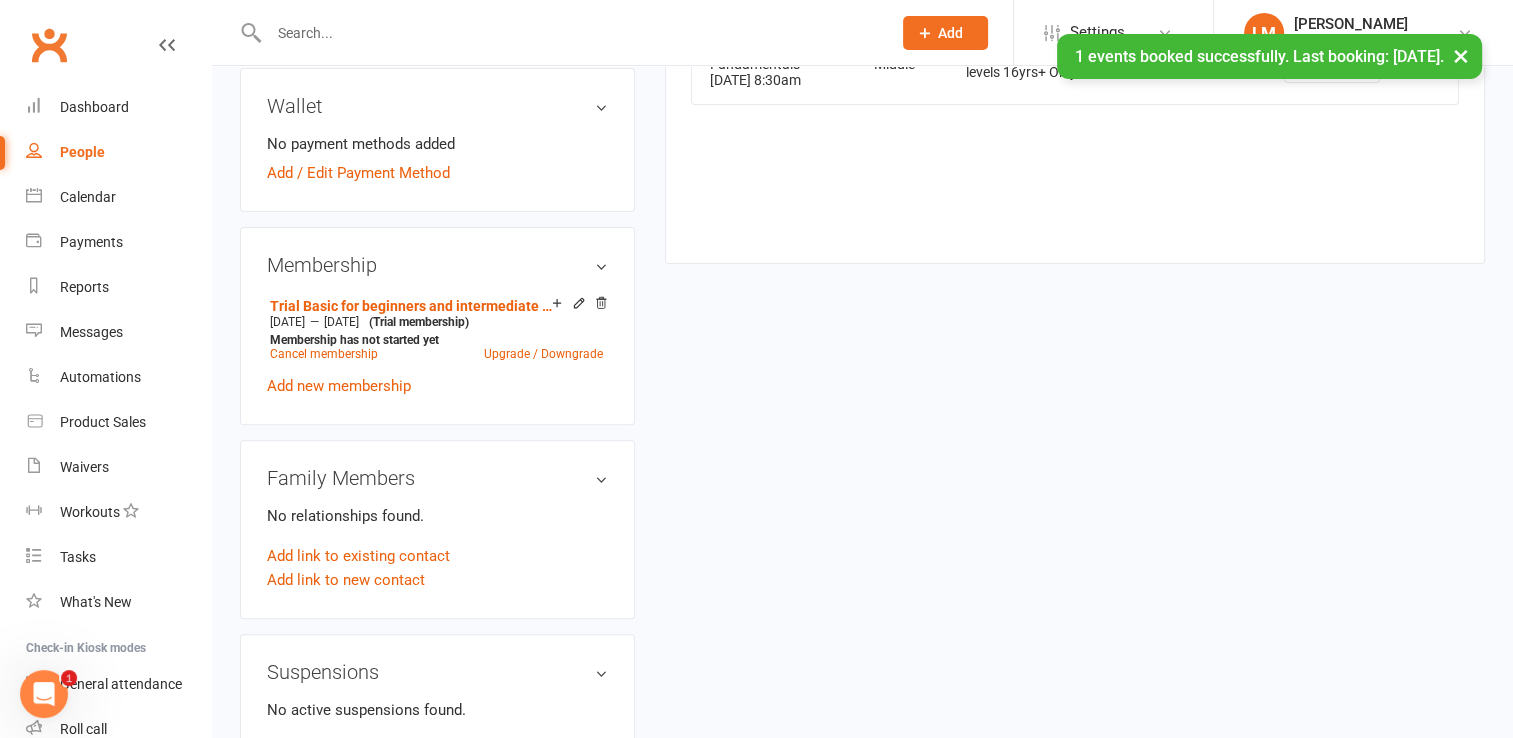 scroll, scrollTop: 0, scrollLeft: 0, axis: both 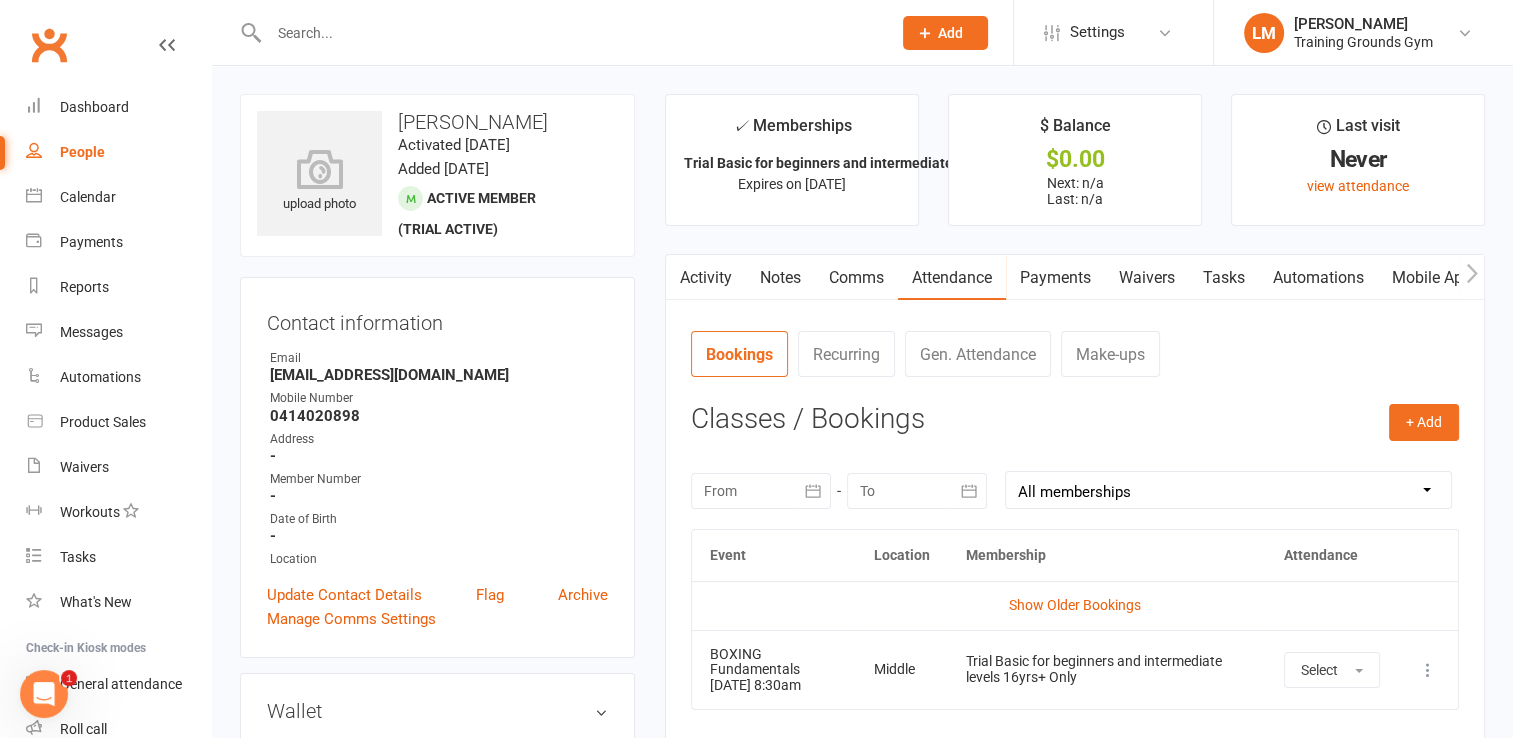 drag, startPoint x: 544, startPoint y: 114, endPoint x: 401, endPoint y: 112, distance: 143.01399 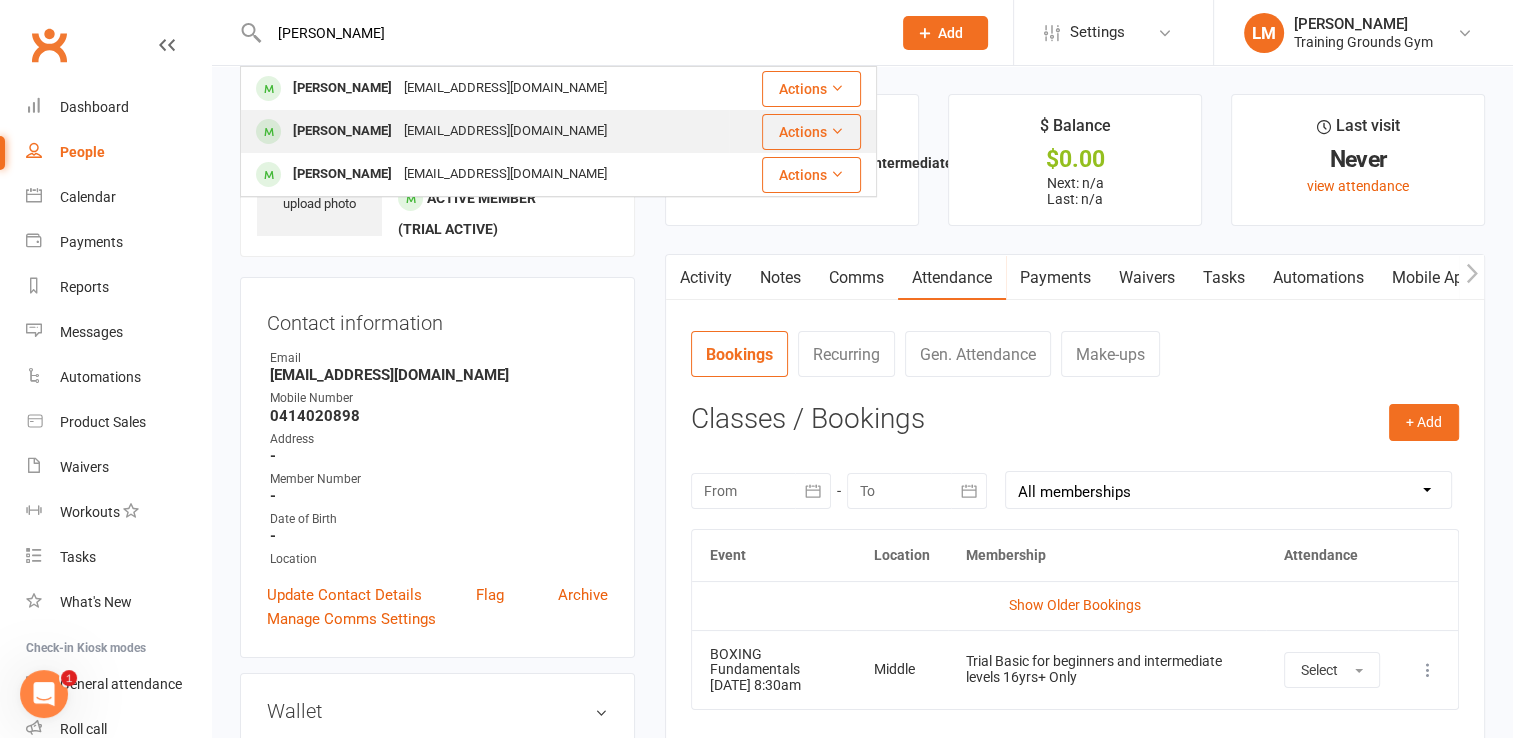 type on "[PERSON_NAME]" 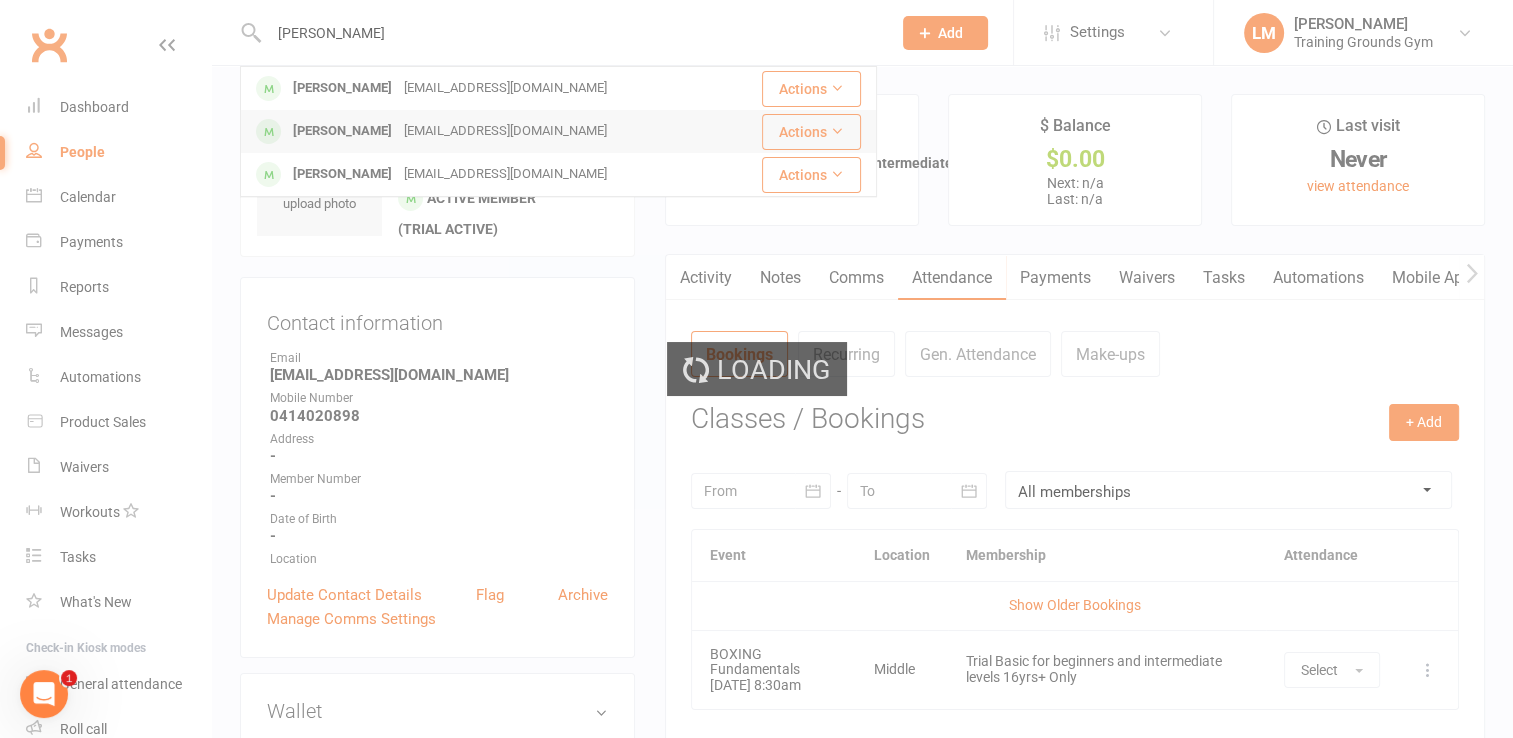 type 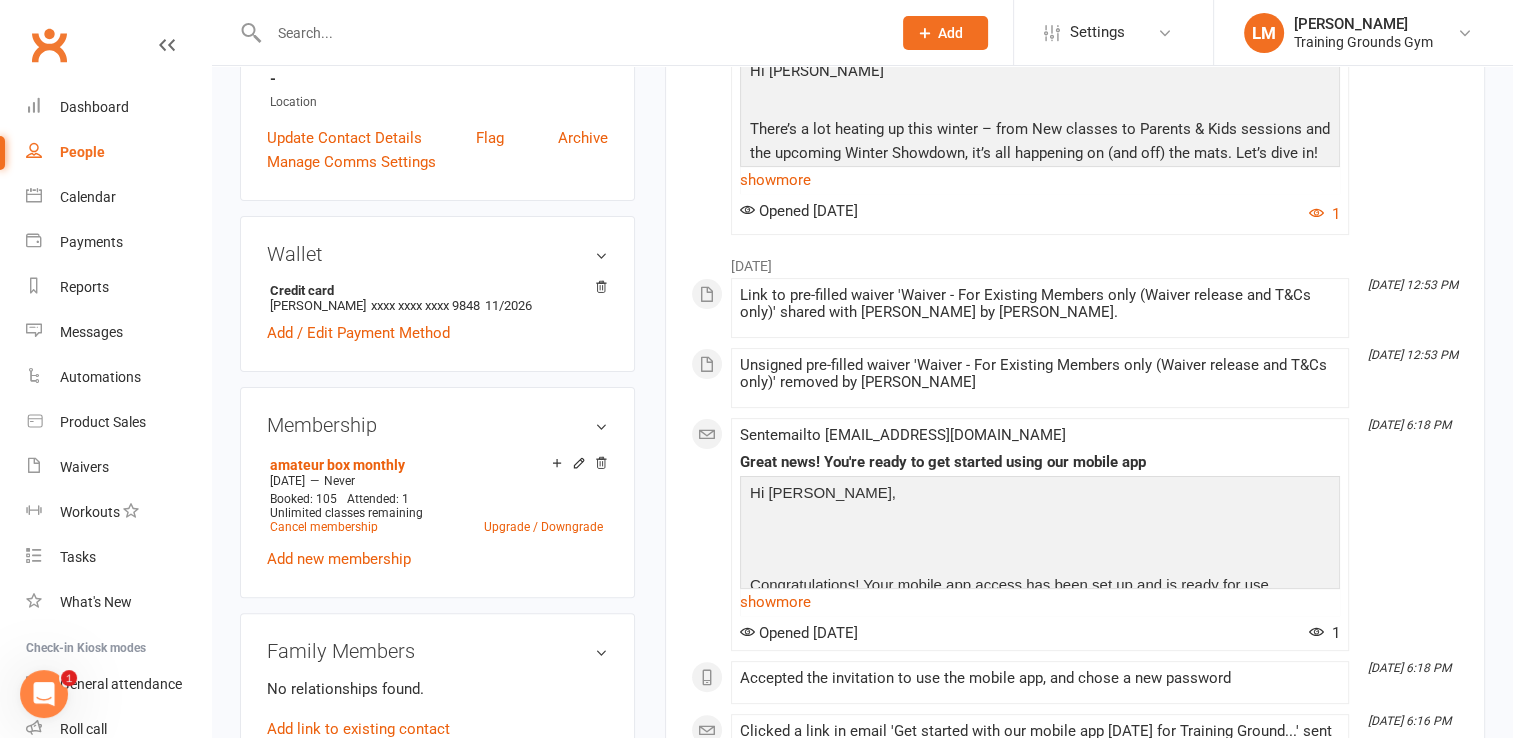 scroll, scrollTop: 0, scrollLeft: 0, axis: both 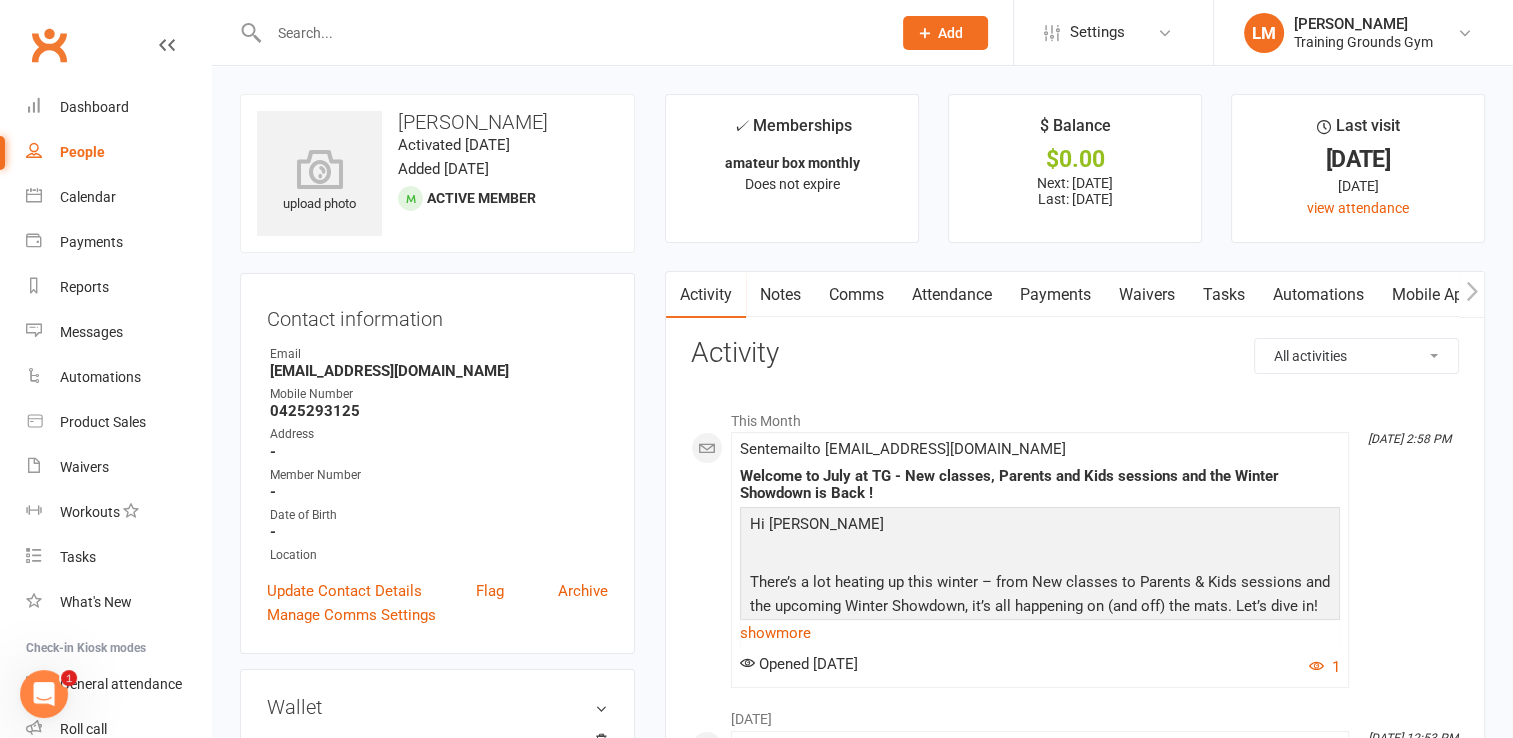 click on "Payments" at bounding box center [1055, 295] 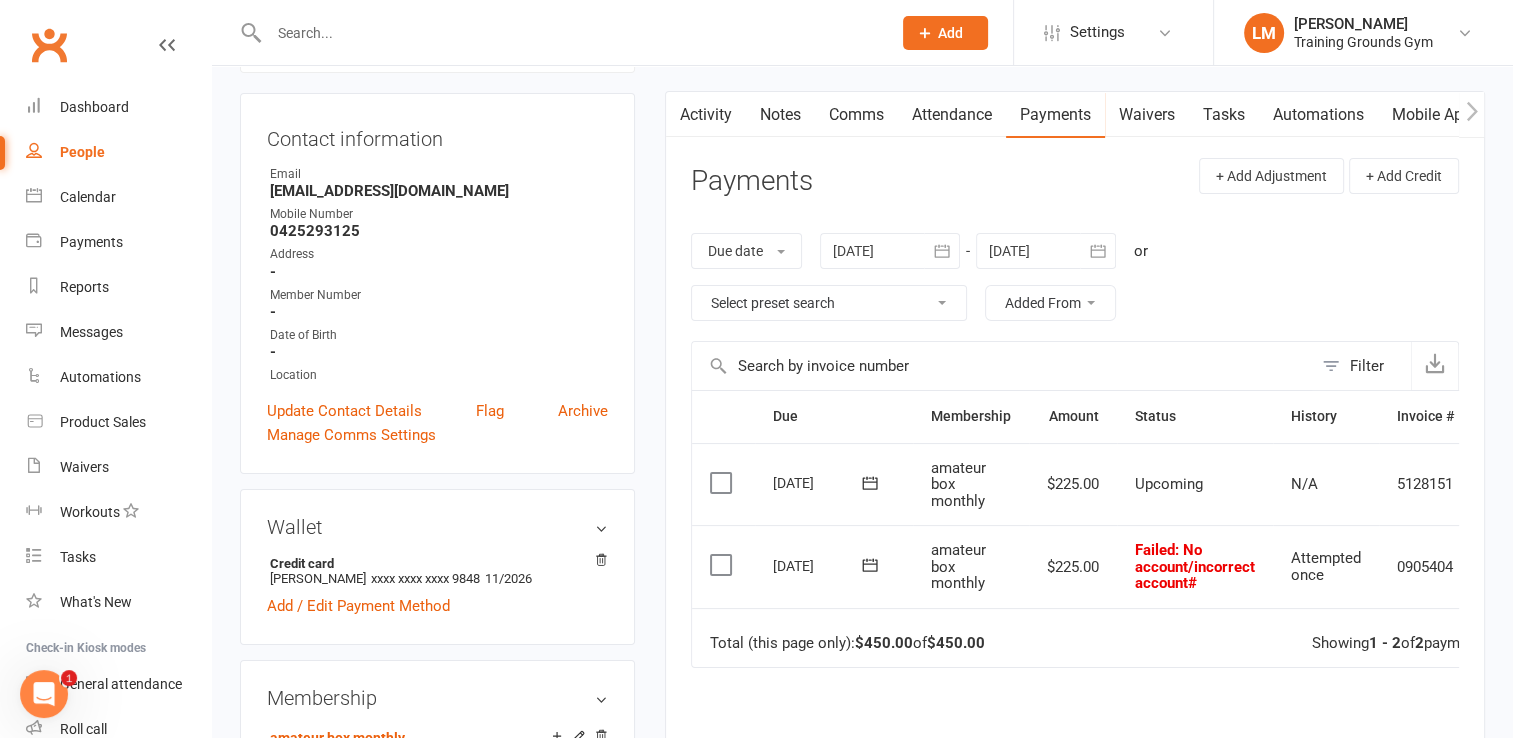 scroll, scrollTop: 279, scrollLeft: 0, axis: vertical 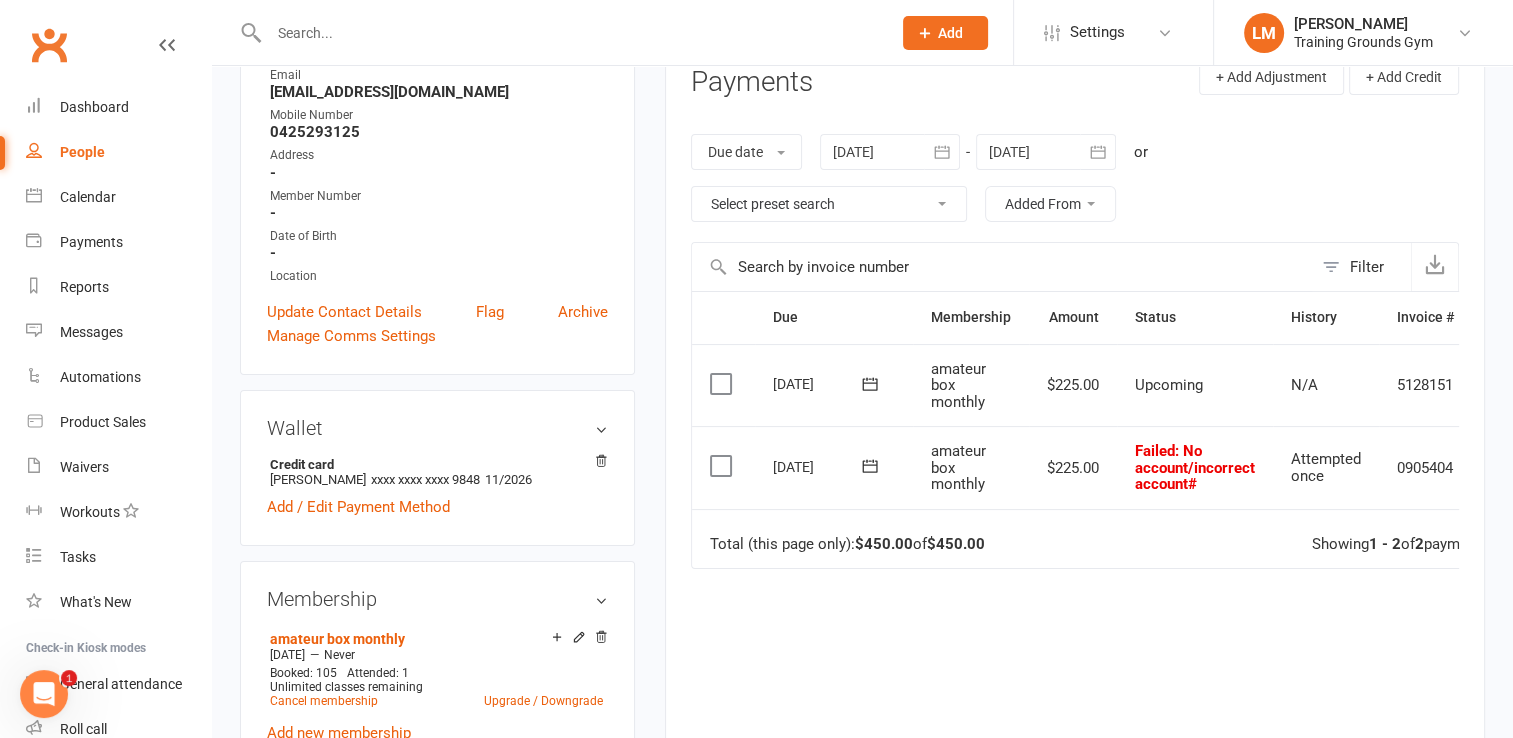 click 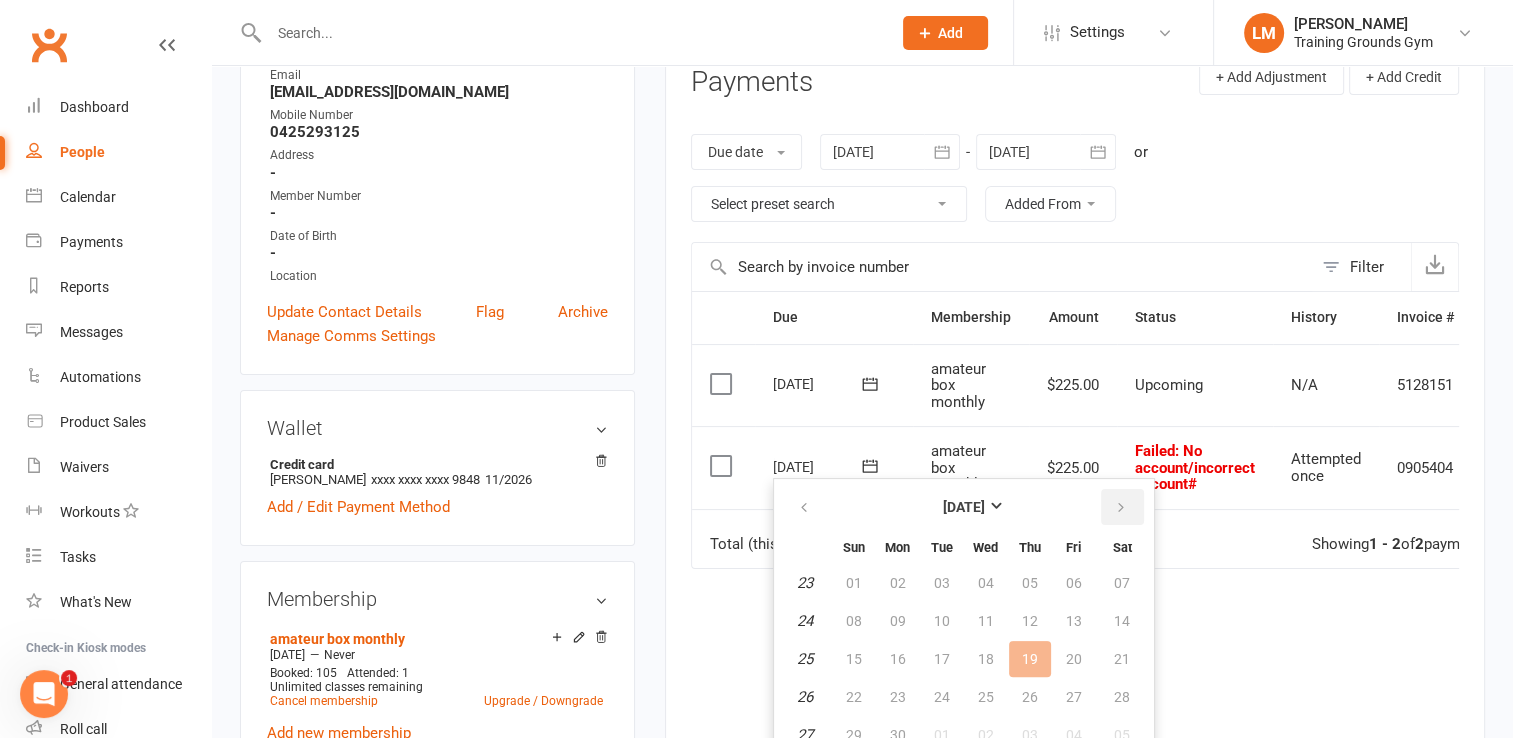 click at bounding box center [1121, 508] 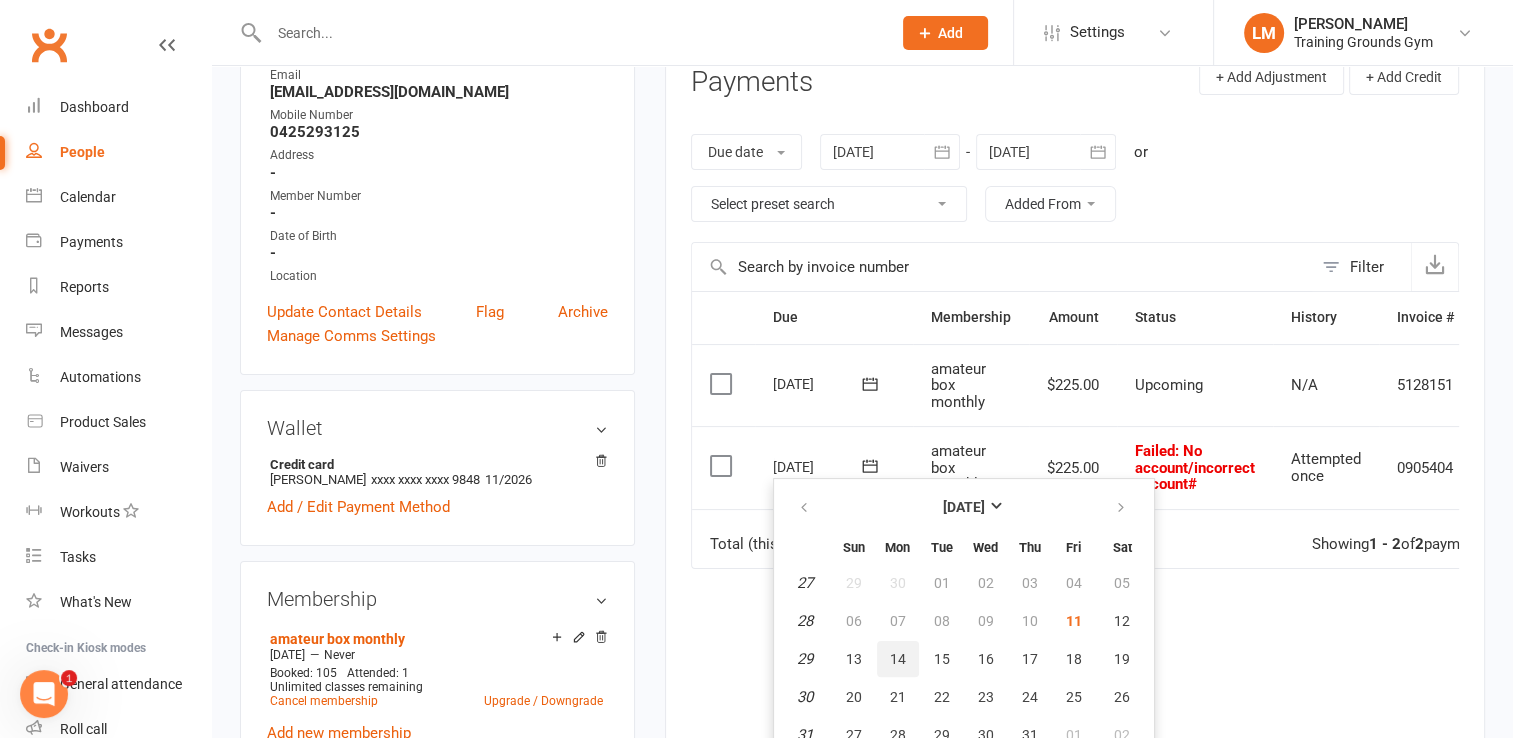 click on "14" at bounding box center (898, 659) 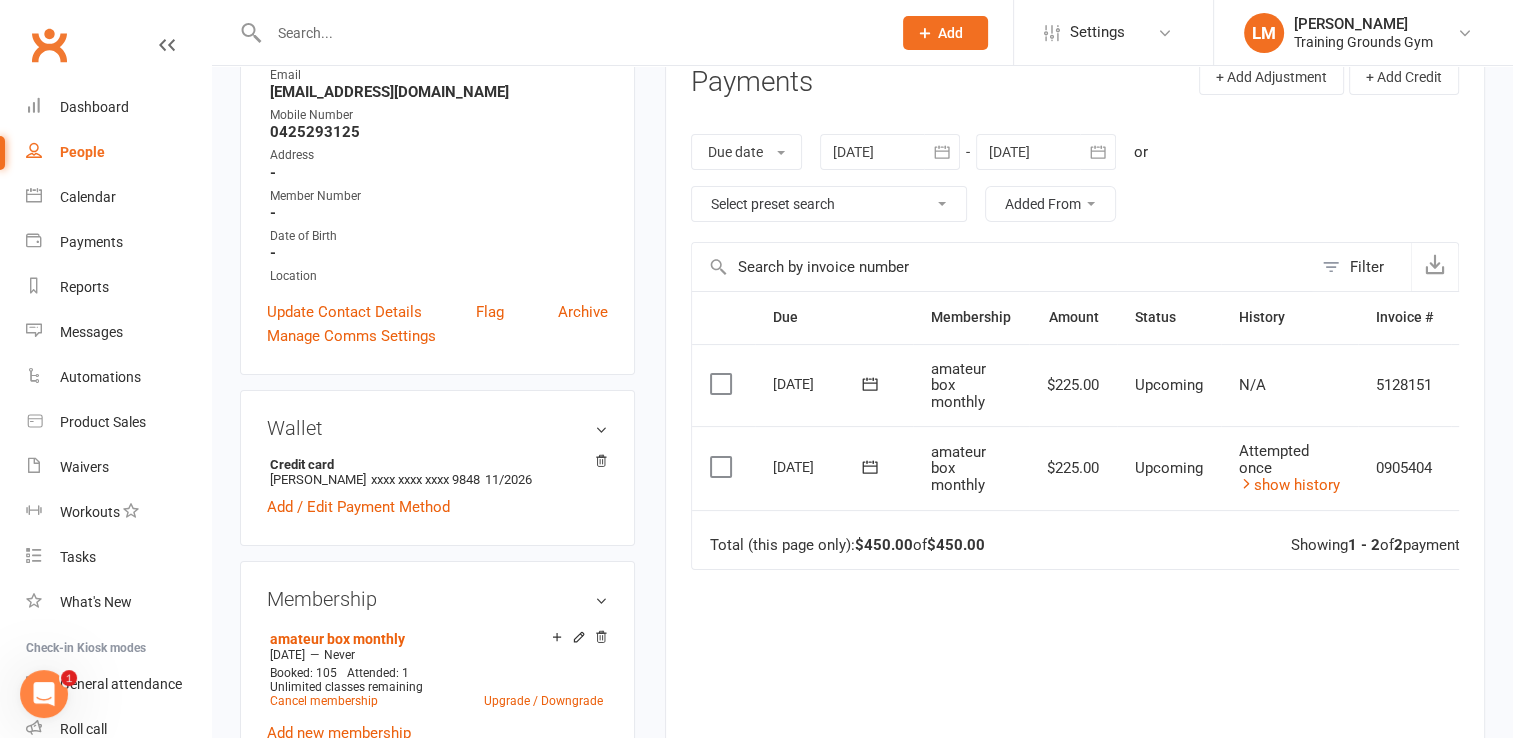 click 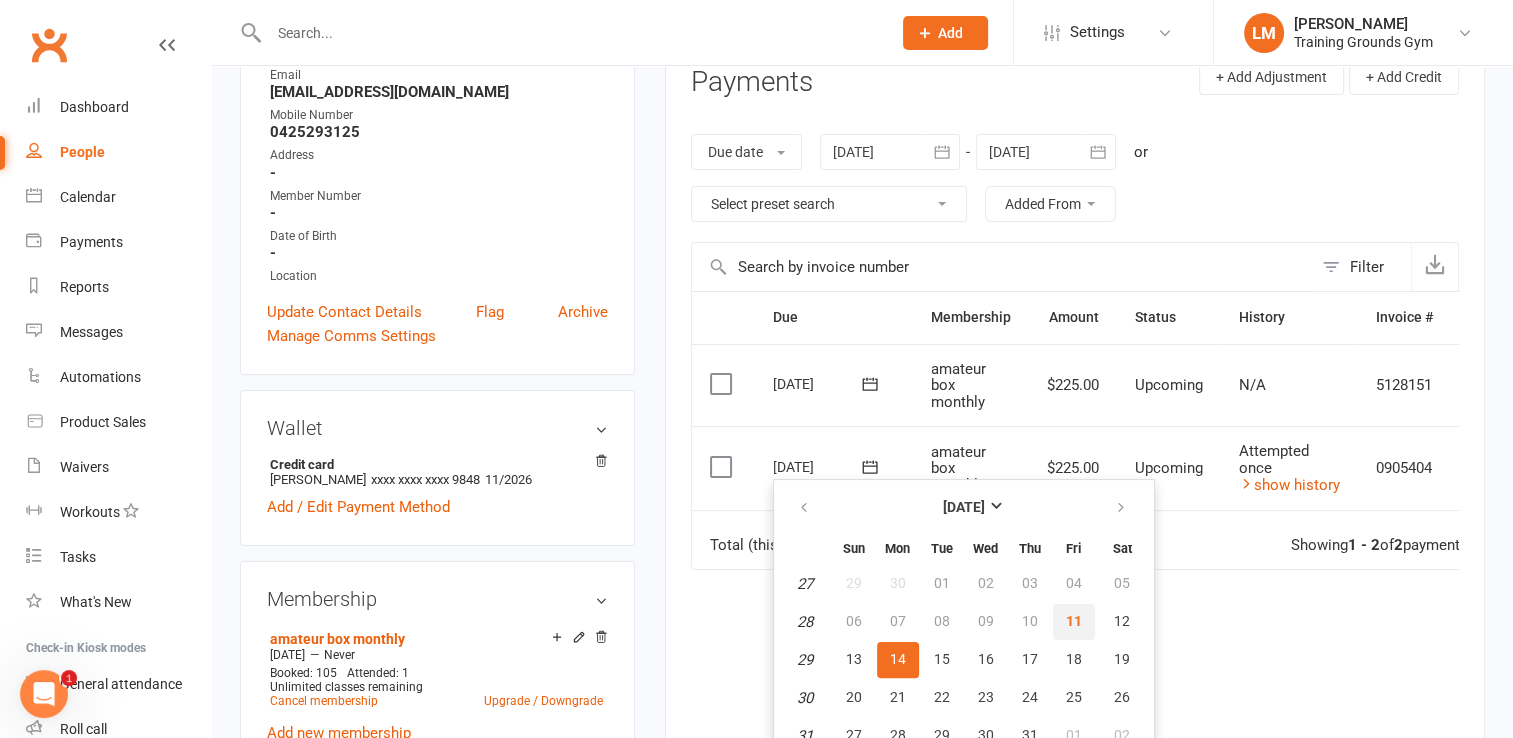 click on "11" at bounding box center [1074, 621] 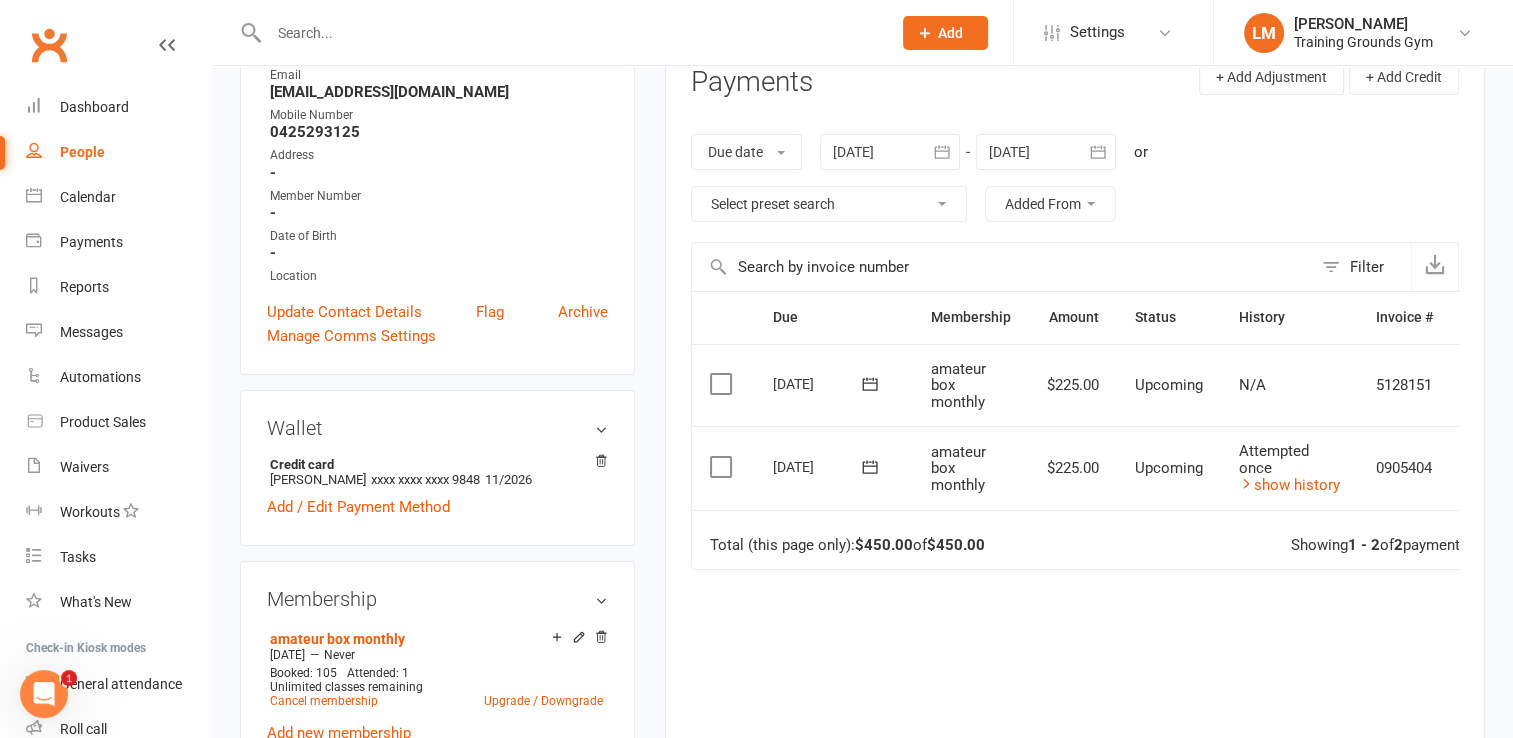 click 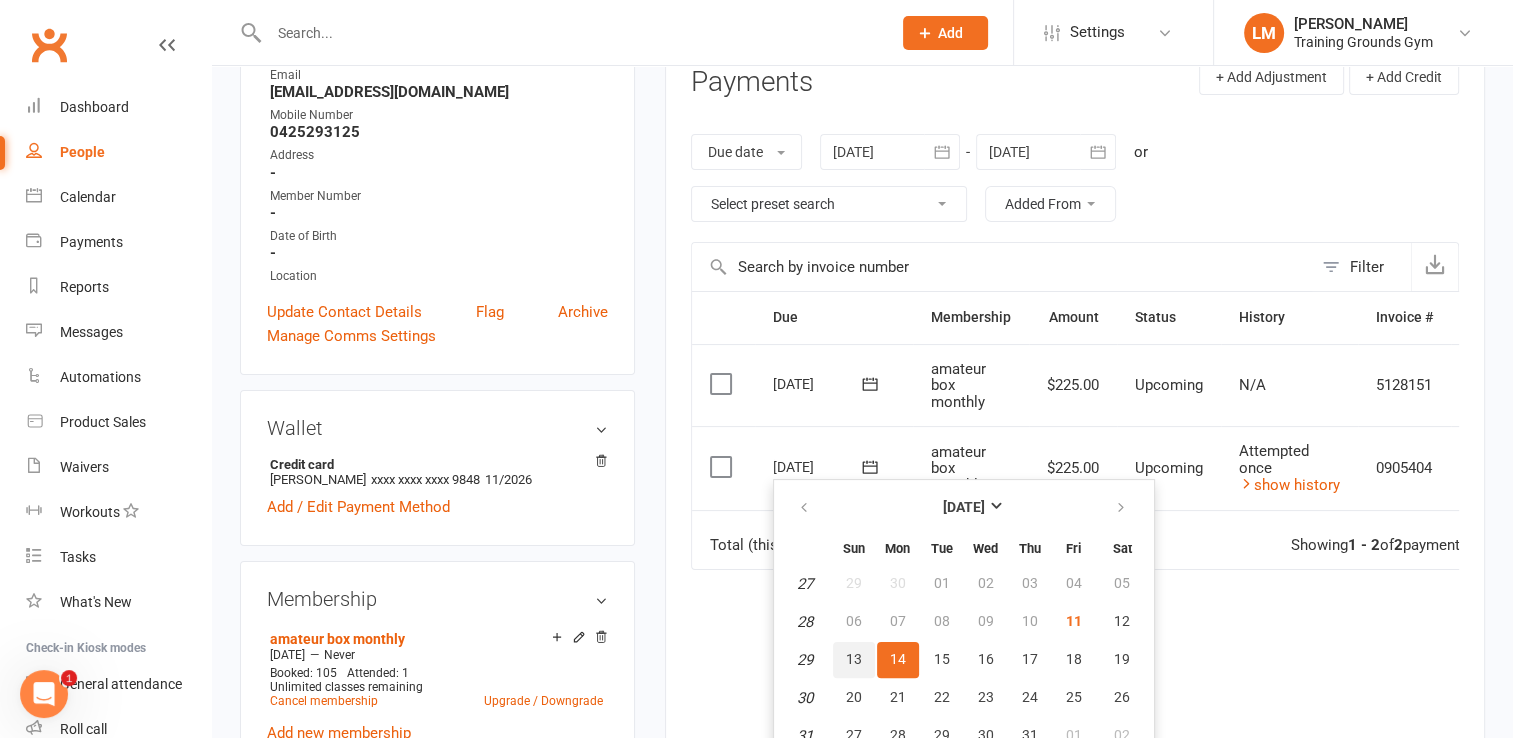 click on "13" at bounding box center (854, 659) 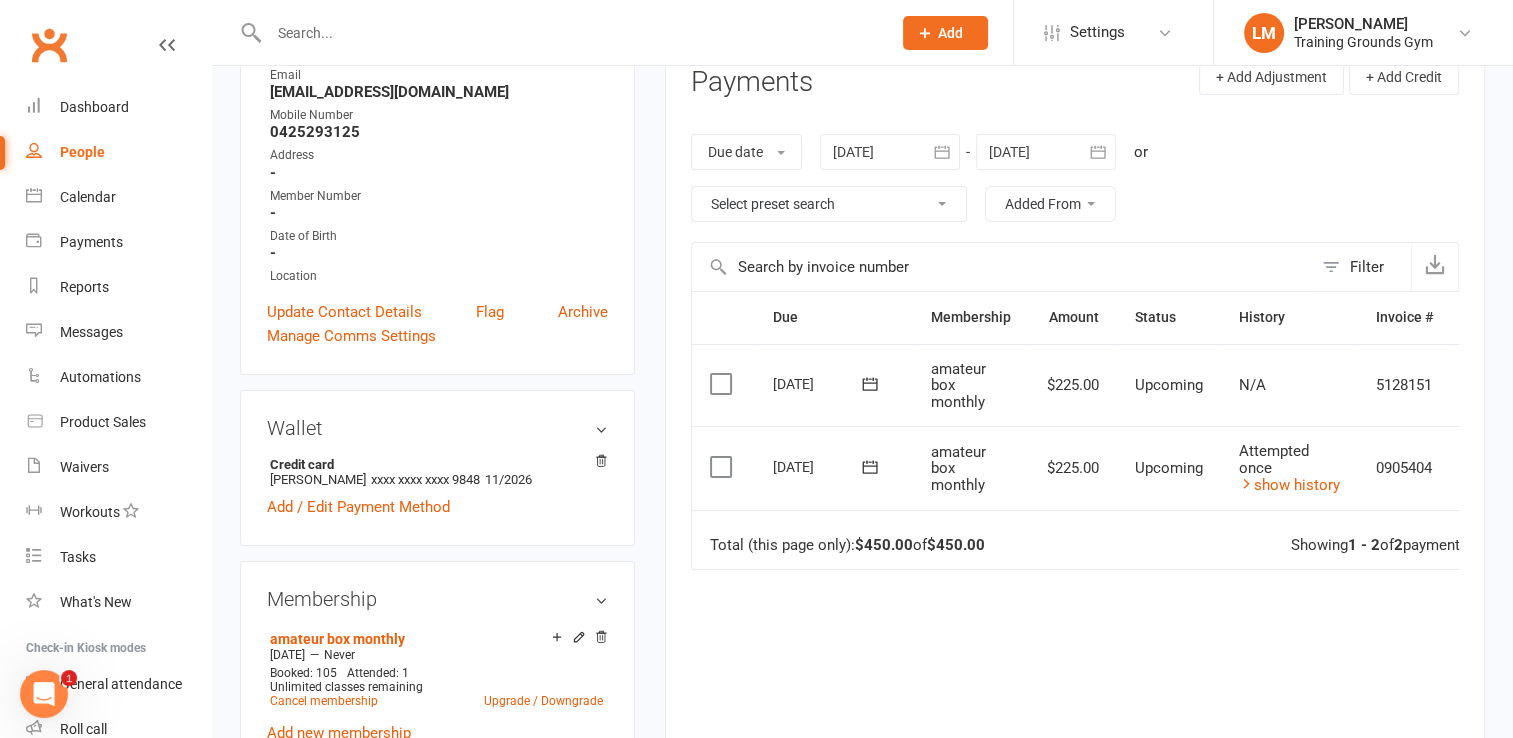click 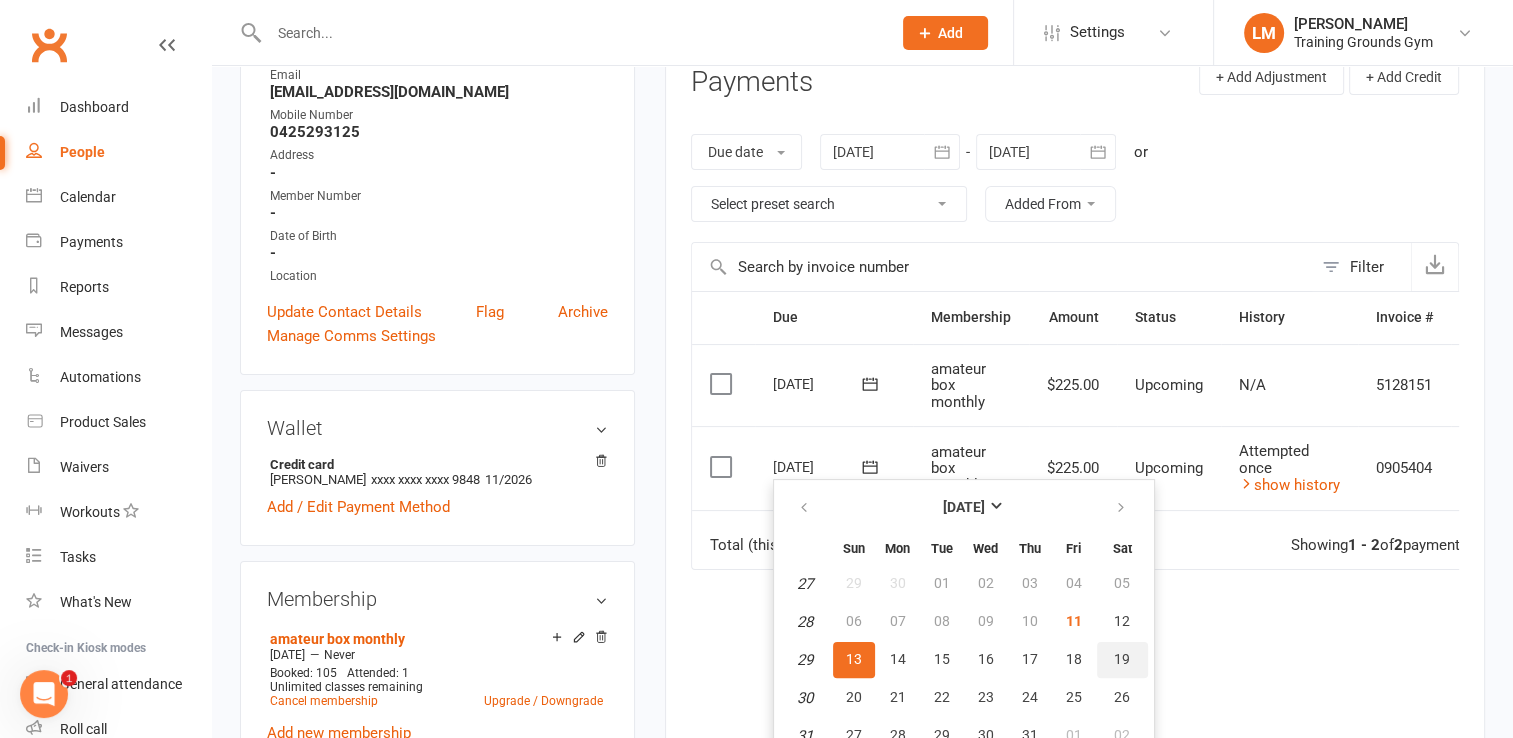 click on "19" at bounding box center [1122, 659] 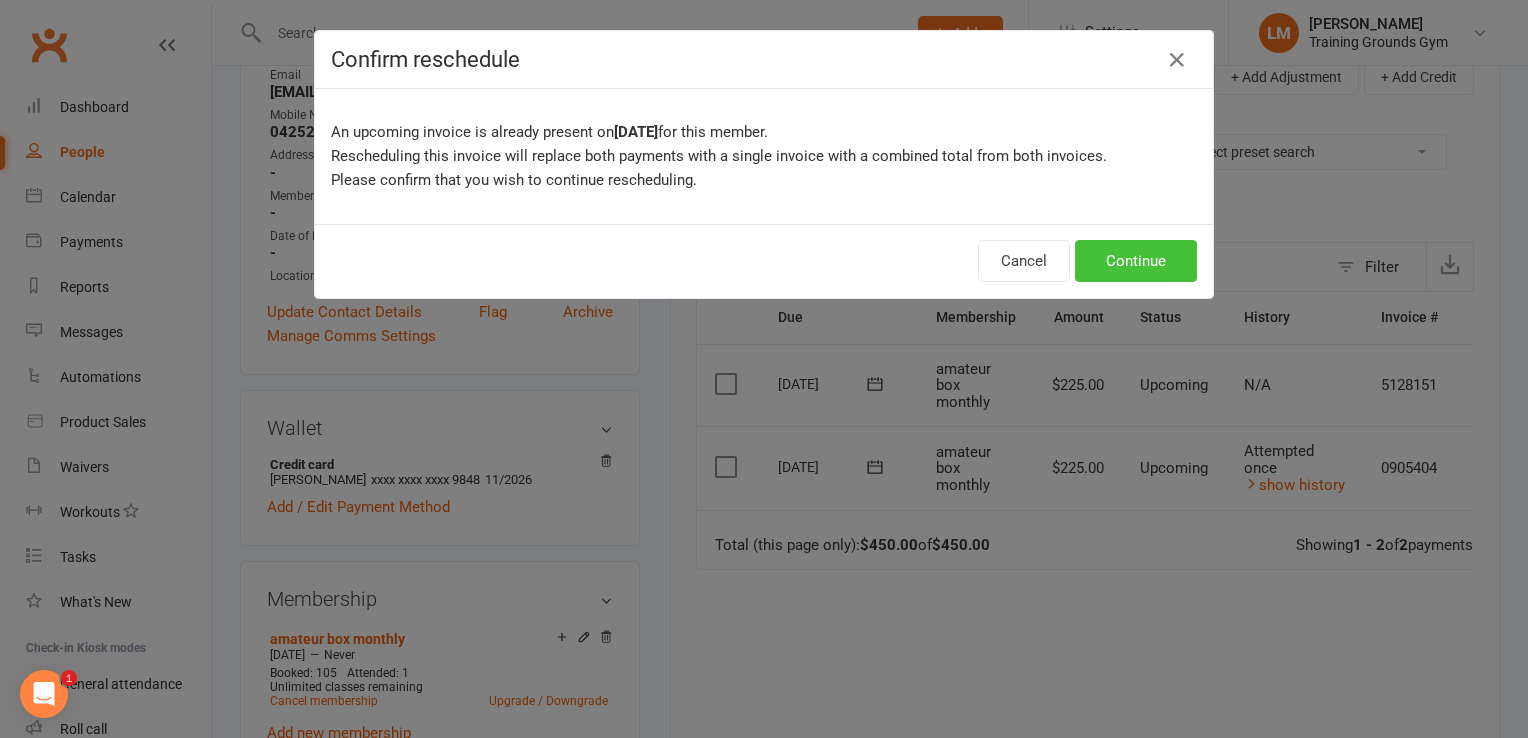 click on "Continue" at bounding box center (1136, 261) 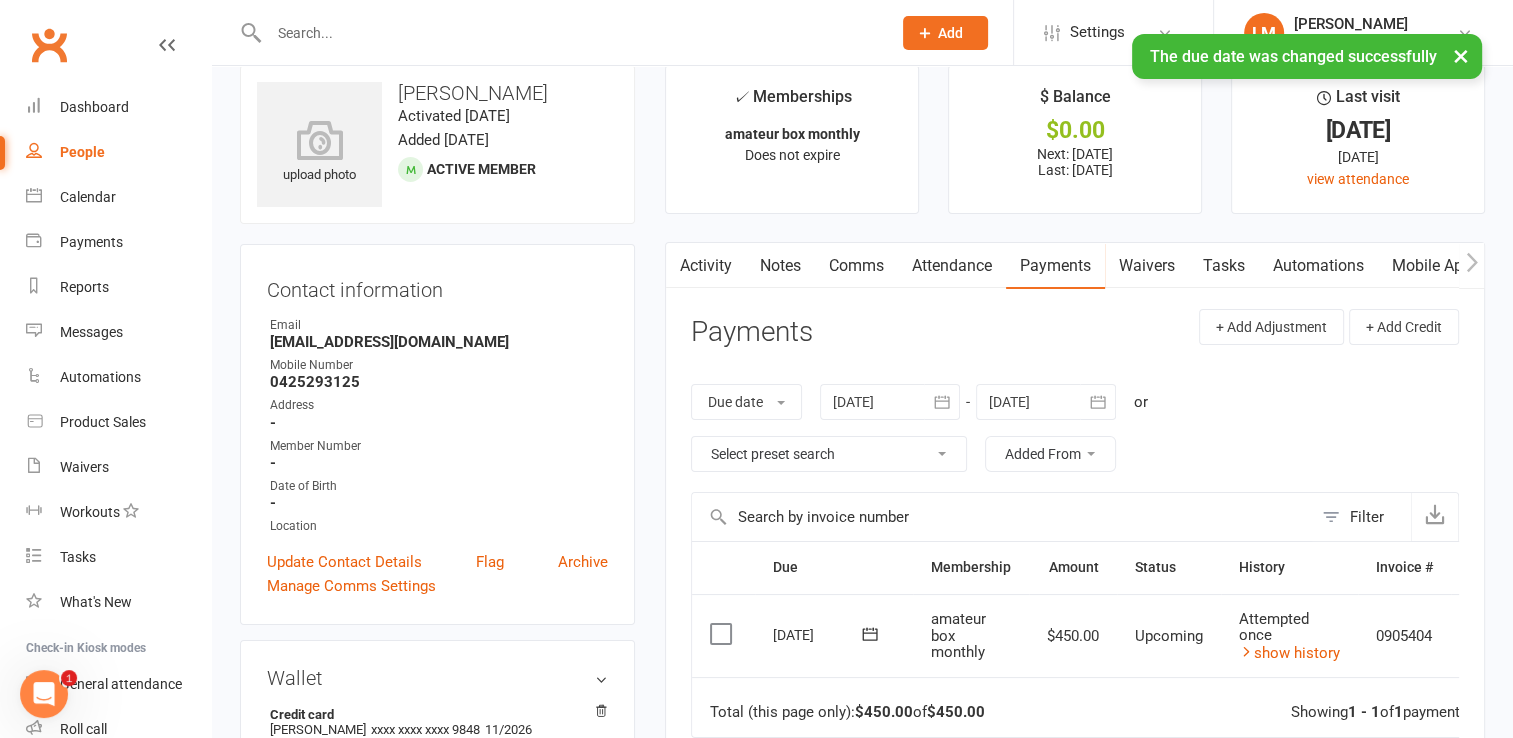 scroll, scrollTop: 13, scrollLeft: 0, axis: vertical 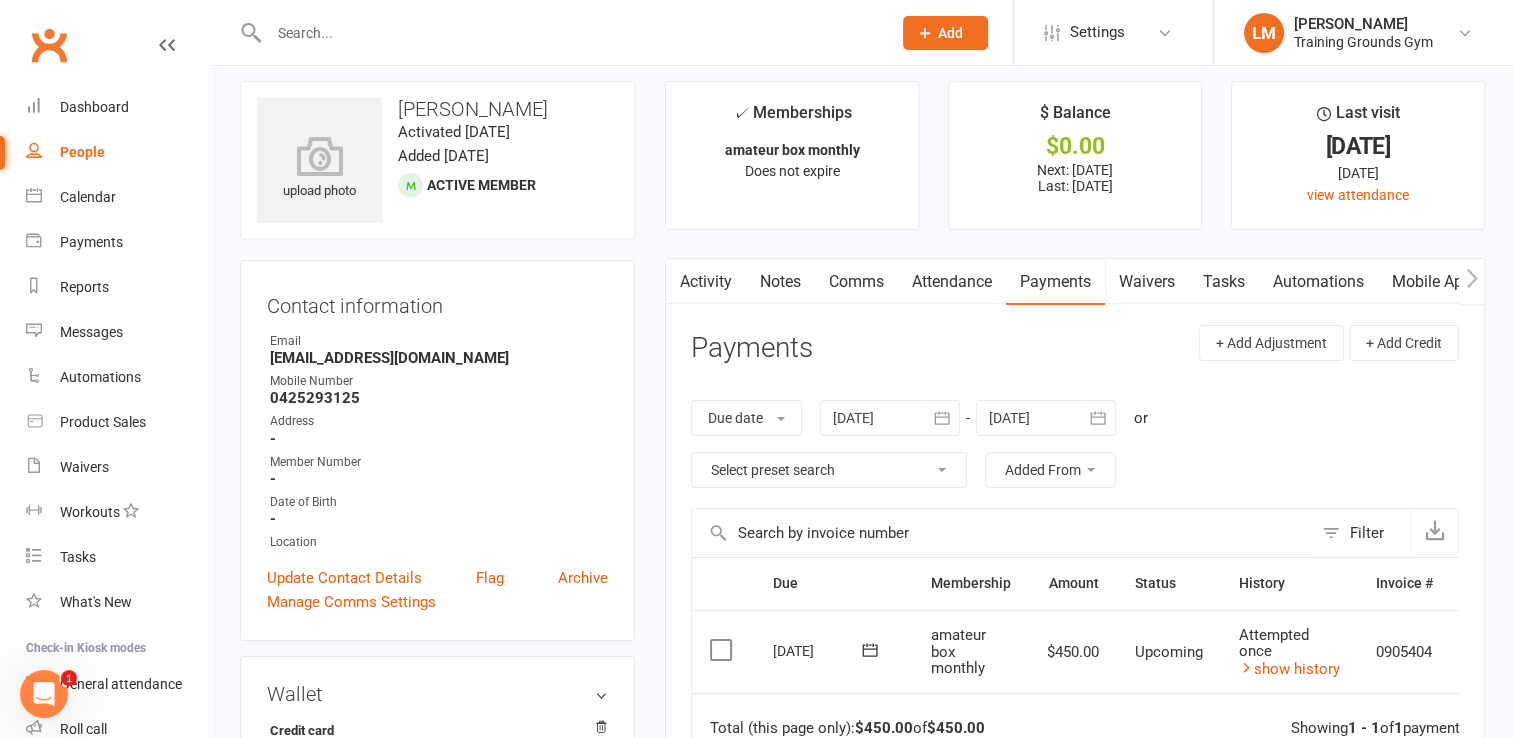 click on "Payments" at bounding box center [1055, 282] 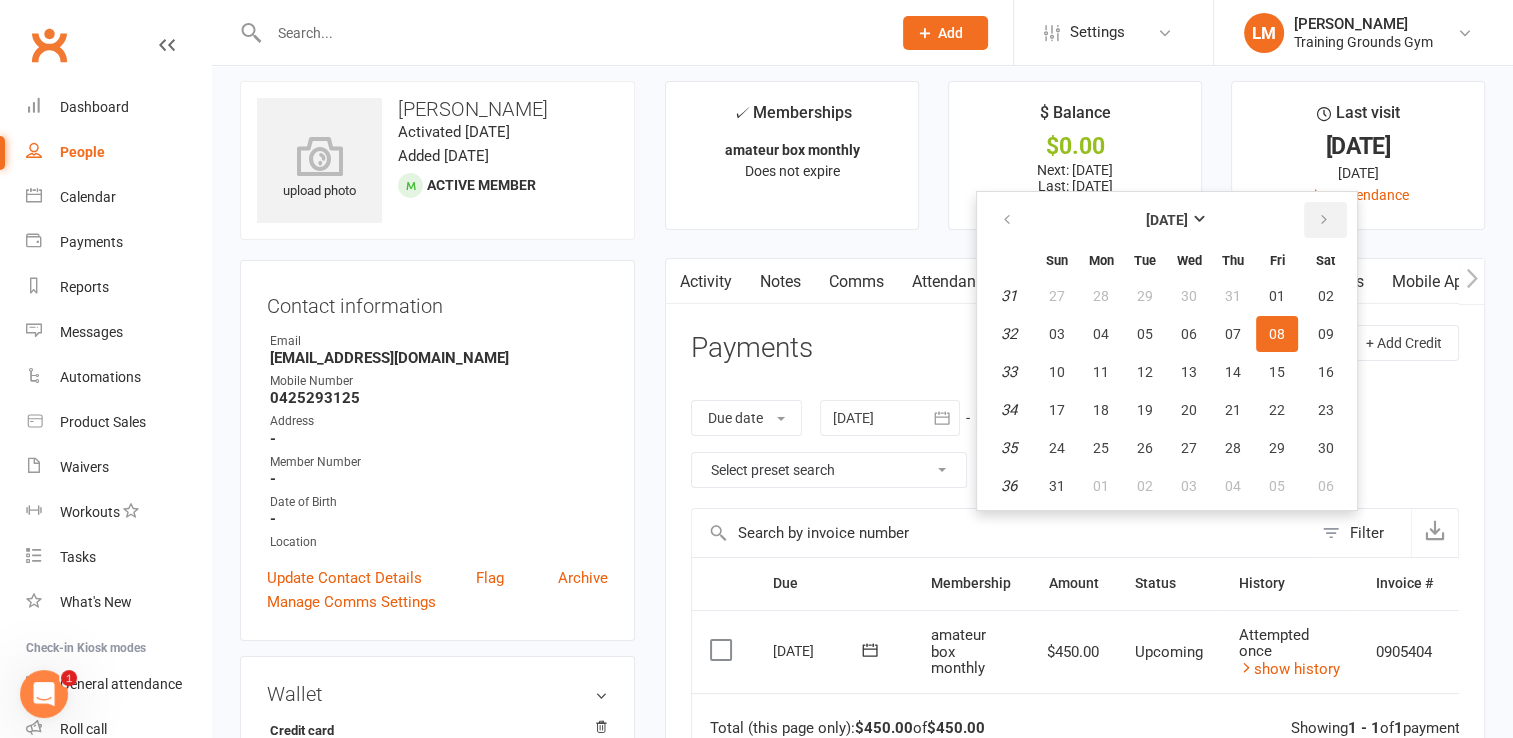 click at bounding box center (1324, 220) 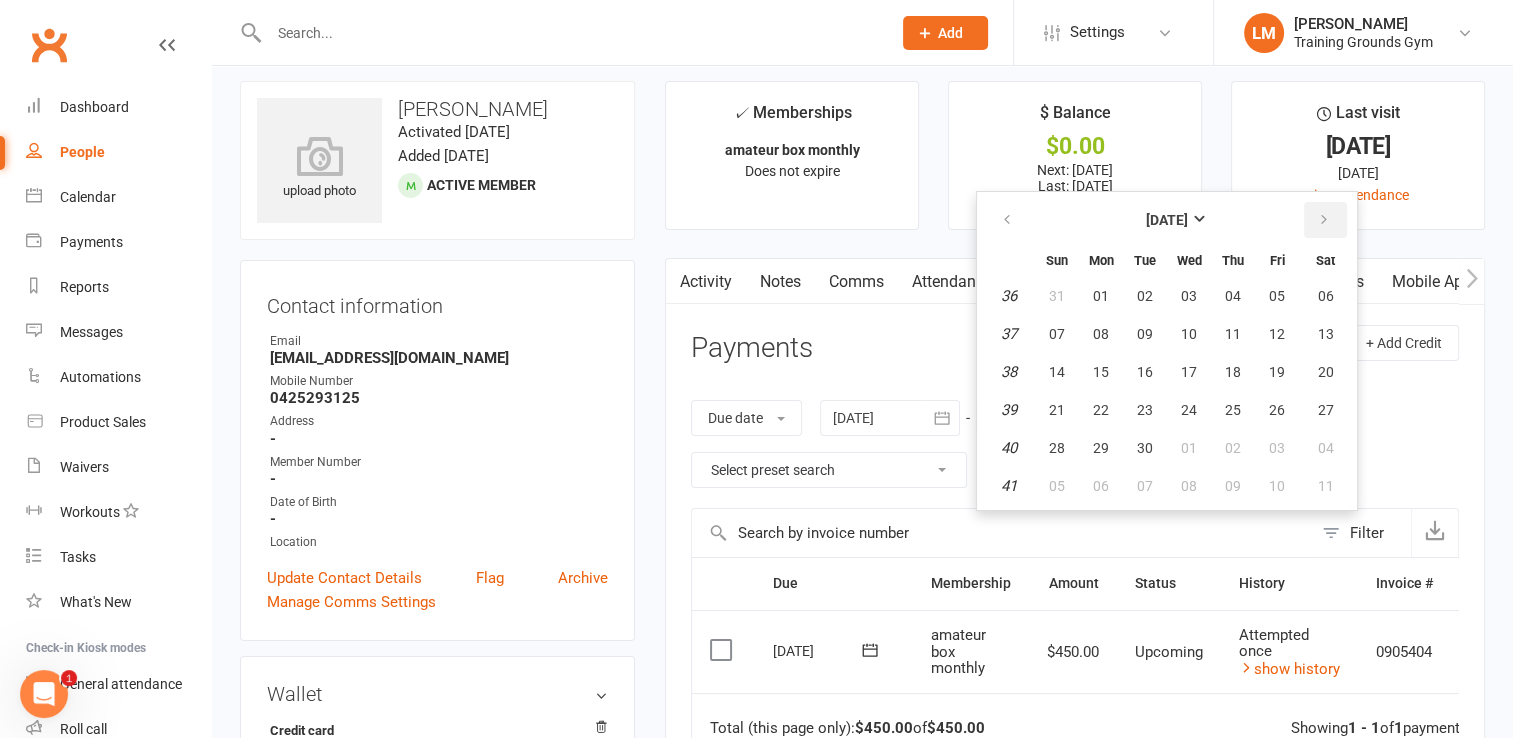 click at bounding box center [1324, 220] 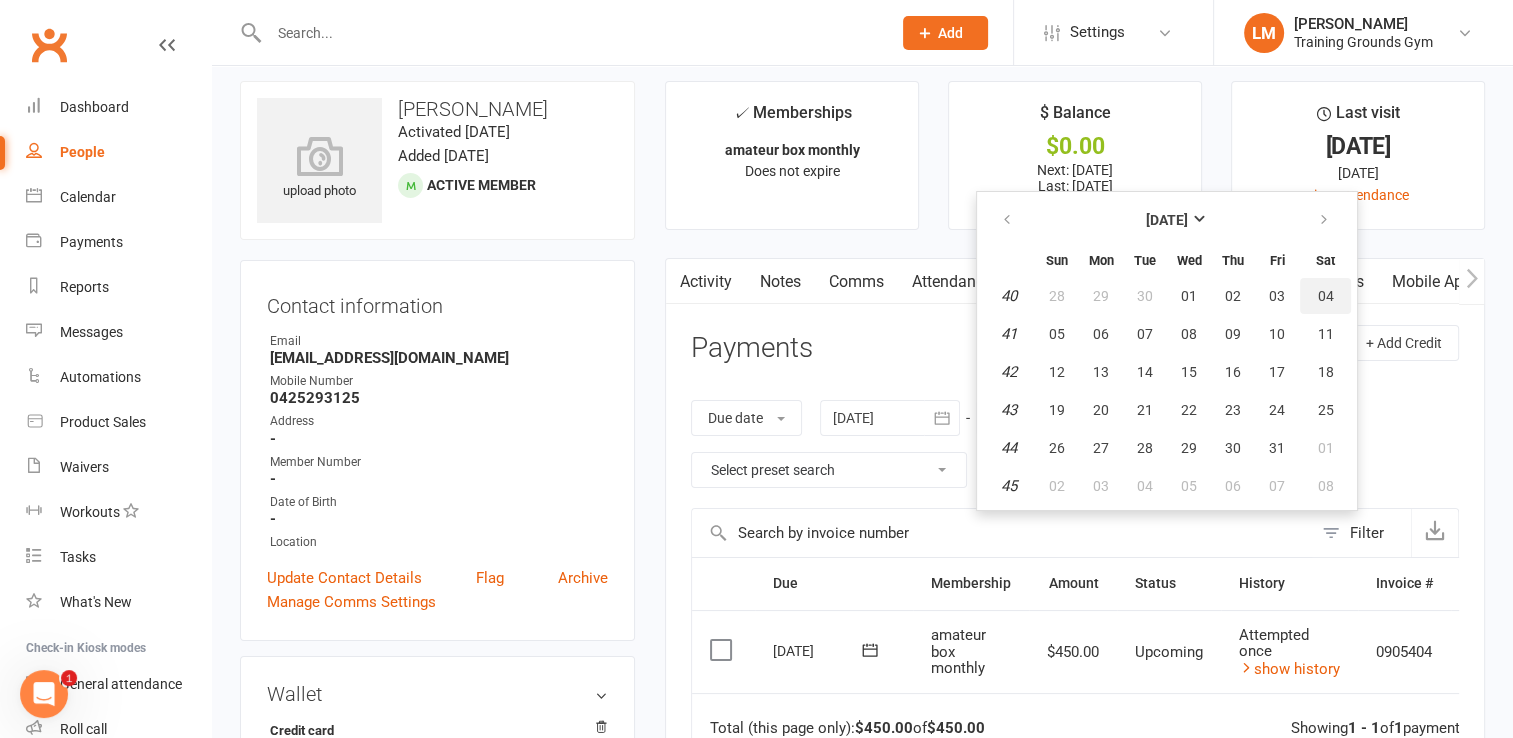 click on "04" at bounding box center (1325, 296) 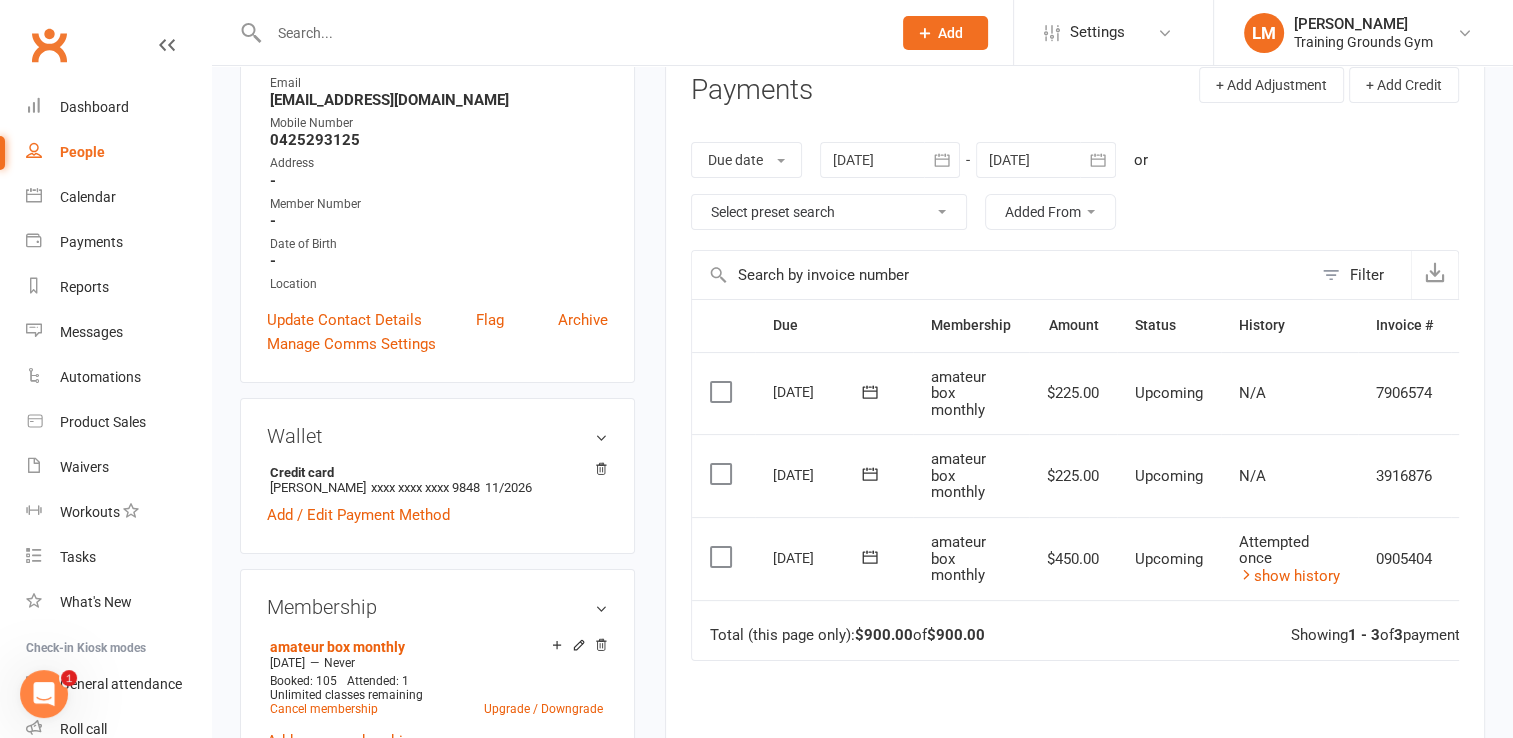 scroll, scrollTop: 273, scrollLeft: 0, axis: vertical 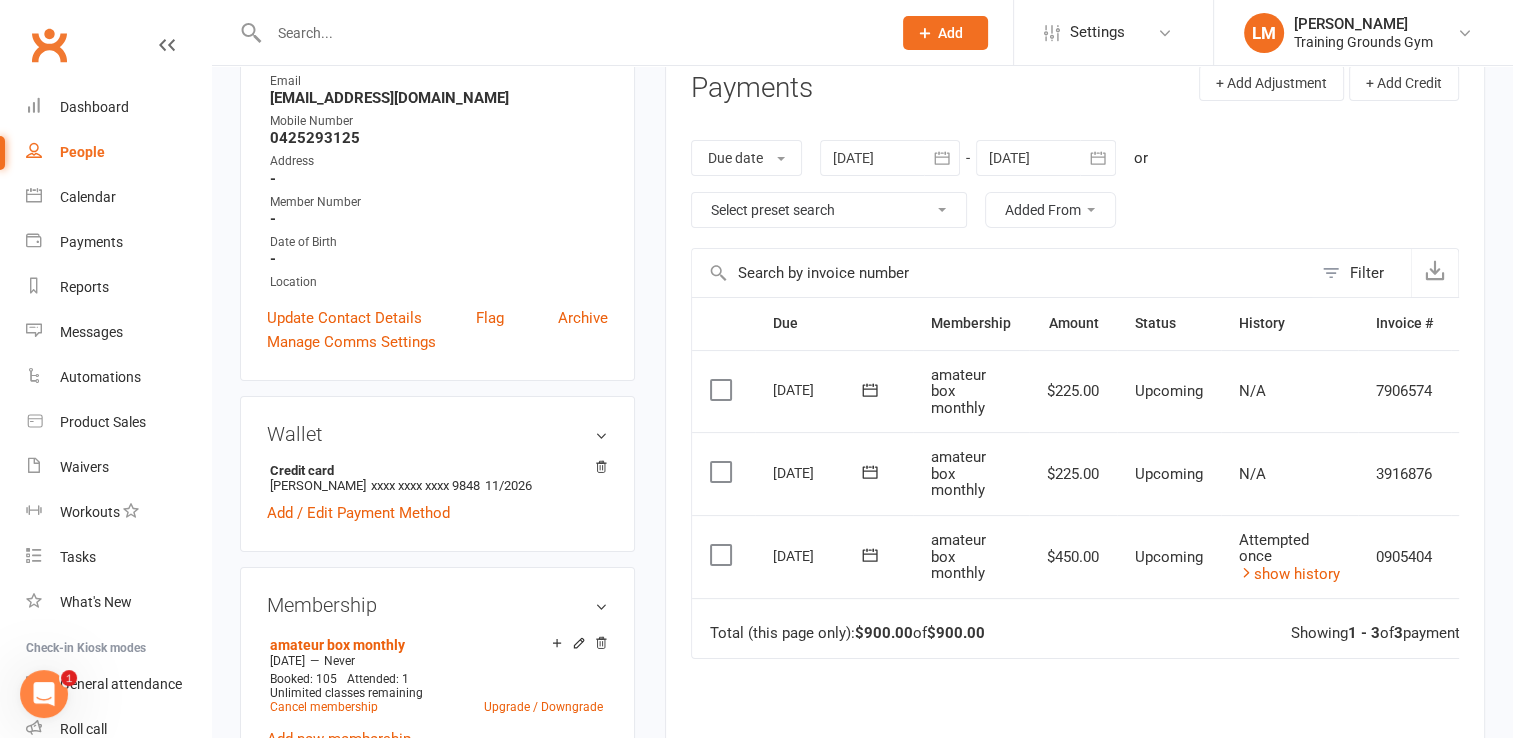 click 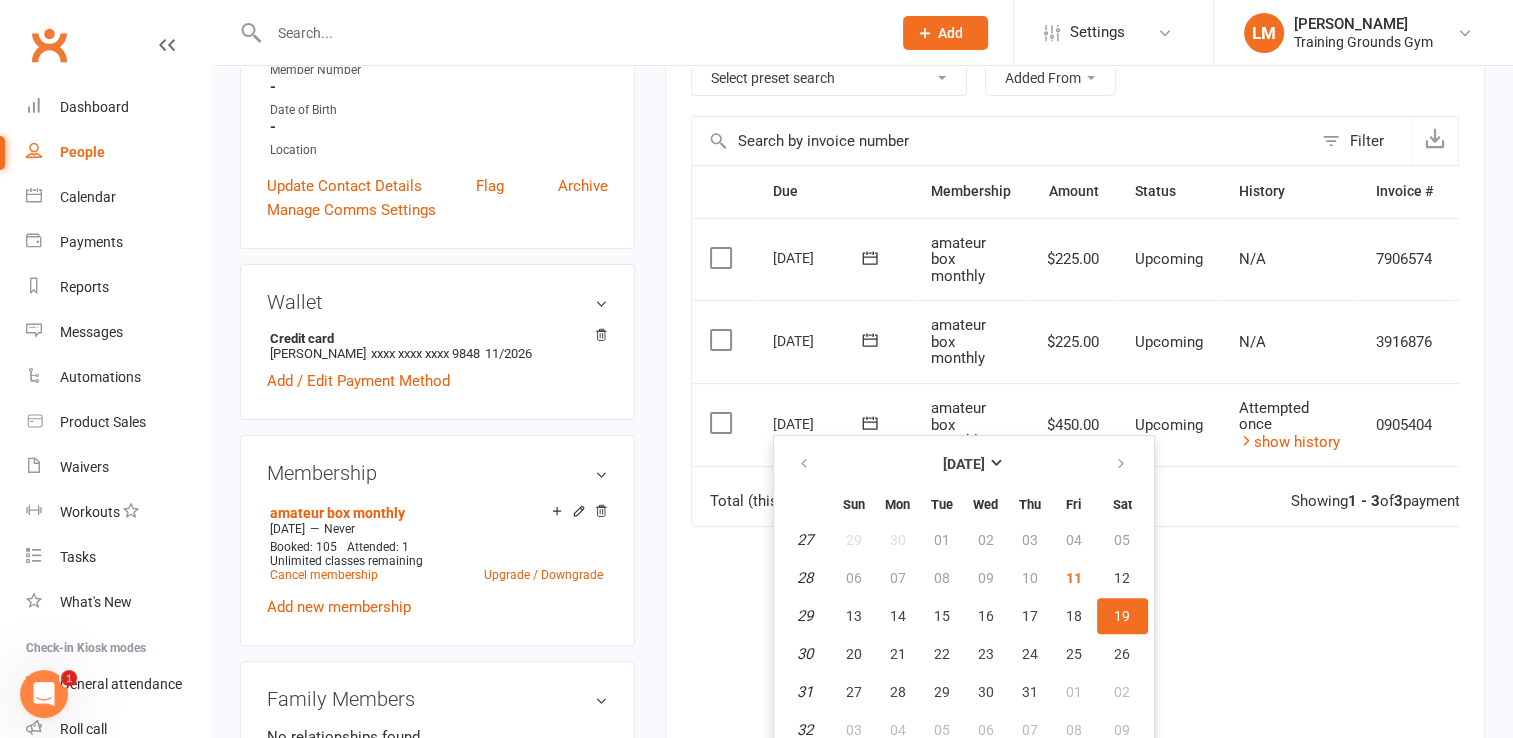 scroll, scrollTop: 512, scrollLeft: 0, axis: vertical 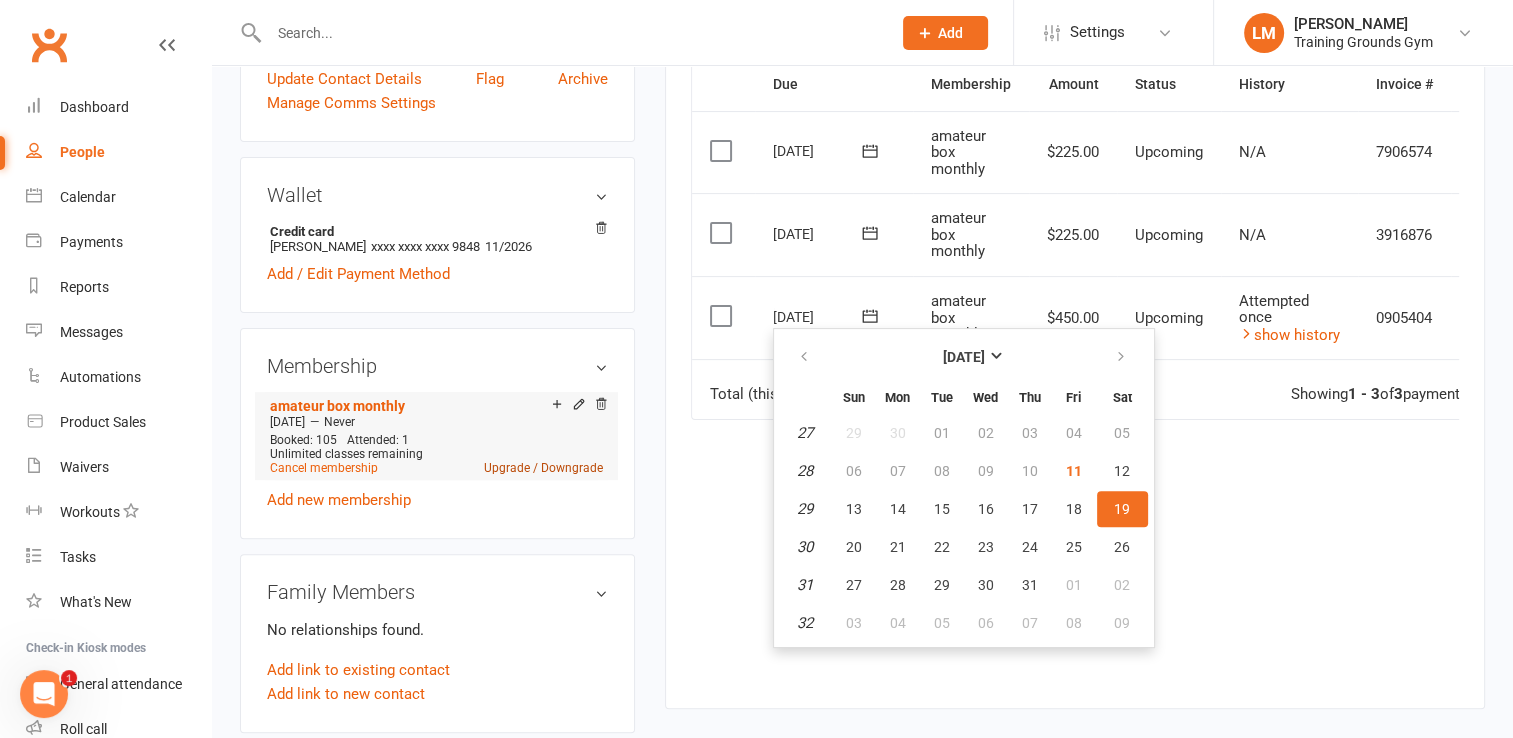 click on "Upgrade / Downgrade" at bounding box center (543, 468) 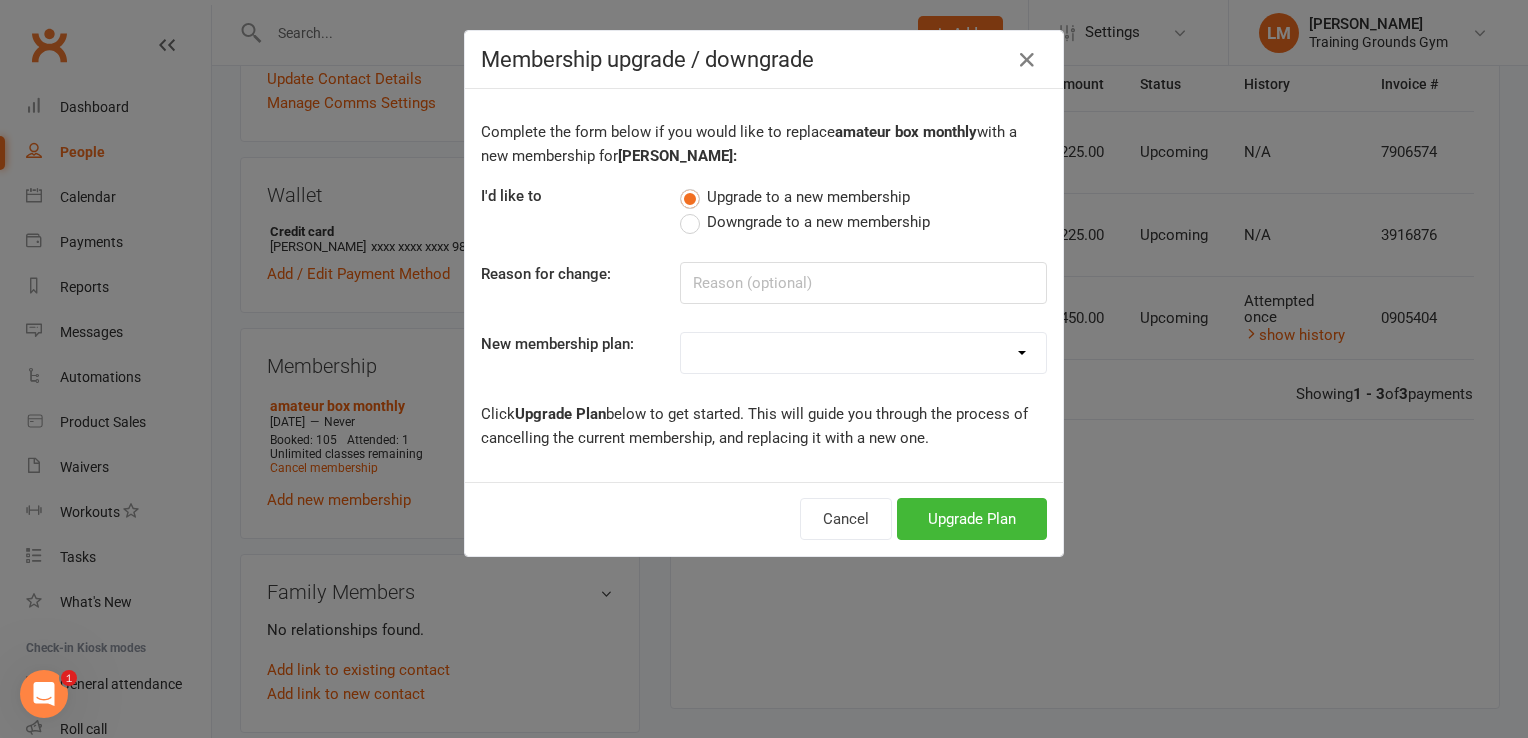 click on "Trial Basic for beginners and intermediate levels 16yrs+ Only Trial Plus for 18+yrs experienced people only. Please attend a fundamentals class first to get the OK from coach for intemrediate and advanced classes Toddler Kickstart (1 kids class per week) Kickstart paid 6mths with 5% discount (1 kids class per week) Kickstart for 12mths with 10% discount (1 kids class per week) Takedown - 2 Kids classes per week Takedown paid 6mths with 5% discount -  2 Kids classes per week Spinkick - Unlimited Kids Classes Spinkick paid 6mths with 5% discount - Unlimited Kids Classes Teen Kickstart - 1 Class per week for 16yrs Teen Kickstart paid 6mths - 1 Class per week for 16yrs Teen Takedown - 2 Classes per week for 16yrs + Teen Spinkick - Unlimited classes for 16yrs 10 Sessions 20 Sessions Novice paid Fortnightly (1 adults class per week) Novice paid monthly (1 adults class per week) Novice paid 6mths with 5% discount (1 adults class per week) Fundamentals paid Fortnightly (2 classes per week any discipline)" at bounding box center (863, 353) 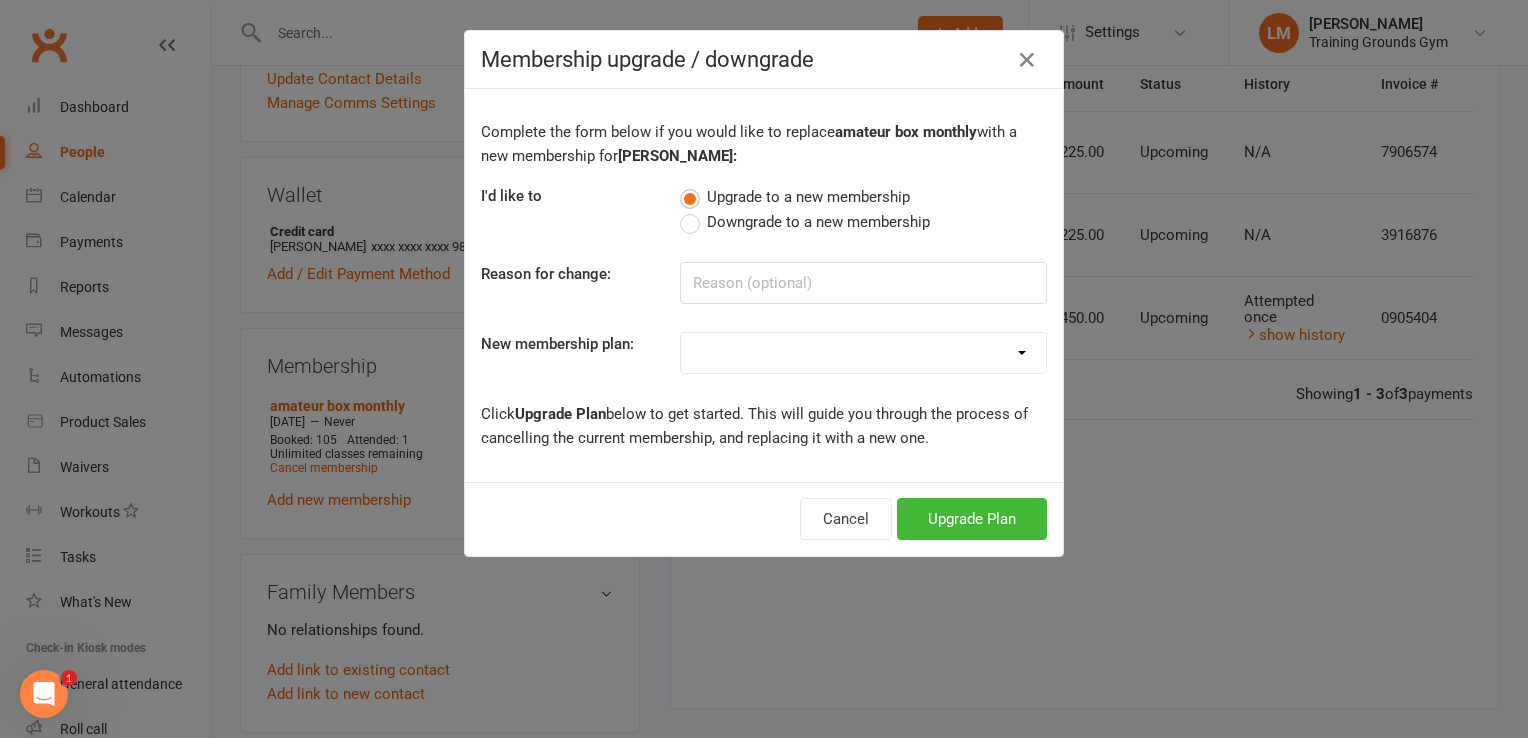 select on "30" 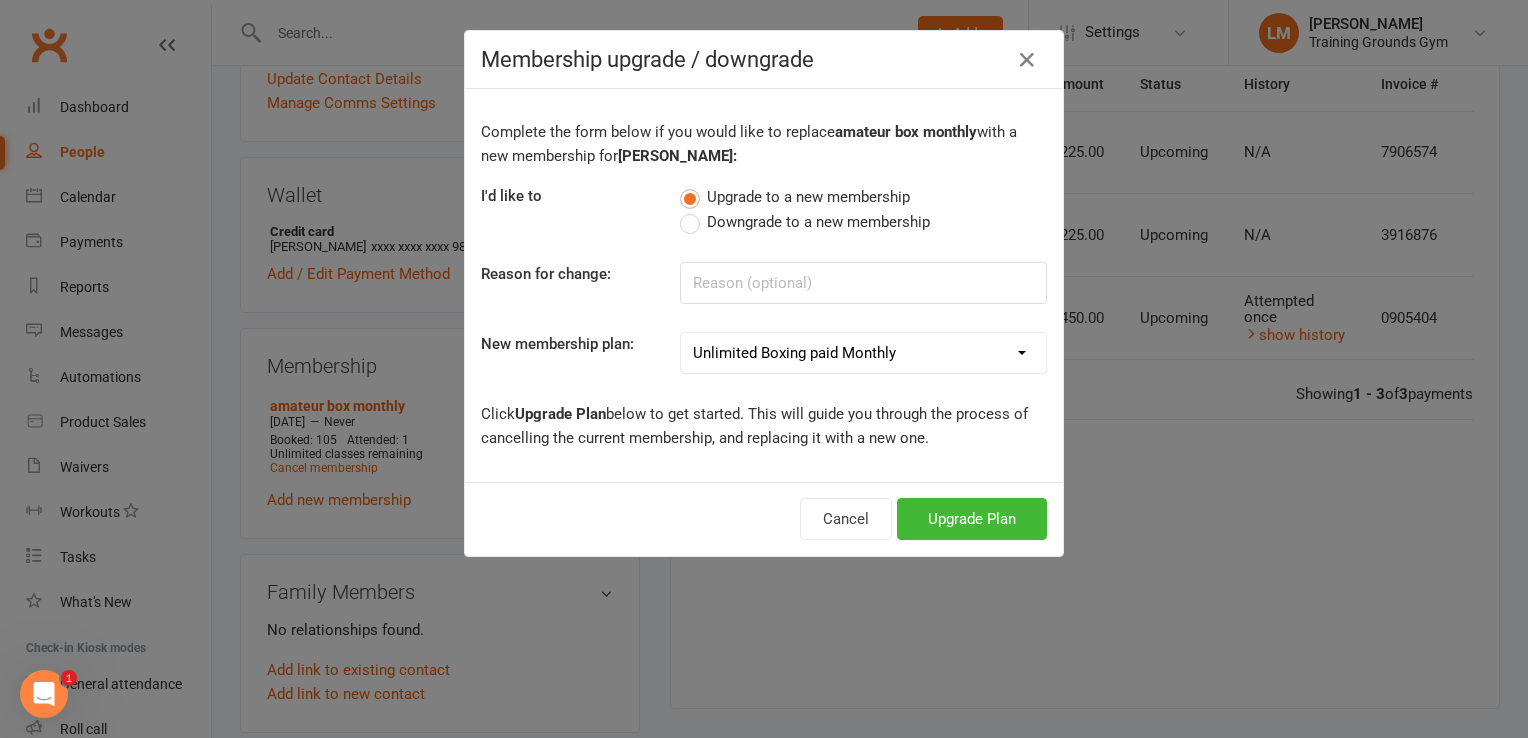 click on "Trial Basic for beginners and intermediate levels 16yrs+ Only Trial Plus for 18+yrs experienced people only. Please attend a fundamentals class first to get the OK from coach for intemrediate and advanced classes Toddler Kickstart (1 kids class per week) Kickstart paid 6mths with 5% discount (1 kids class per week) Kickstart for 12mths with 10% discount (1 kids class per week) Takedown - 2 Kids classes per week Takedown paid 6mths with 5% discount -  2 Kids classes per week Spinkick - Unlimited Kids Classes Spinkick paid 6mths with 5% discount - Unlimited Kids Classes Teen Kickstart - 1 Class per week for 16yrs Teen Kickstart paid 6mths - 1 Class per week for 16yrs Teen Takedown - 2 Classes per week for 16yrs + Teen Spinkick - Unlimited classes for 16yrs 10 Sessions 20 Sessions Novice paid Fortnightly (1 adults class per week) Novice paid monthly (1 adults class per week) Novice paid 6mths with 5% discount (1 adults class per week) Fundamentals paid Fortnightly (2 classes per week any discipline)" at bounding box center [863, 353] 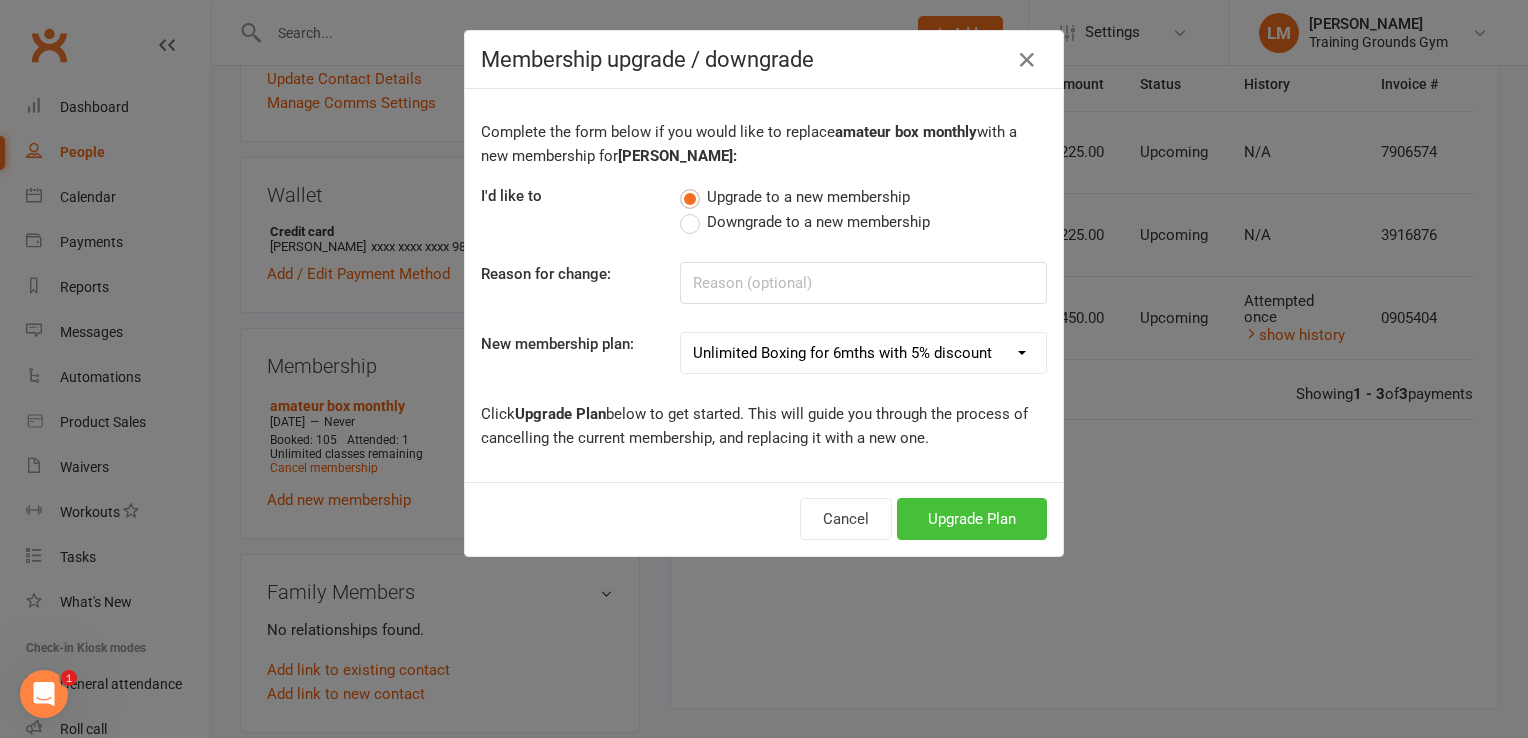 click on "Upgrade Plan" at bounding box center [972, 519] 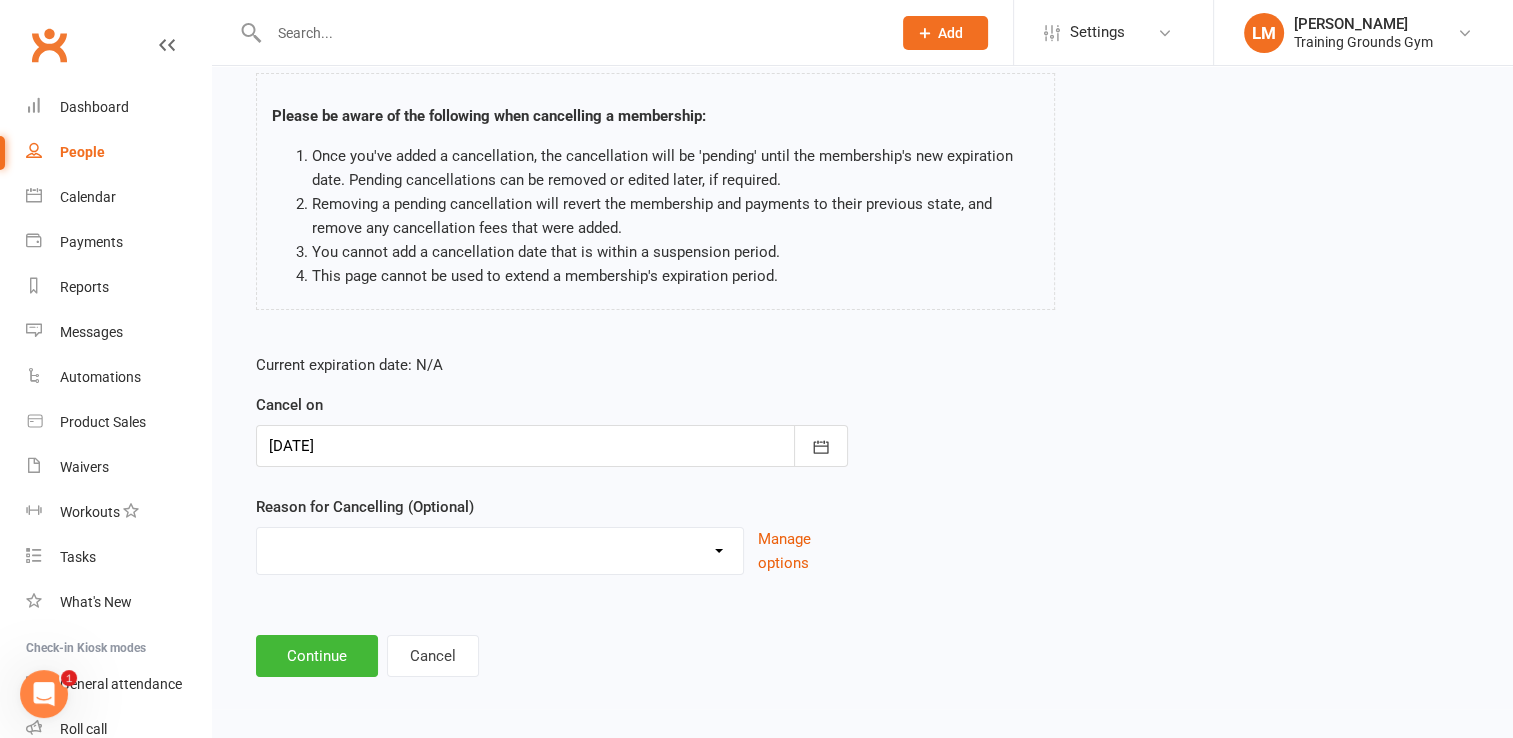 scroll, scrollTop: 0, scrollLeft: 0, axis: both 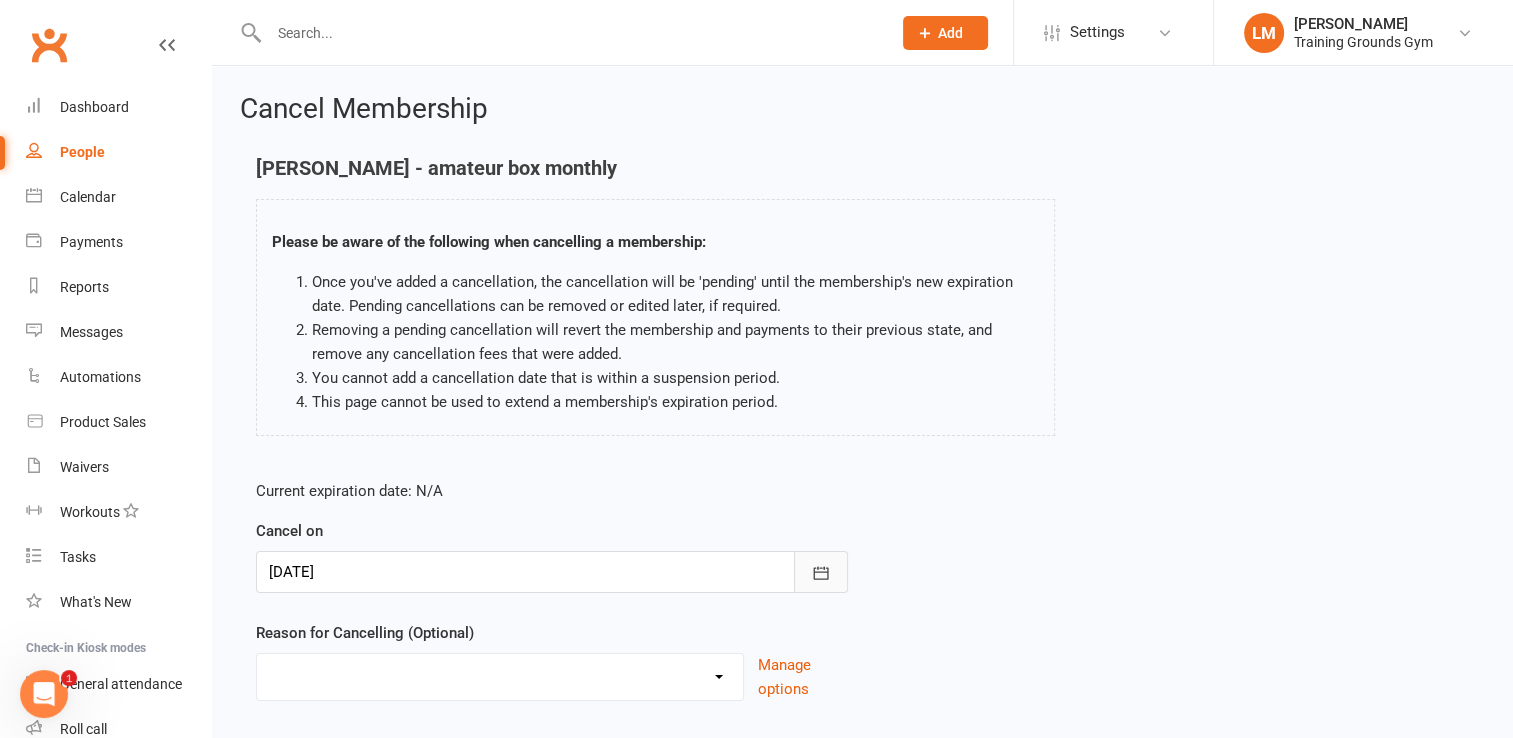 click 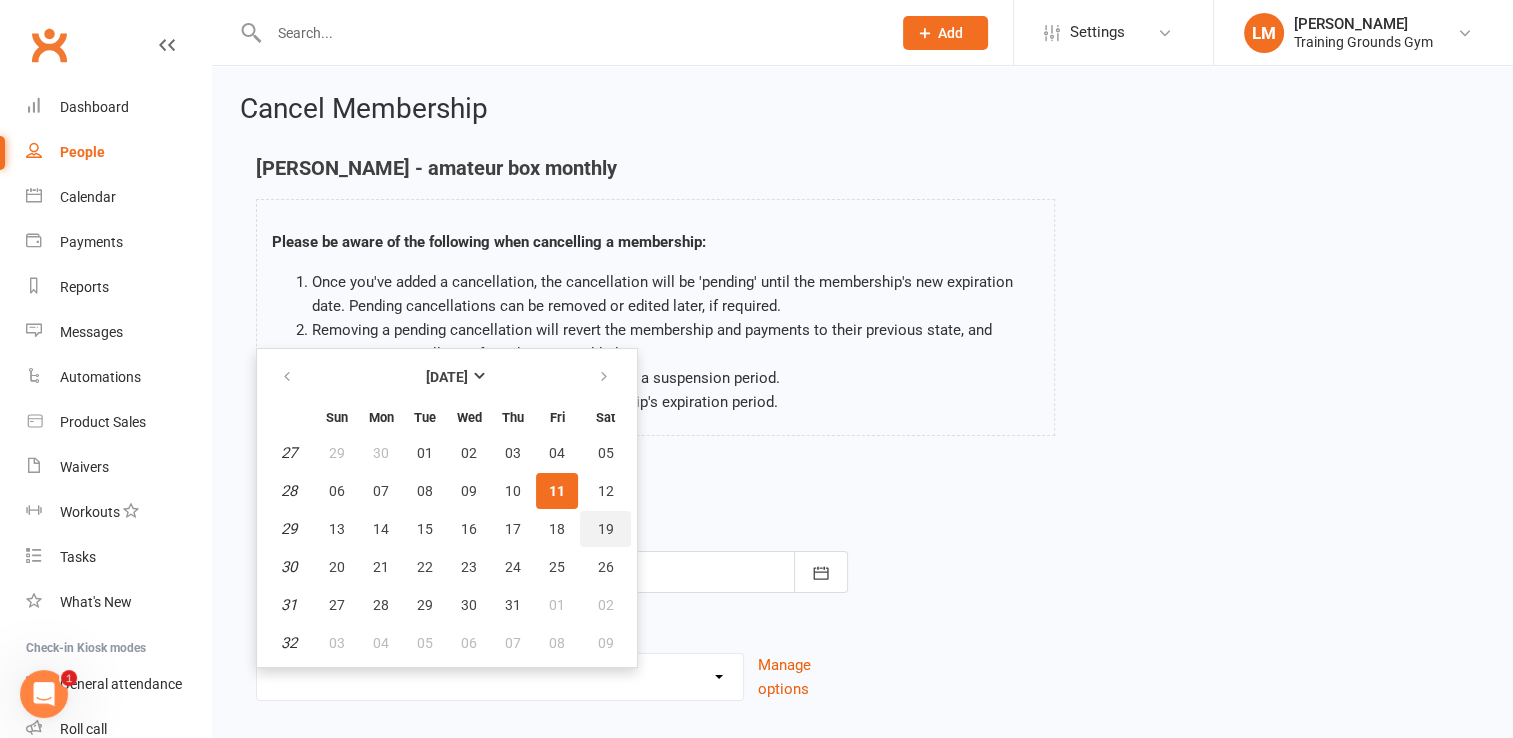 click on "19" at bounding box center [606, 529] 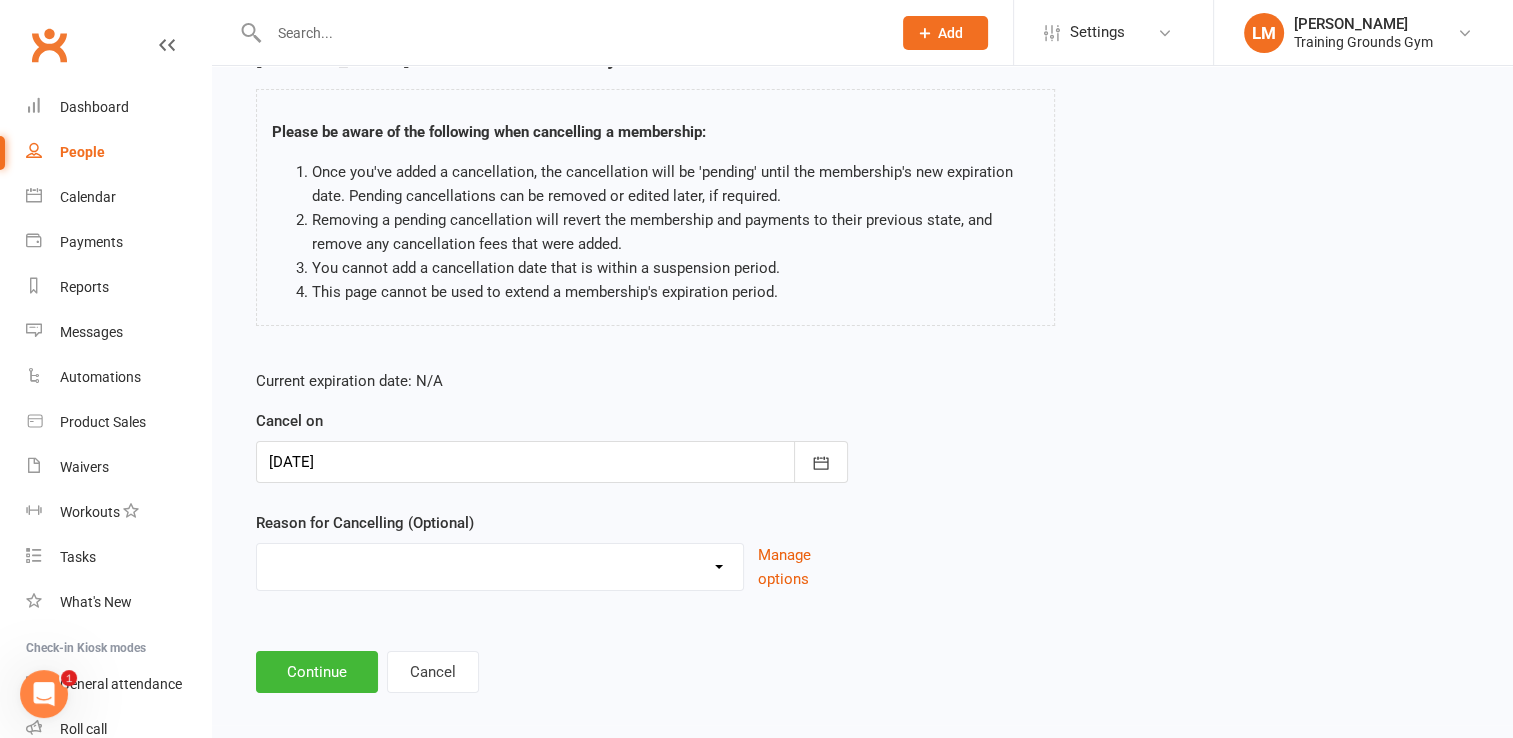 scroll, scrollTop: 124, scrollLeft: 0, axis: vertical 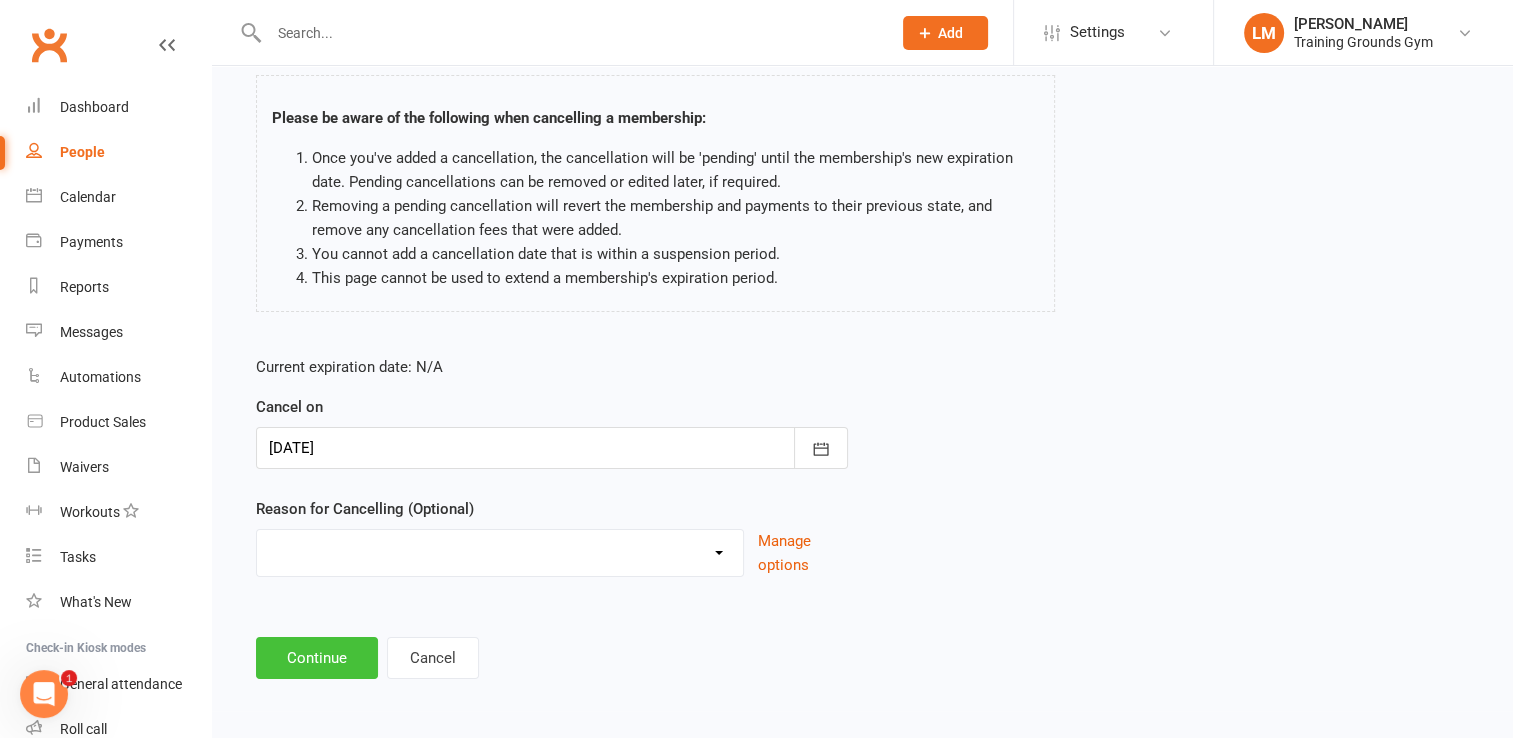 click on "Continue" at bounding box center [317, 658] 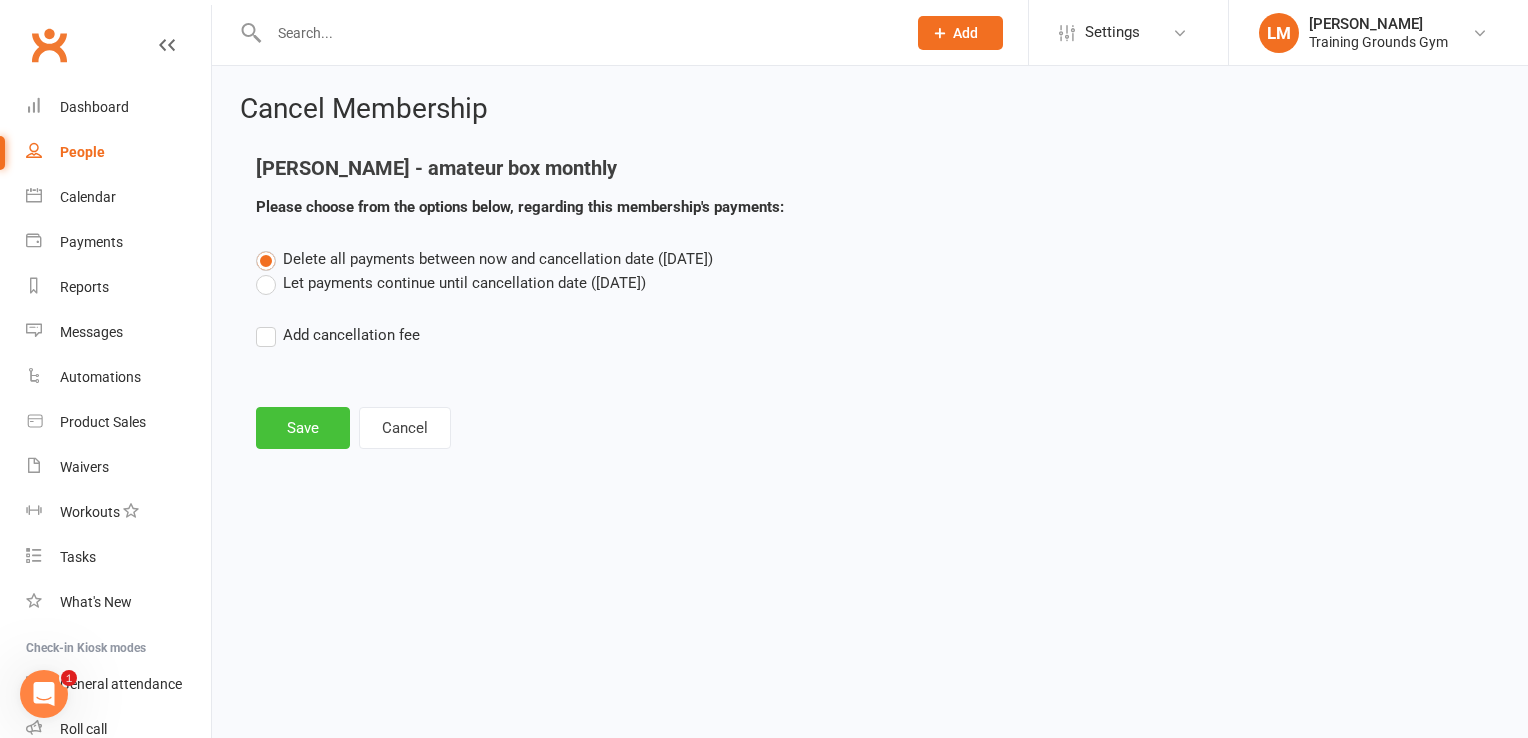 click on "Save" at bounding box center (303, 428) 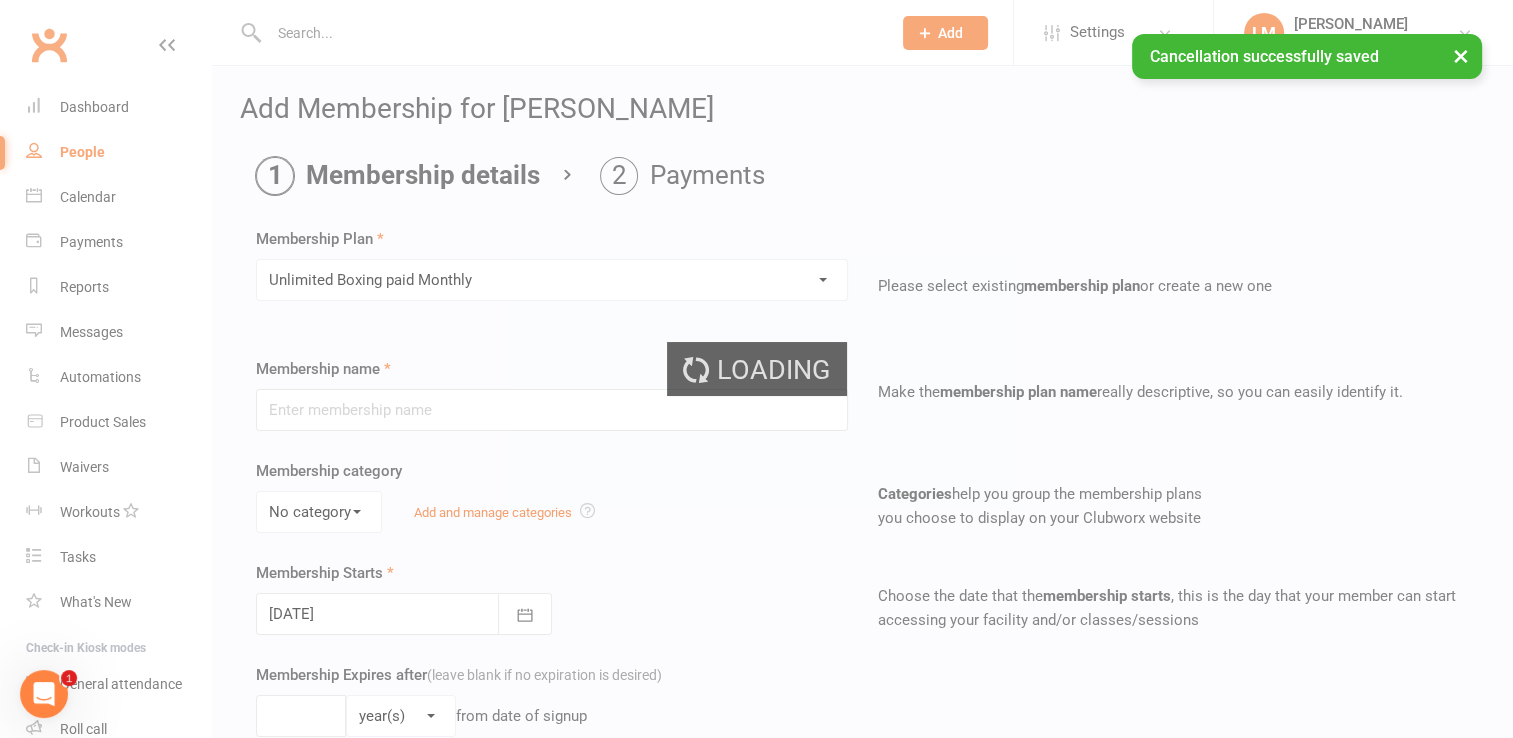 type on "Unlimited Boxing paid Monthly" 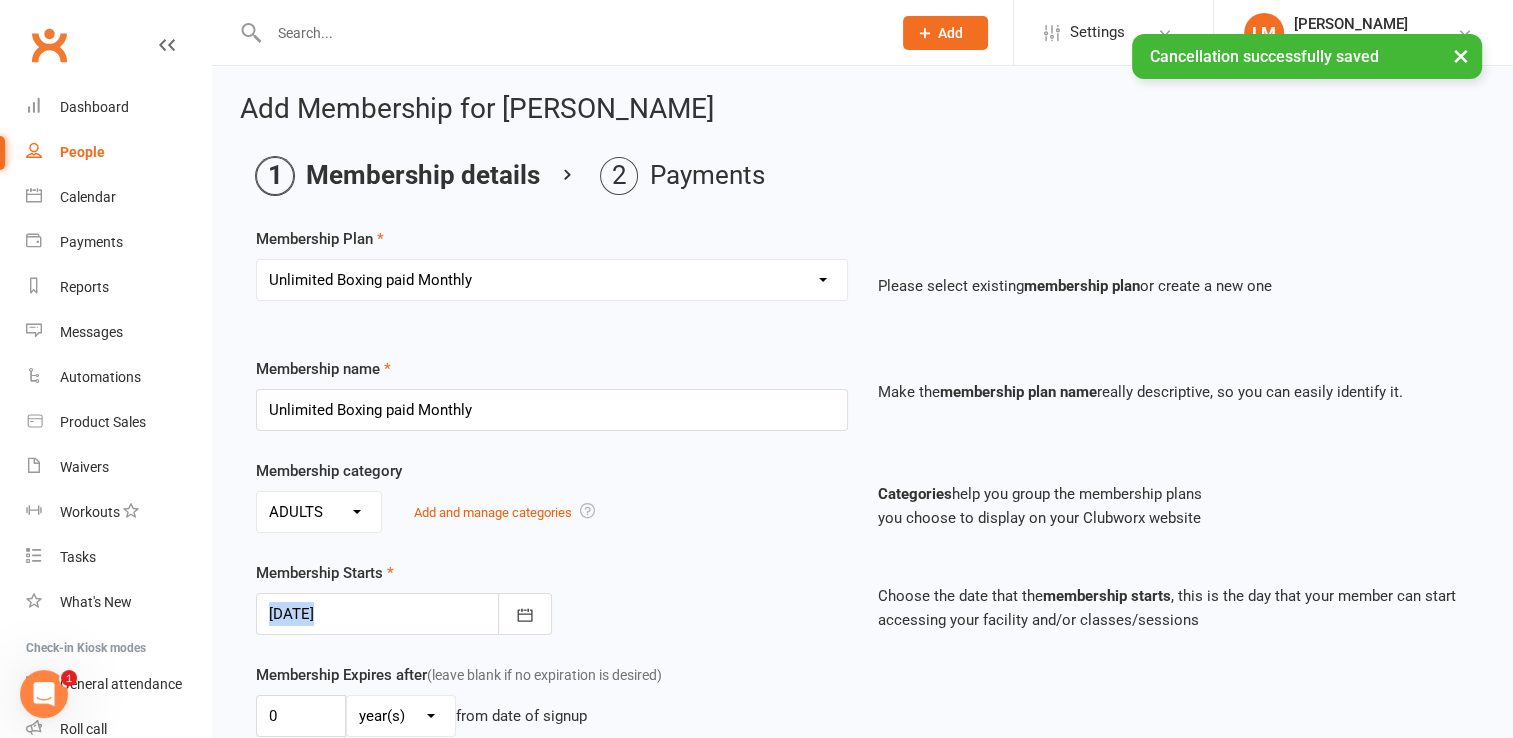 drag, startPoint x: 745, startPoint y: 577, endPoint x: 474, endPoint y: 650, distance: 280.65994 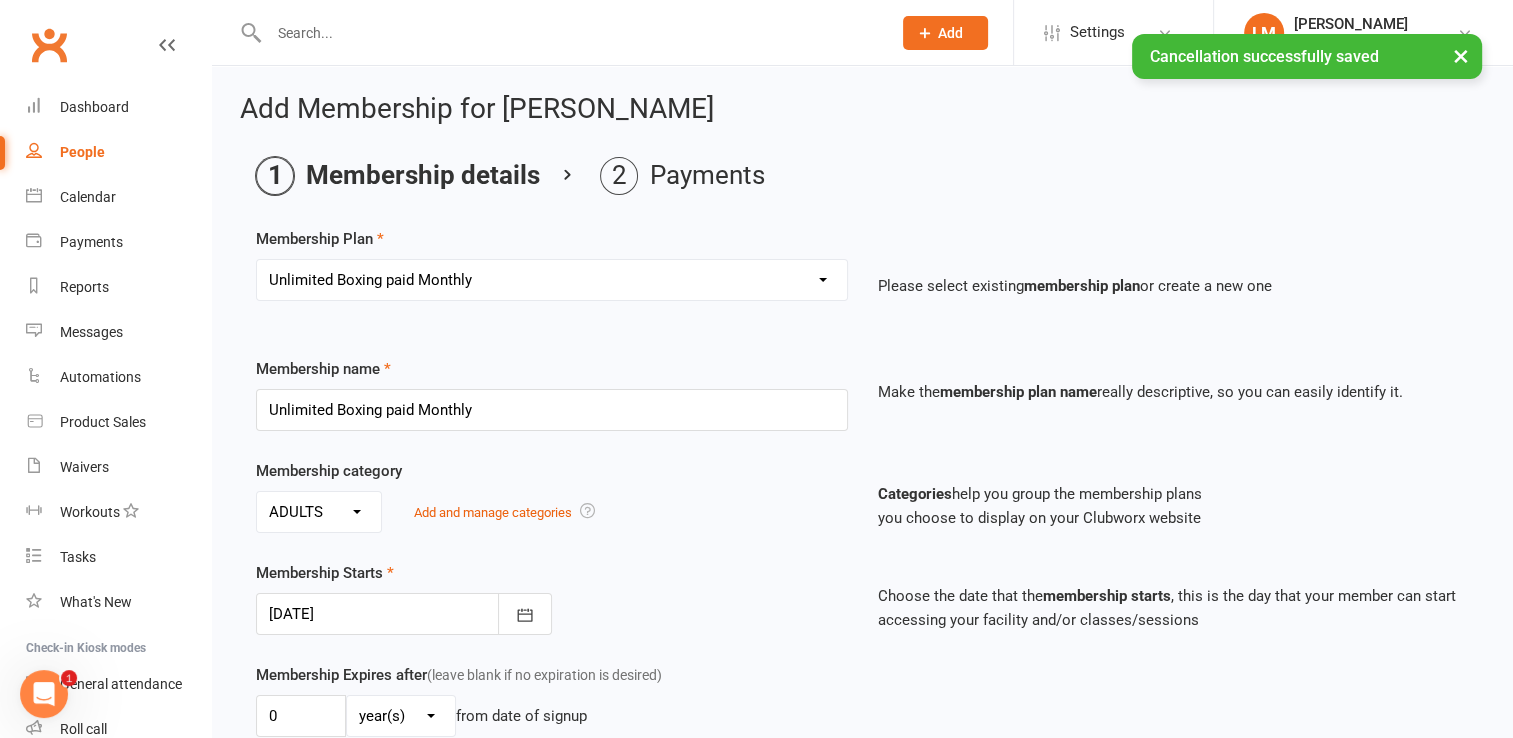drag, startPoint x: 474, startPoint y: 650, endPoint x: 709, endPoint y: 626, distance: 236.22235 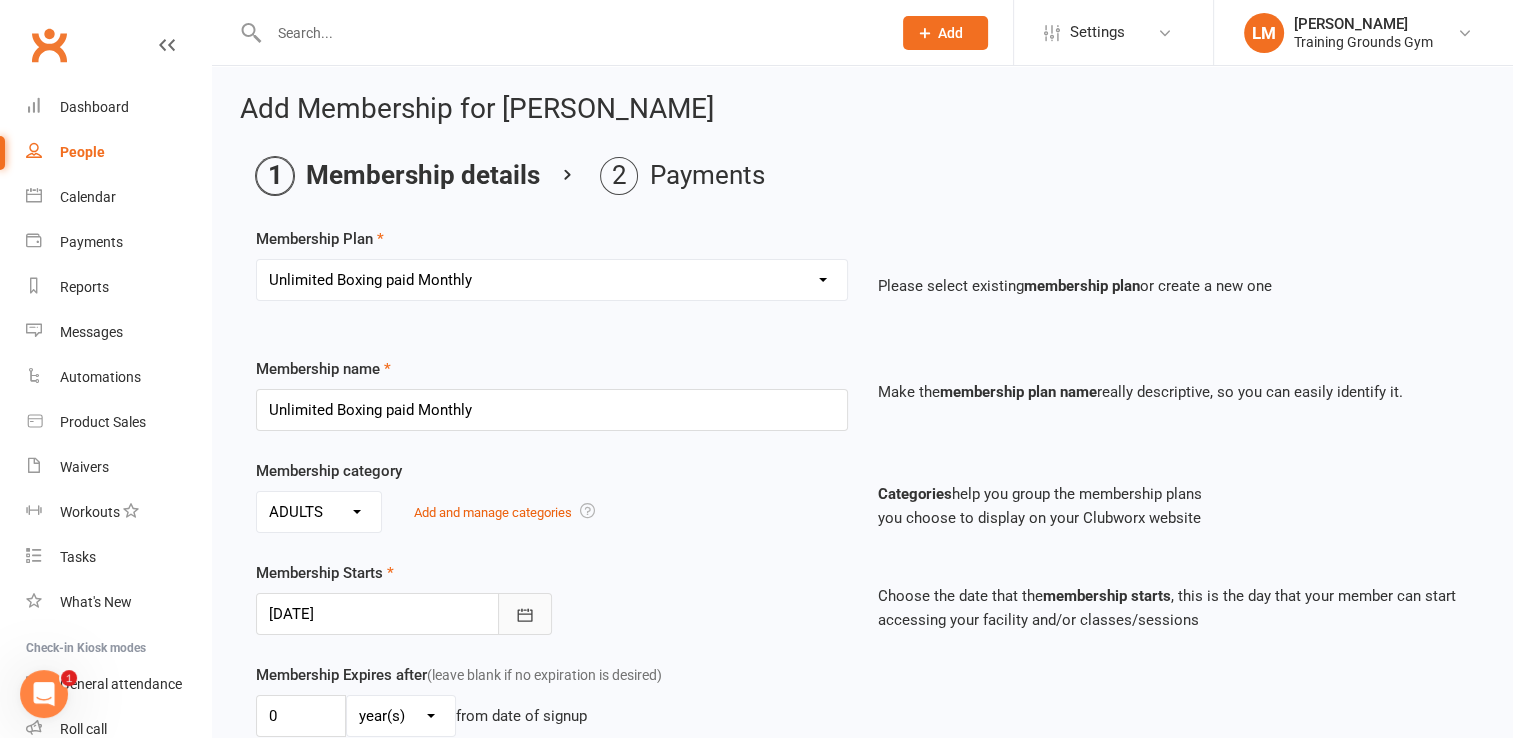 click 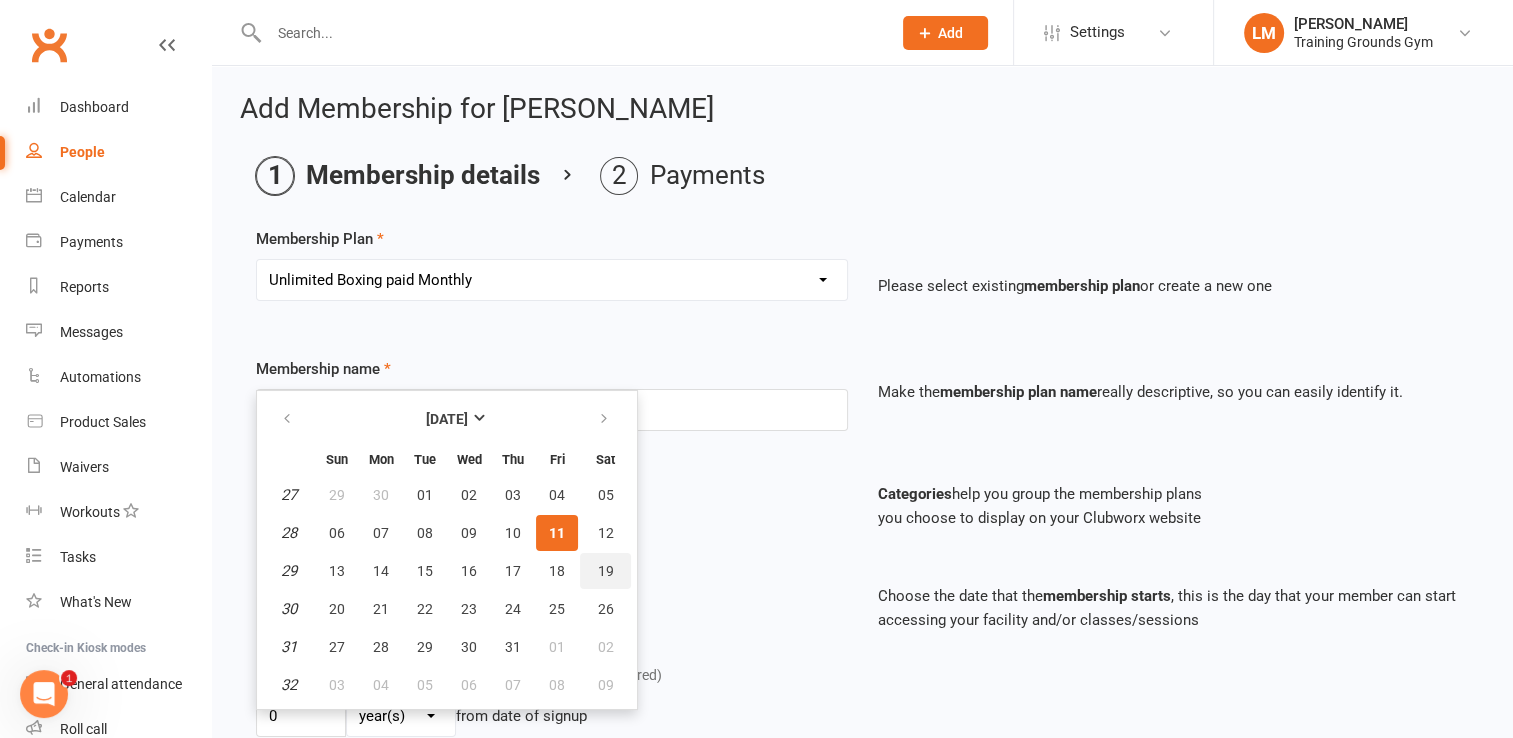 click on "19" at bounding box center (605, 571) 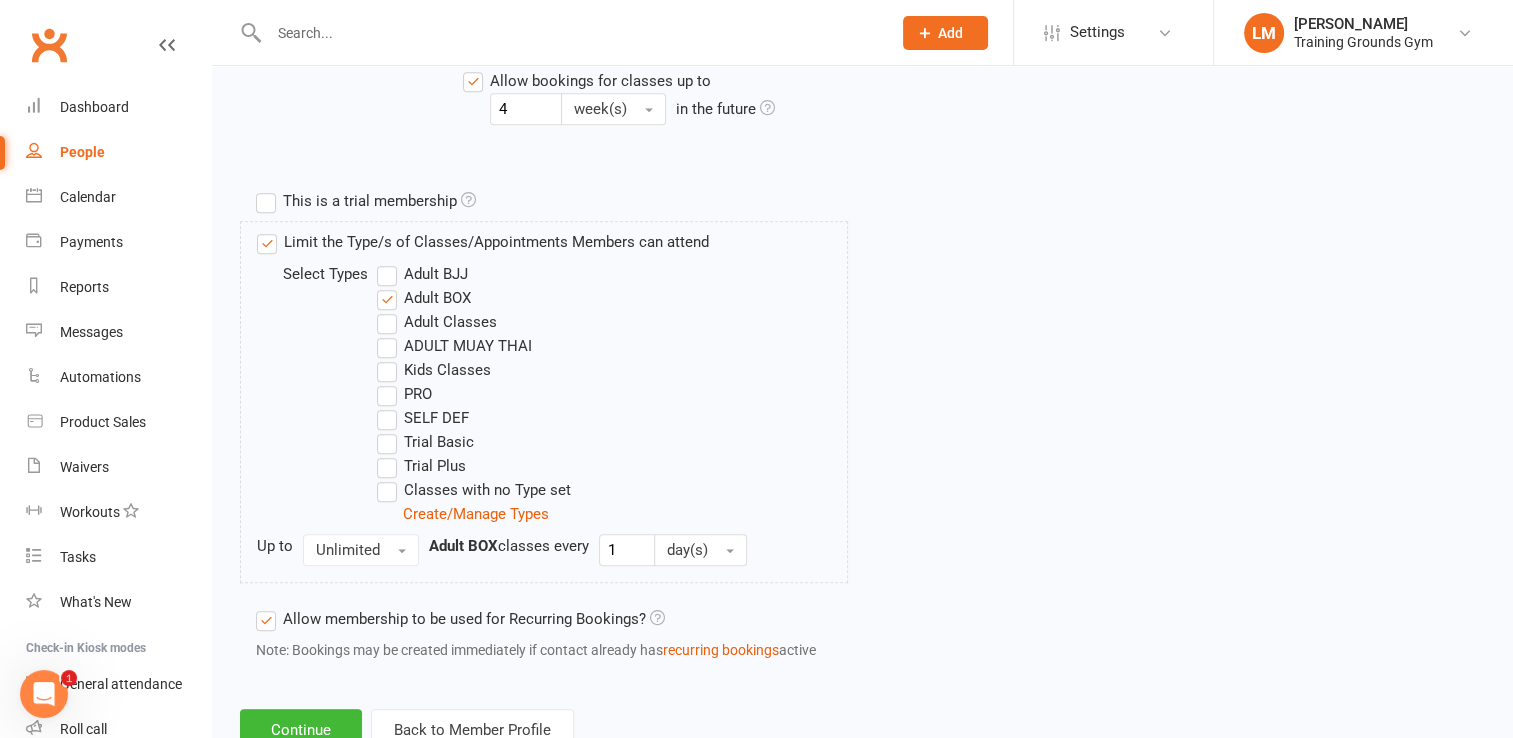 scroll, scrollTop: 944, scrollLeft: 0, axis: vertical 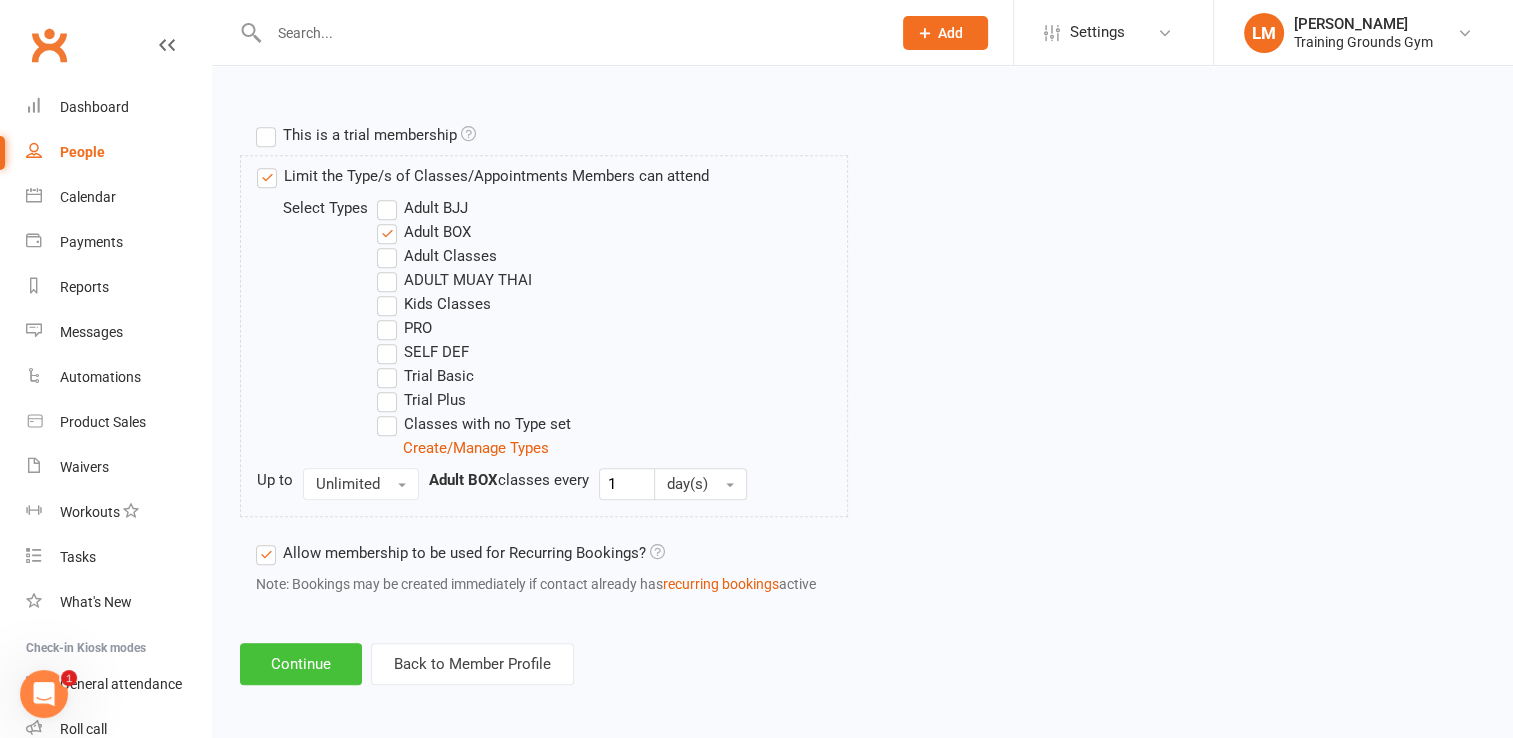 click on "Continue" at bounding box center (301, 664) 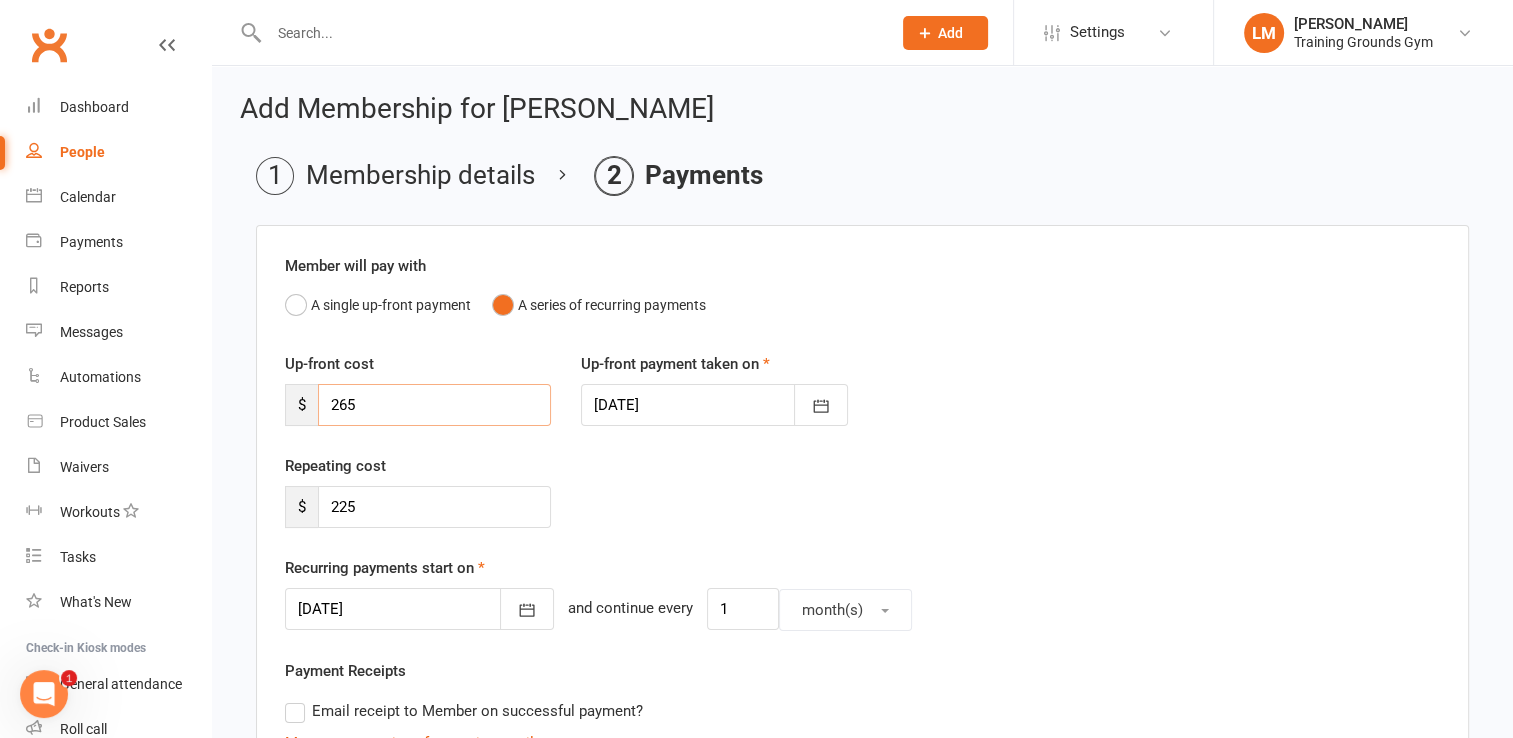 drag, startPoint x: 384, startPoint y: 390, endPoint x: 284, endPoint y: 402, distance: 100.71743 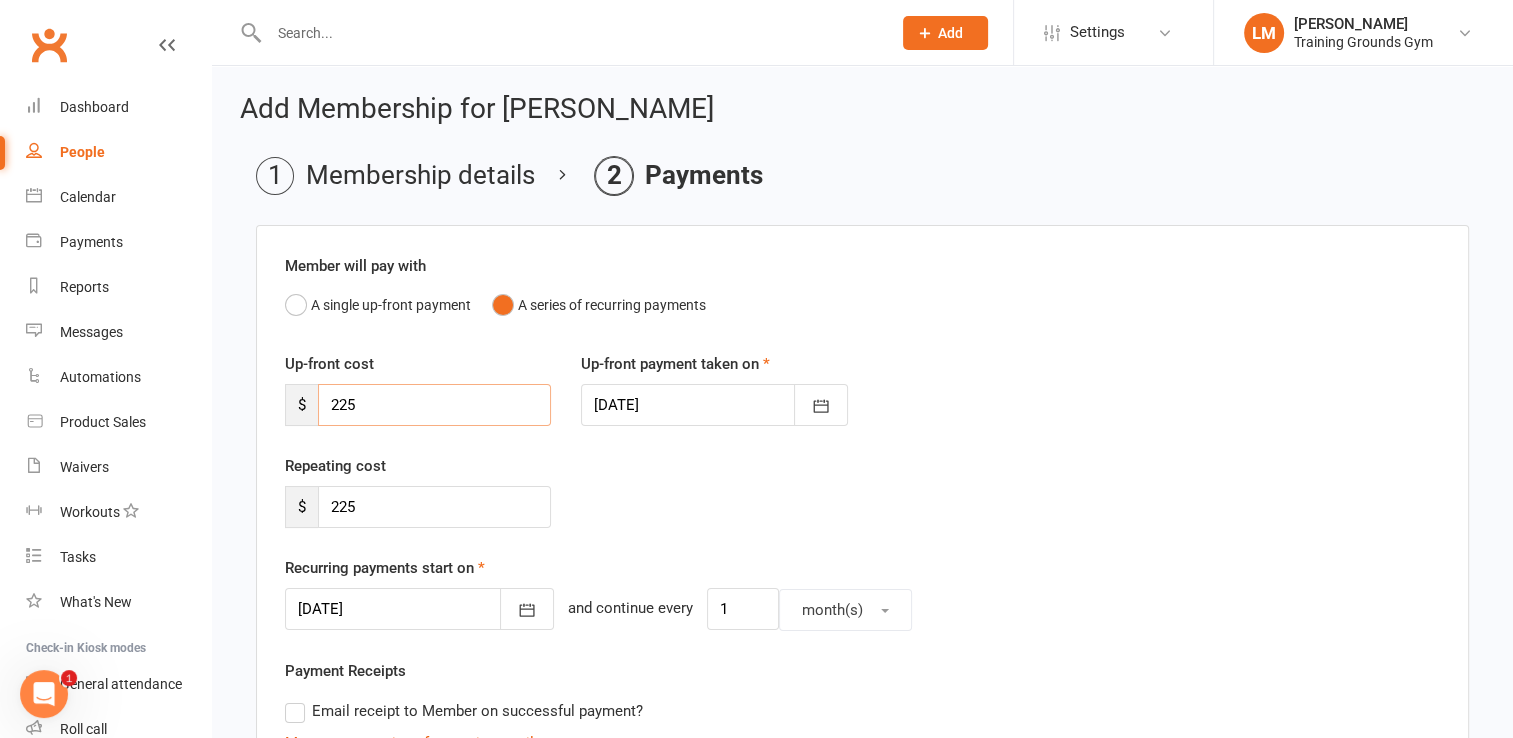 type on "225" 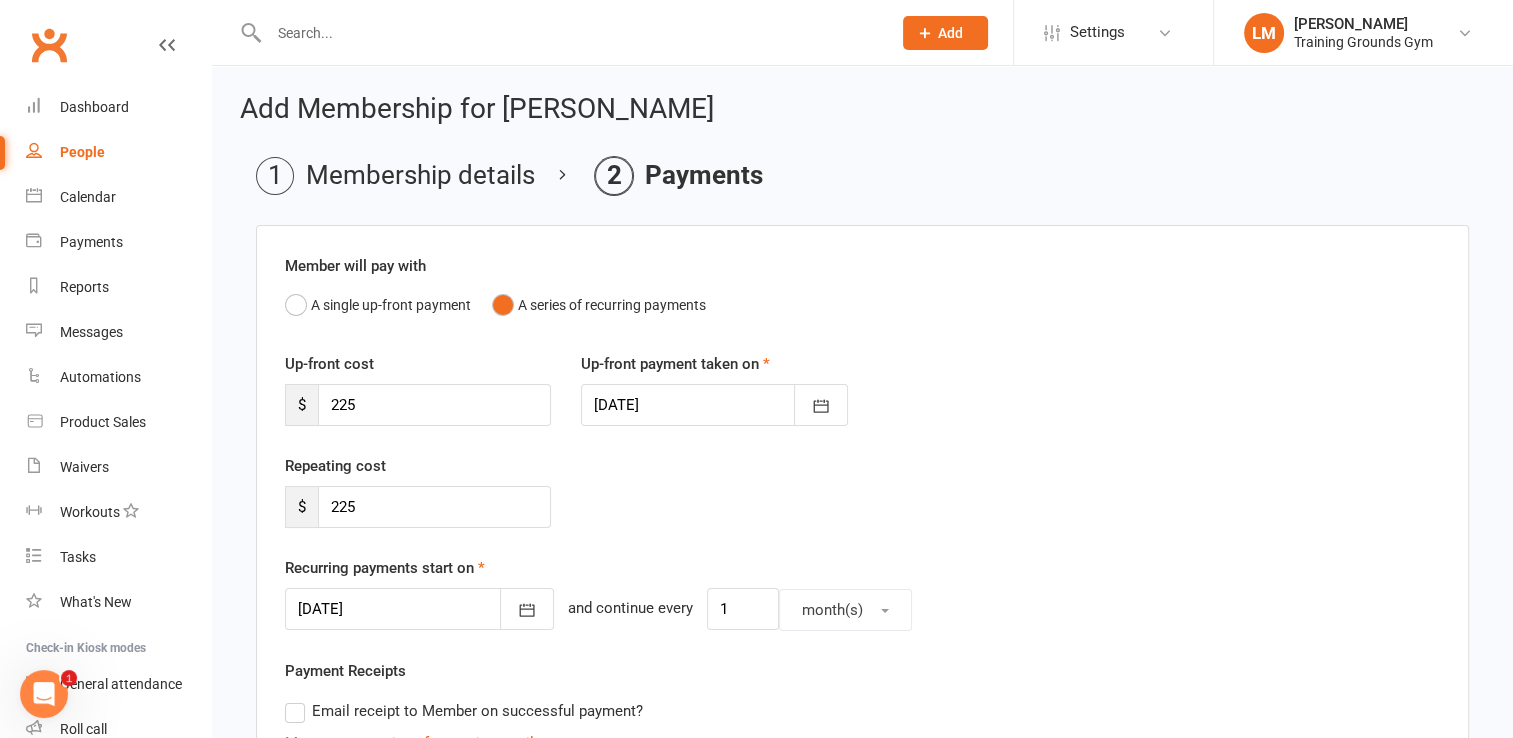 click on "Repeating cost  $ 225" at bounding box center [862, 505] 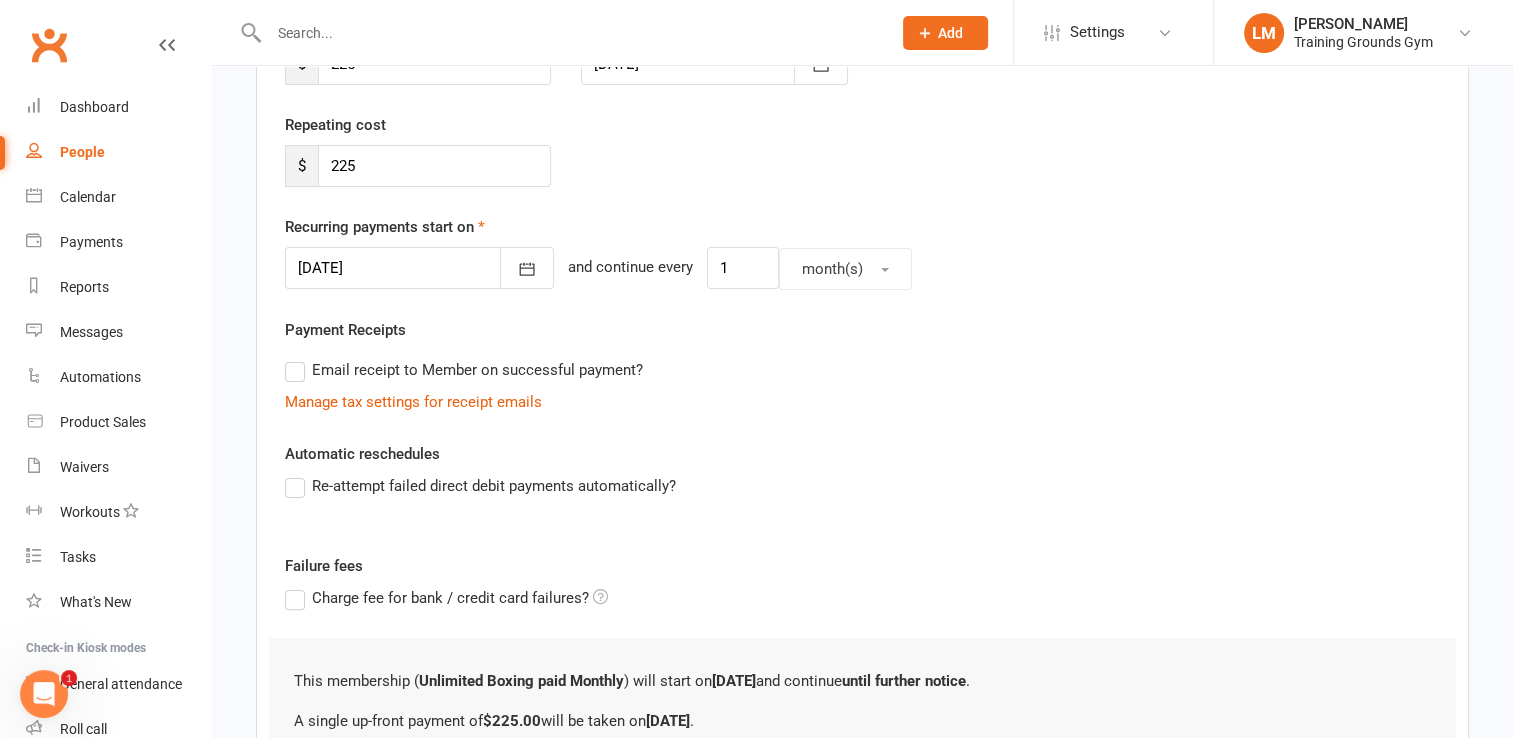 scroll, scrollTop: 593, scrollLeft: 0, axis: vertical 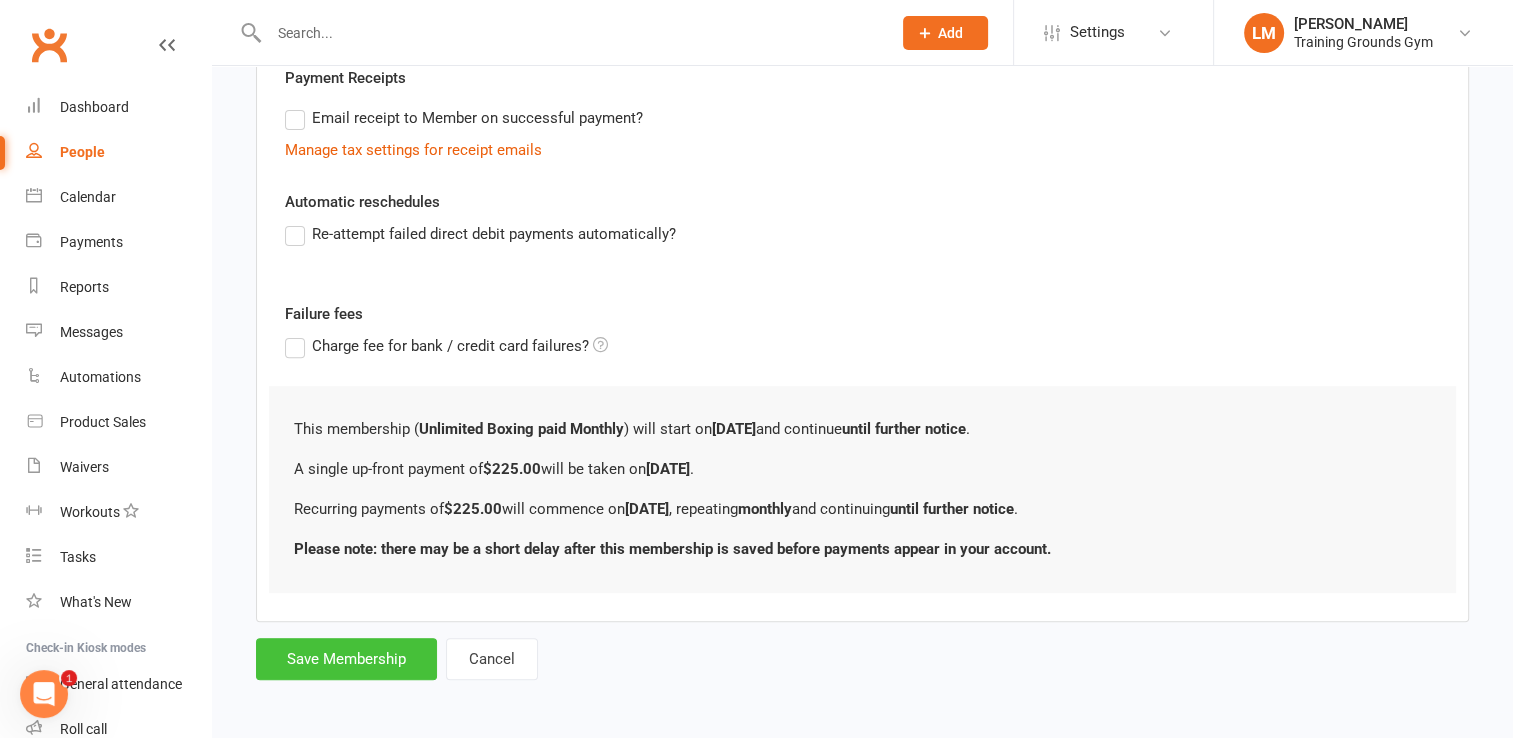 click on "Save Membership" at bounding box center (346, 659) 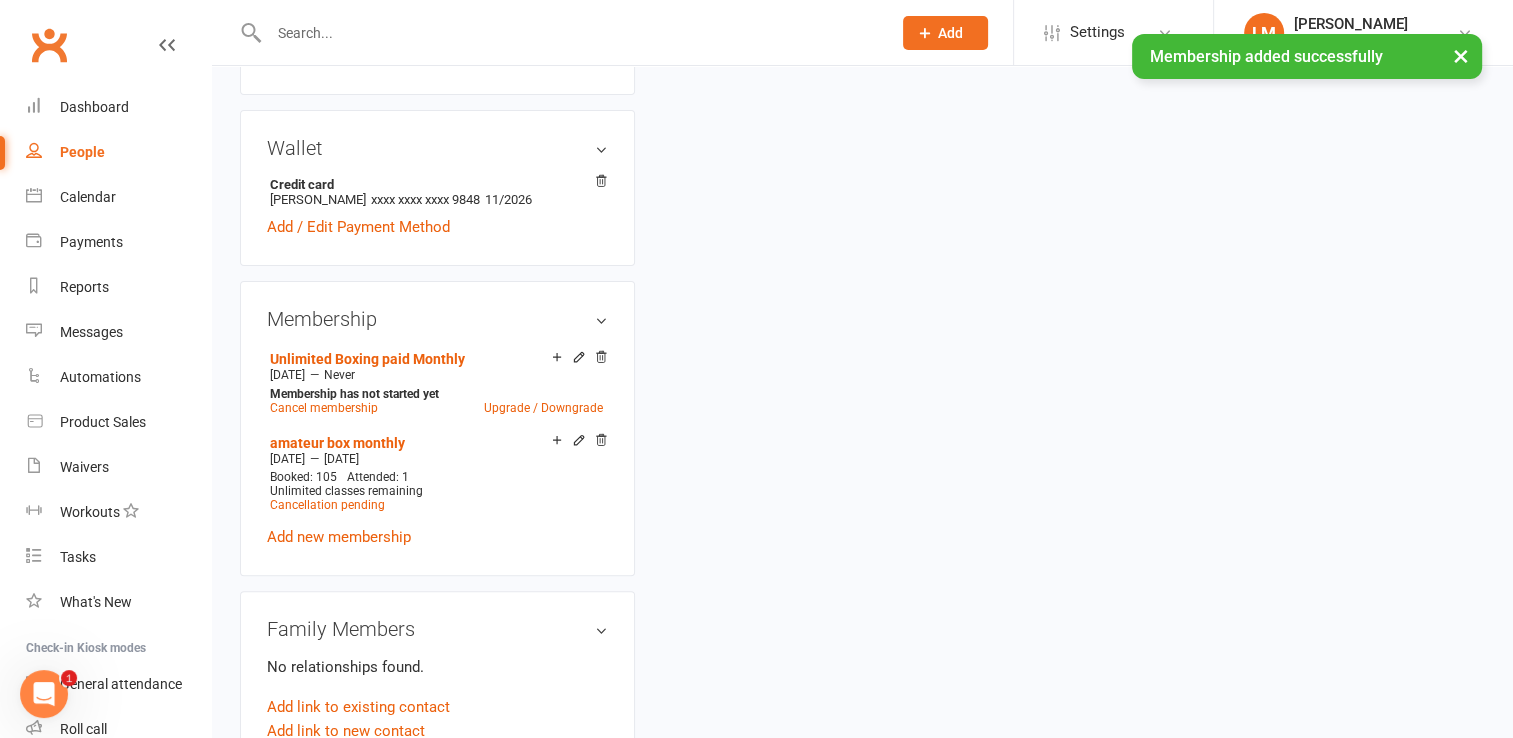 scroll, scrollTop: 0, scrollLeft: 0, axis: both 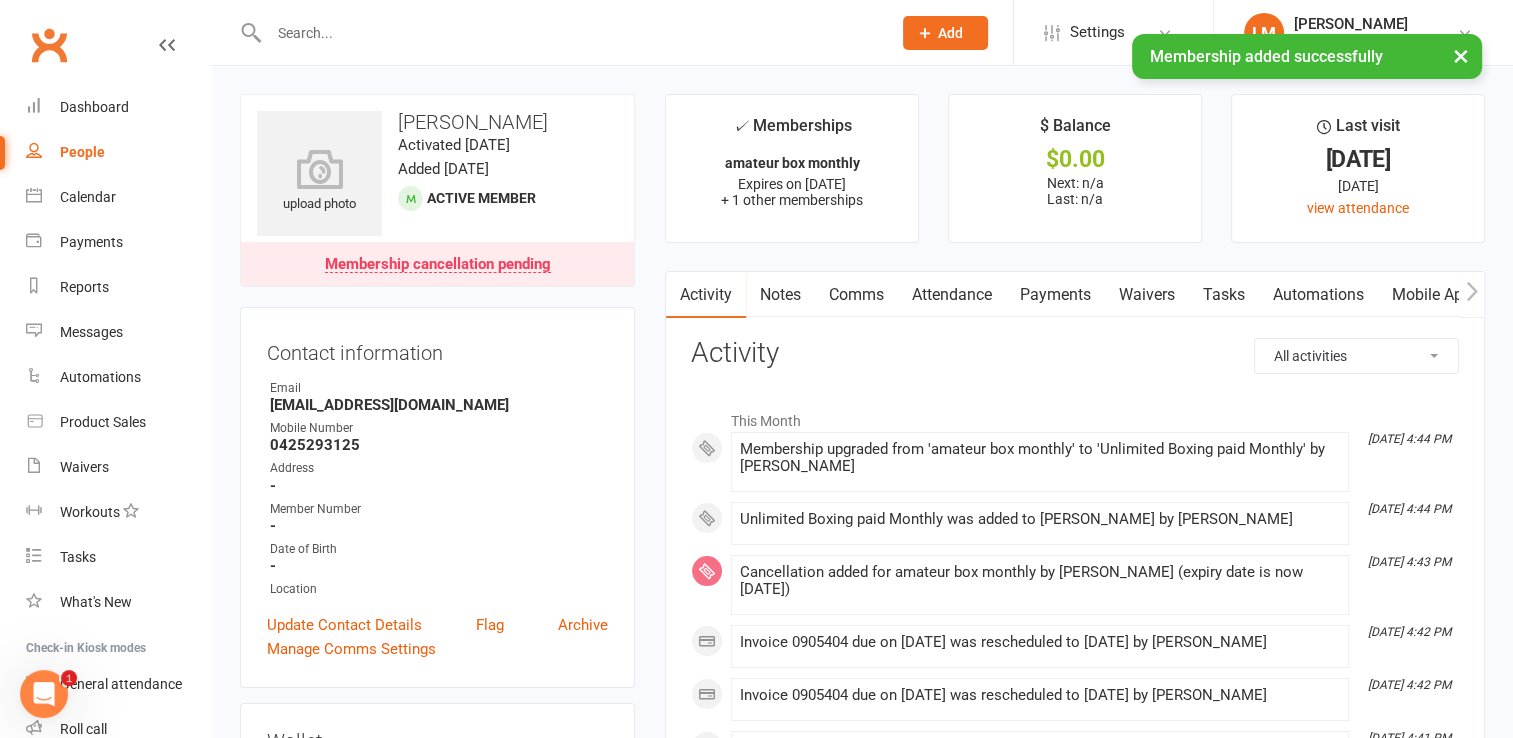 click on "Payments" at bounding box center (1055, 295) 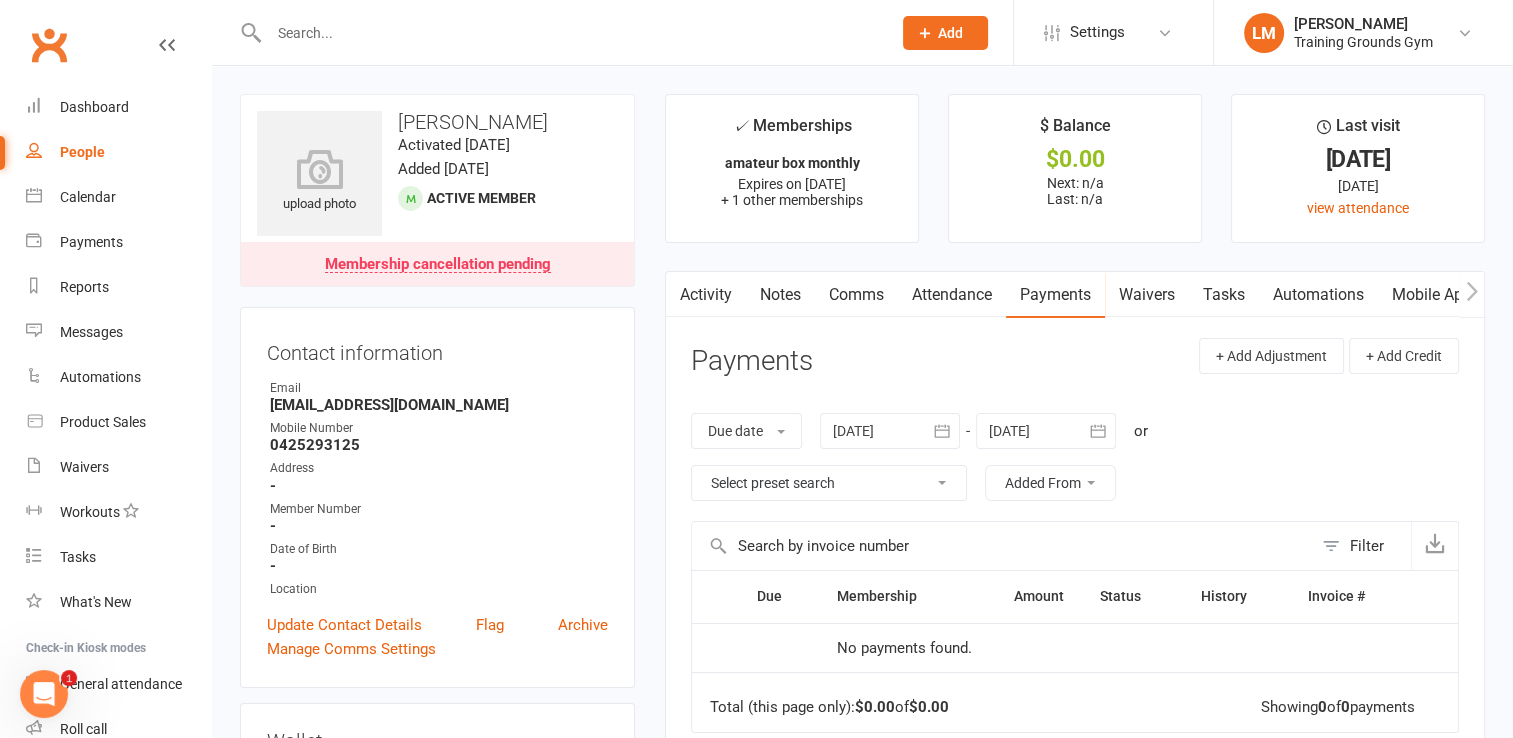 click 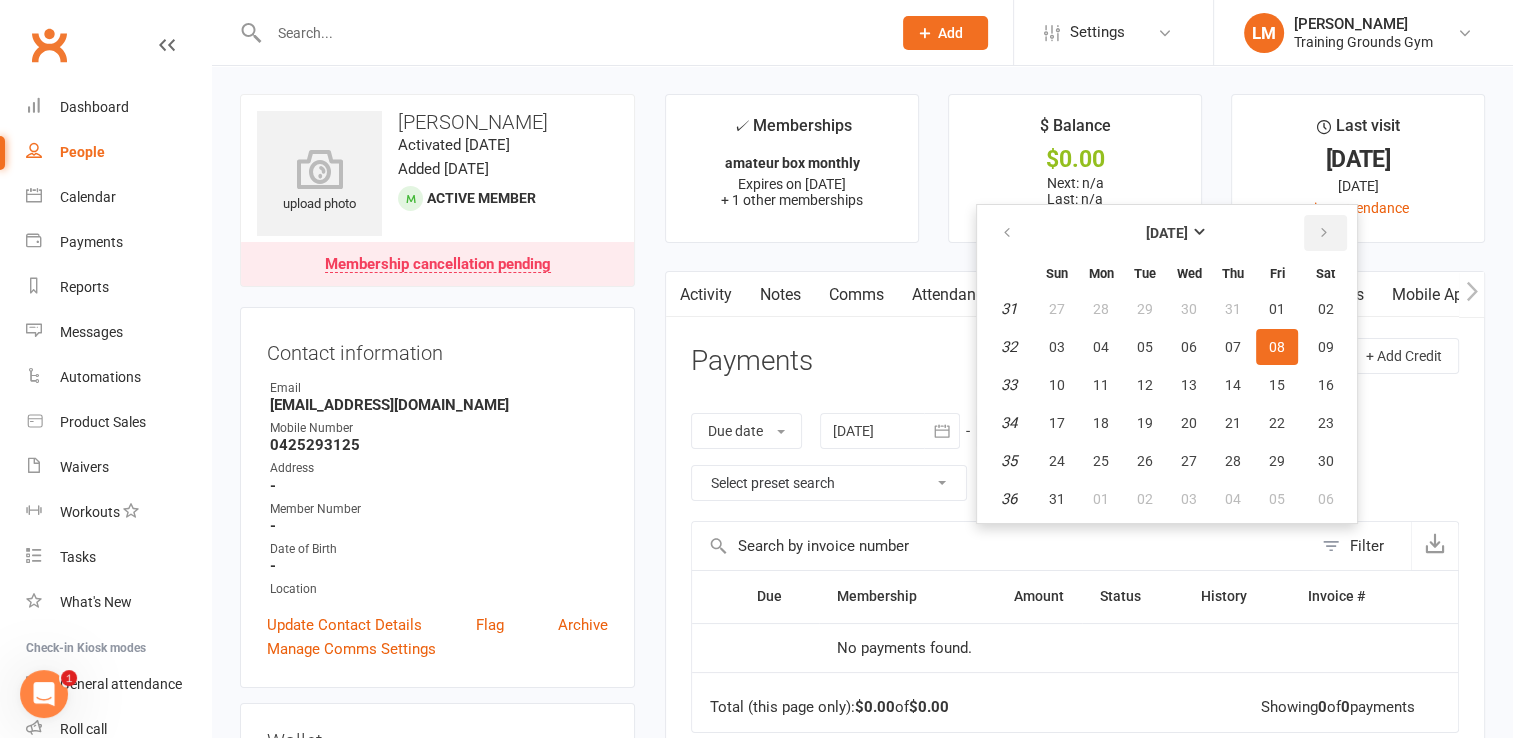 click at bounding box center [1324, 233] 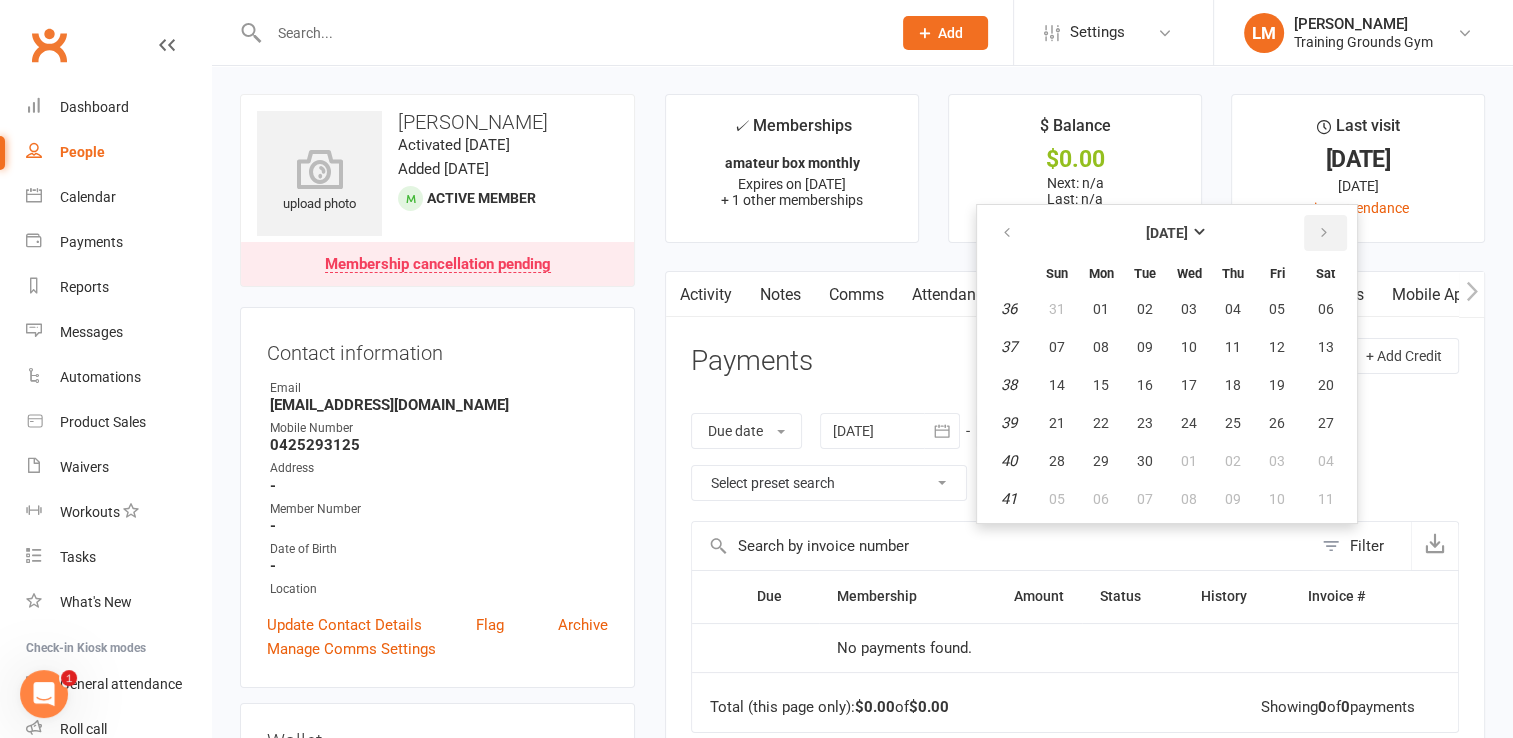 click at bounding box center (1324, 233) 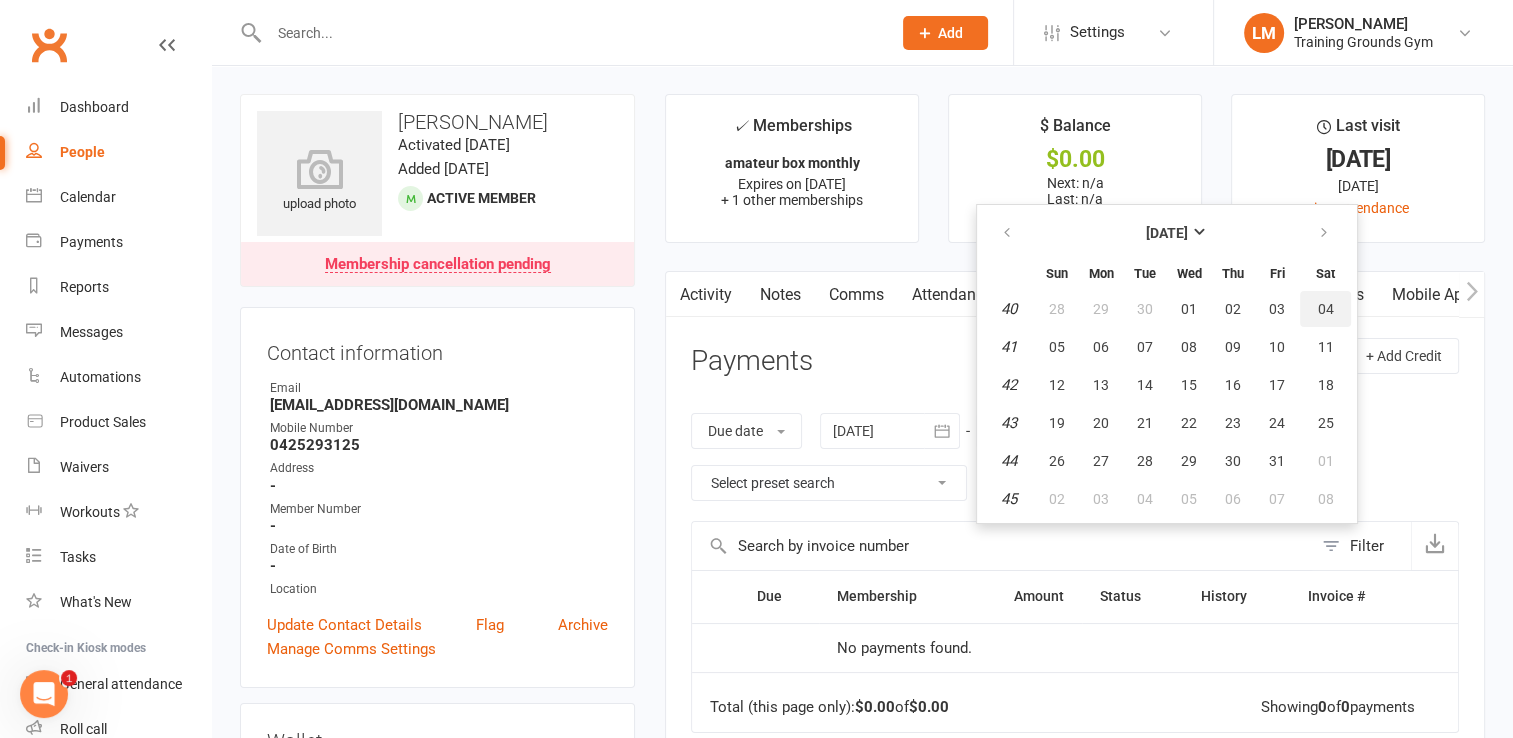 click on "04" at bounding box center (1325, 309) 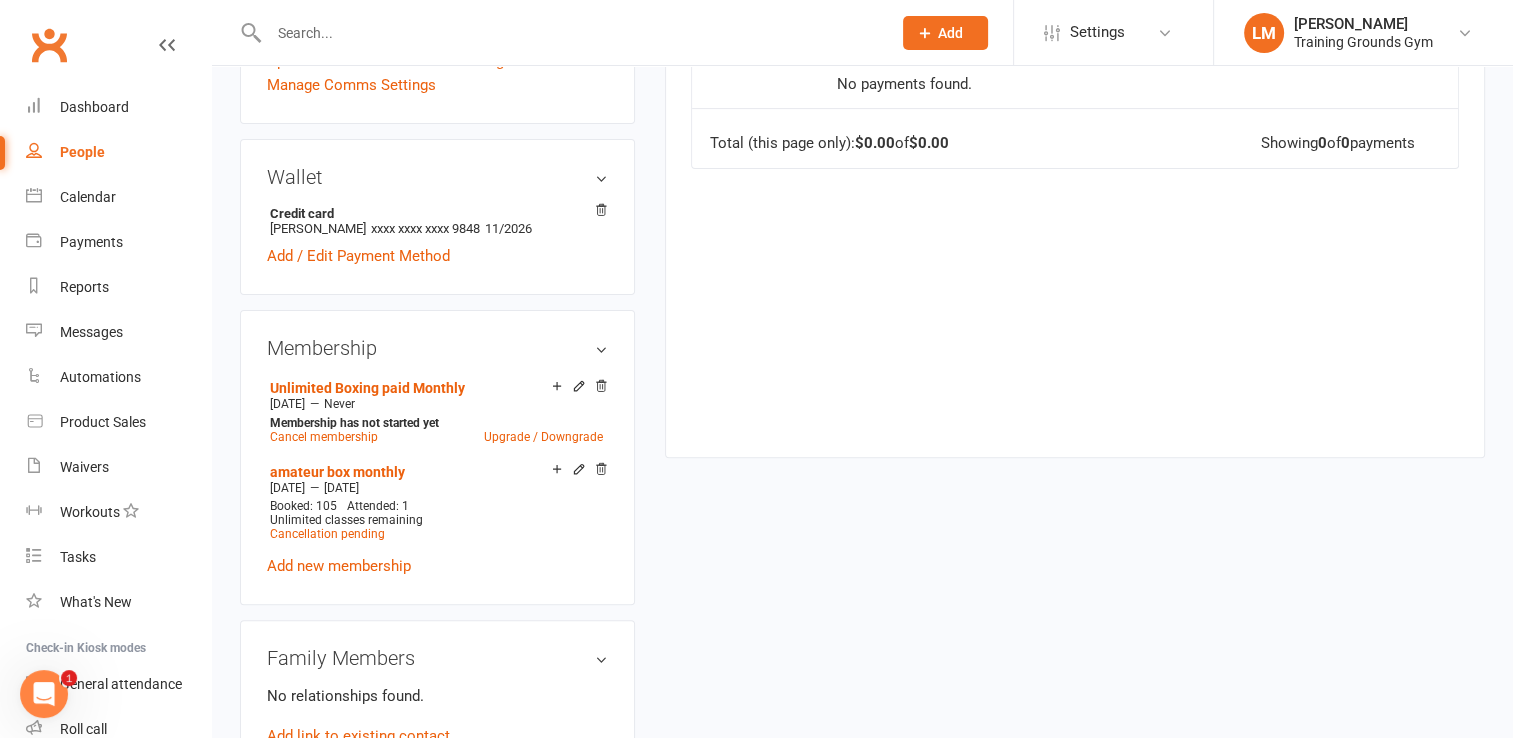 scroll, scrollTop: 576, scrollLeft: 0, axis: vertical 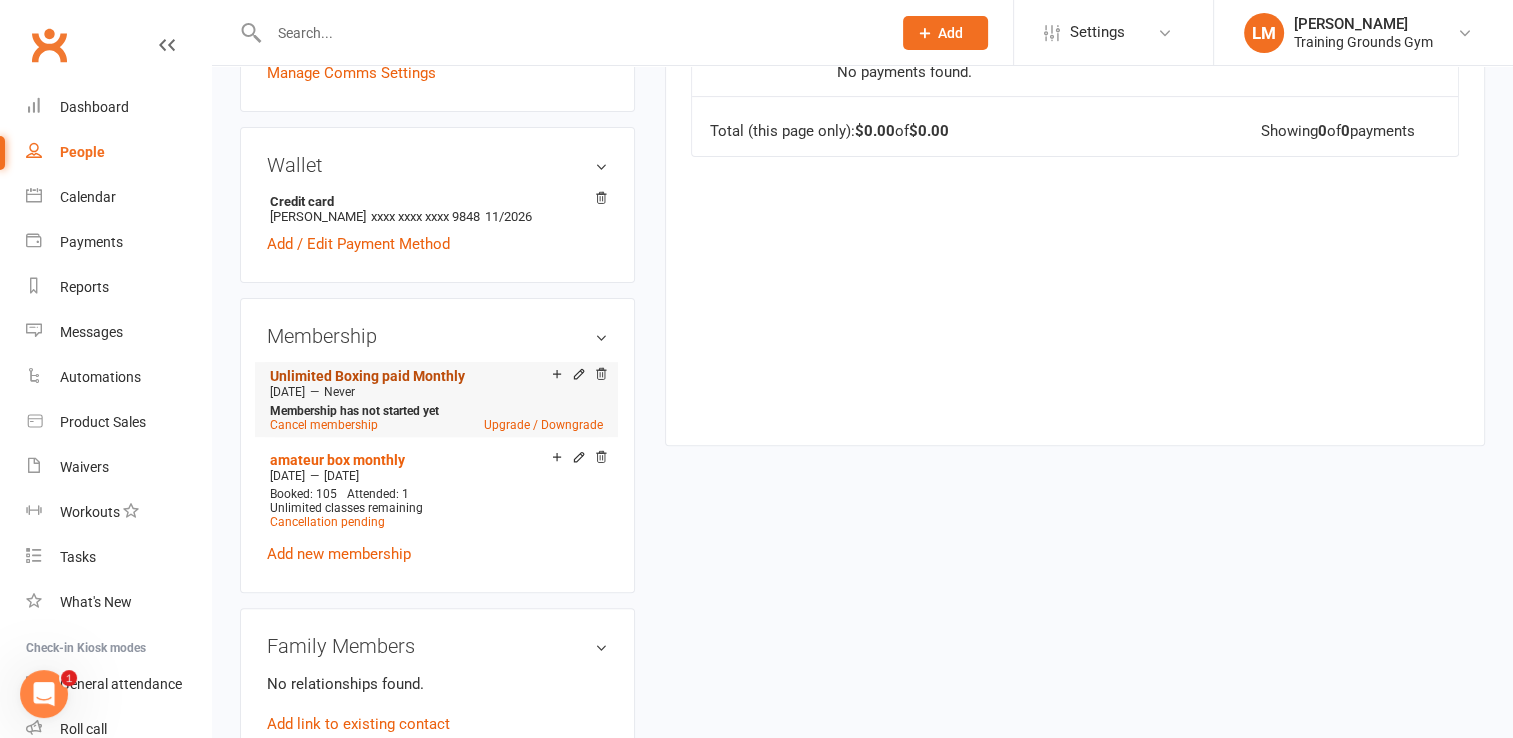 click on "Unlimited Boxing paid Monthly" at bounding box center [367, 376] 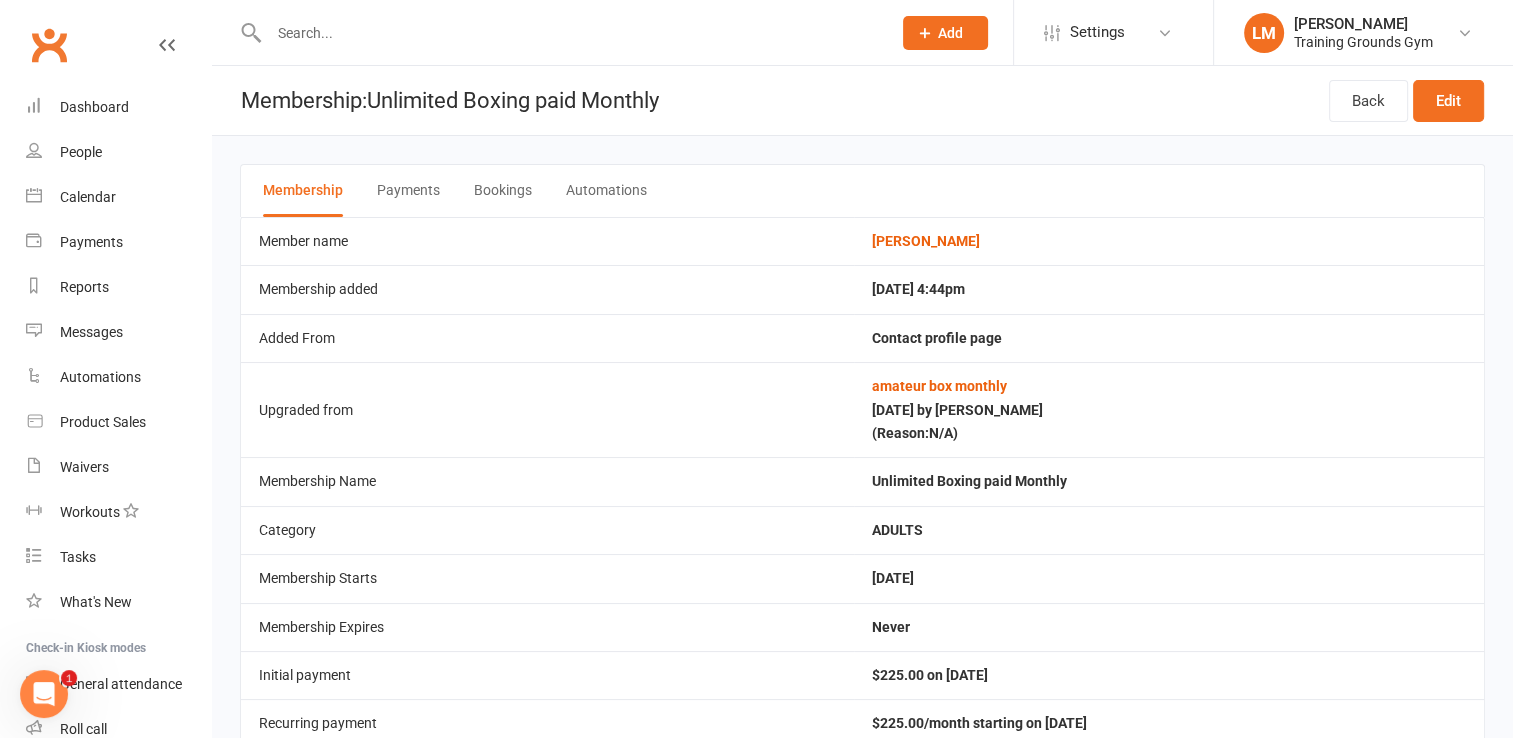 click on "Payments" at bounding box center (408, 191) 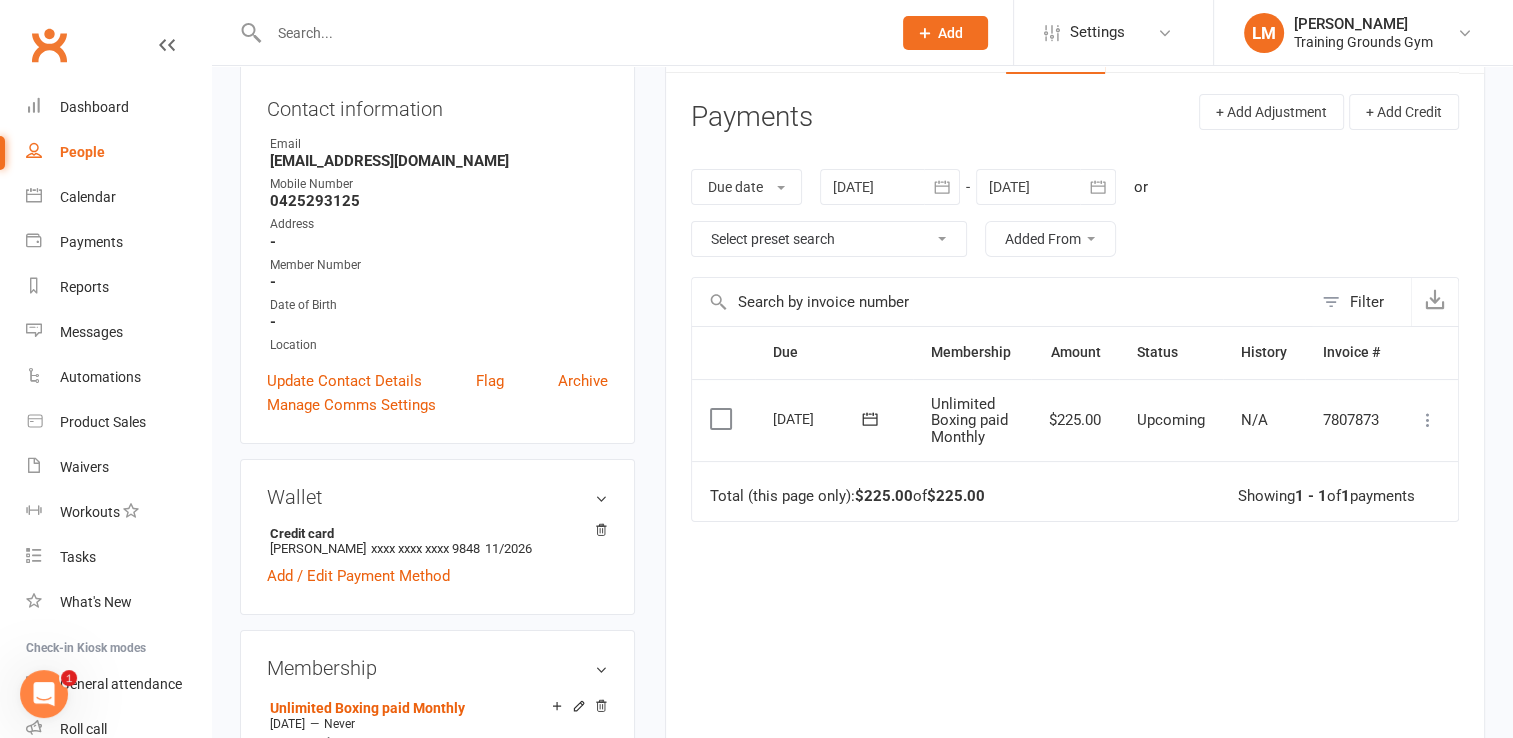 scroll, scrollTop: 576, scrollLeft: 0, axis: vertical 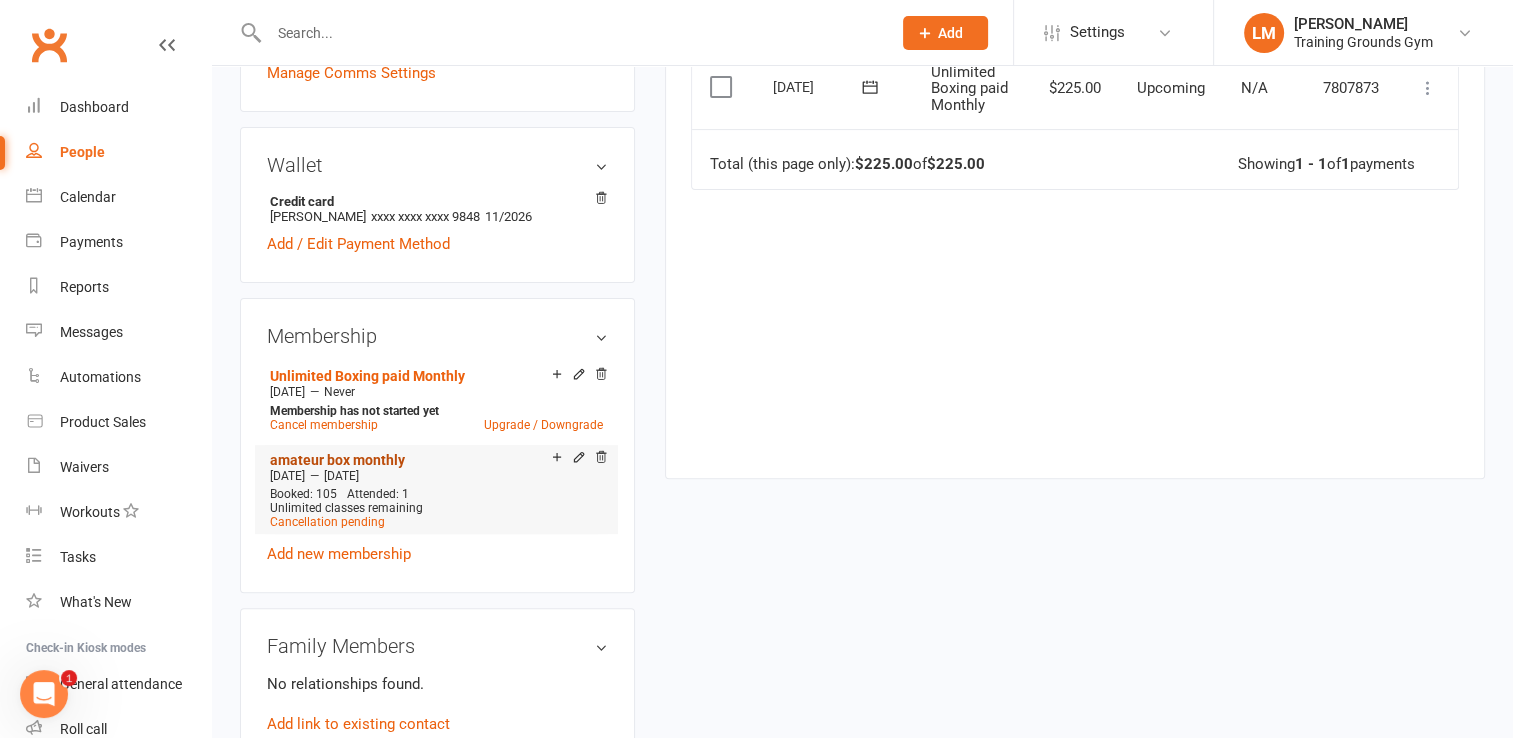 click on "amateur box monthly" at bounding box center [337, 460] 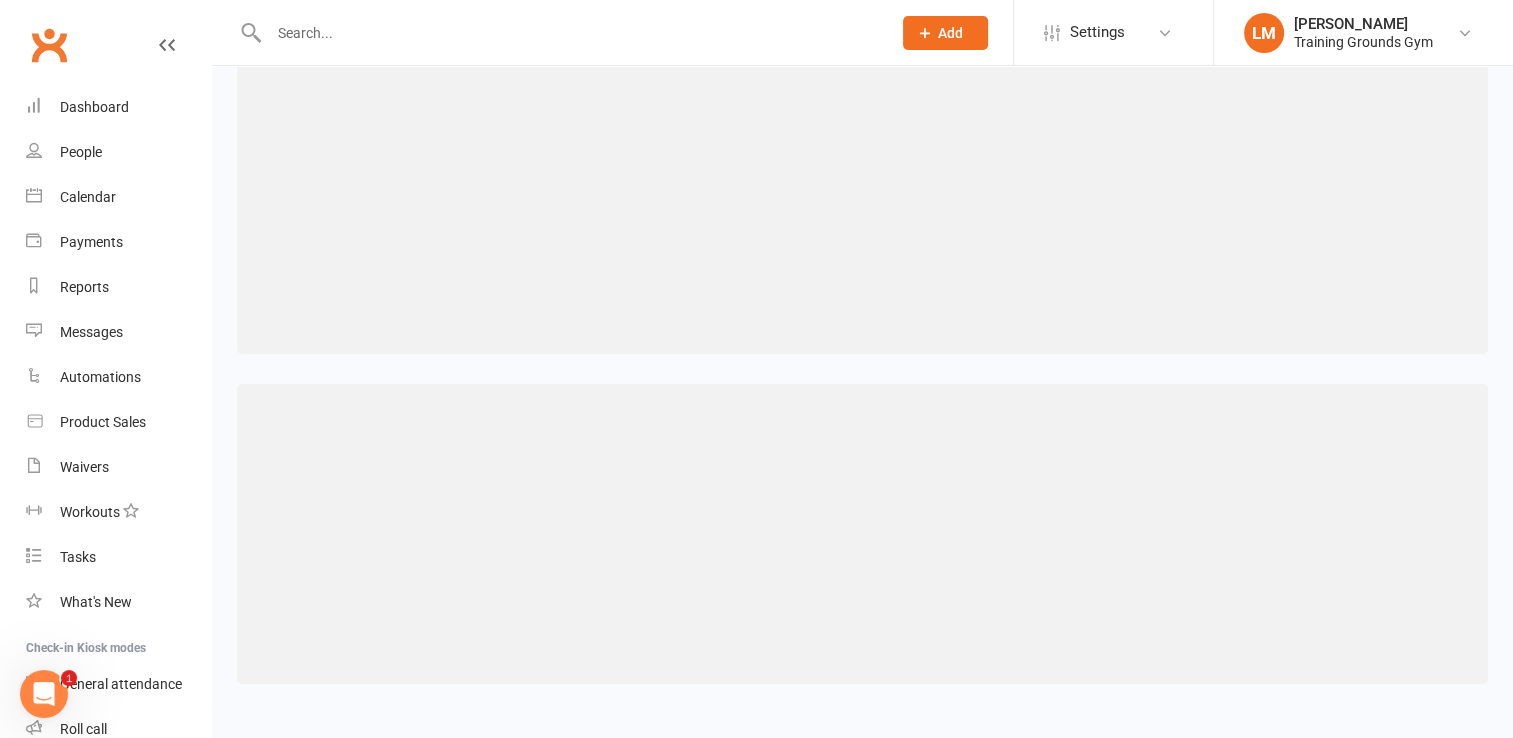 scroll, scrollTop: 0, scrollLeft: 0, axis: both 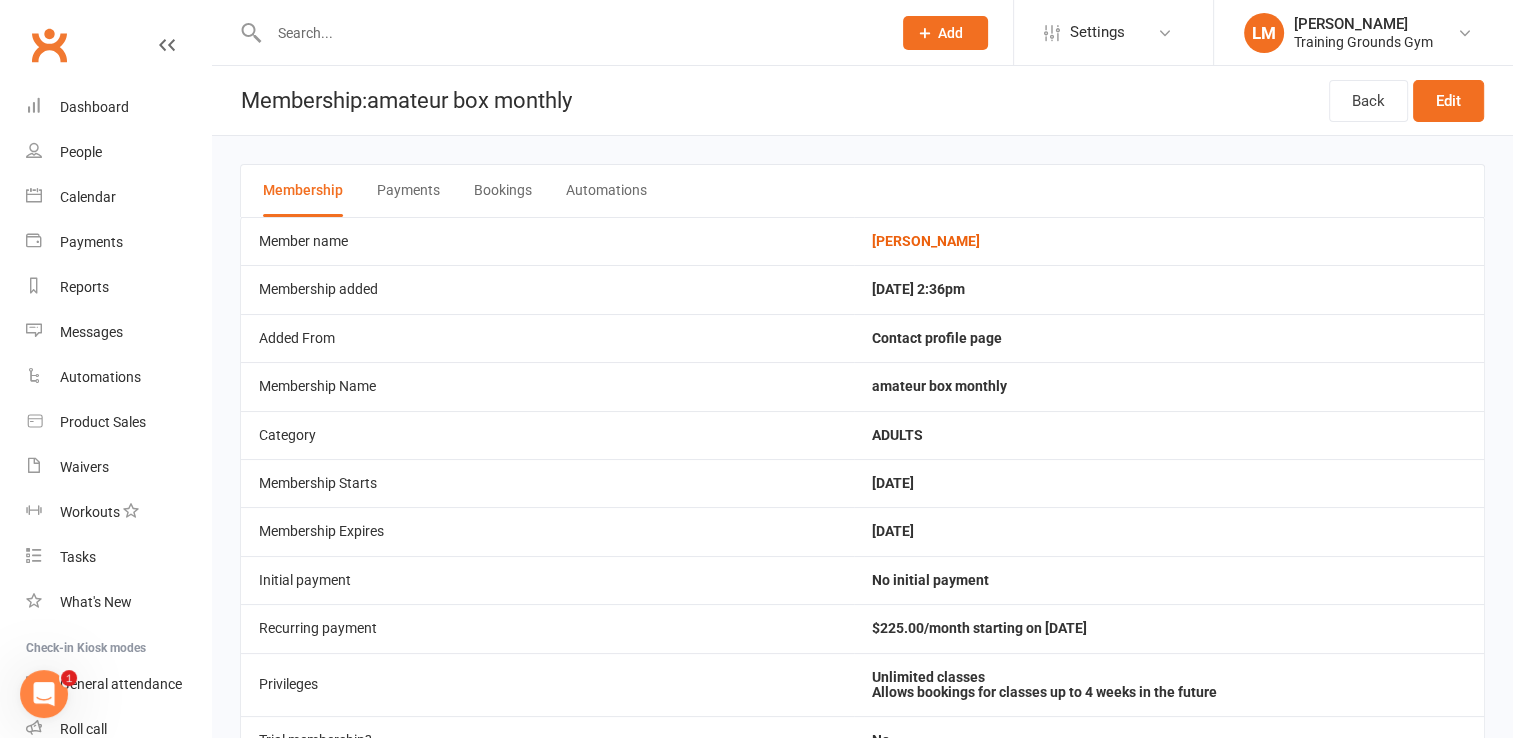click on "Payments" at bounding box center (408, 191) 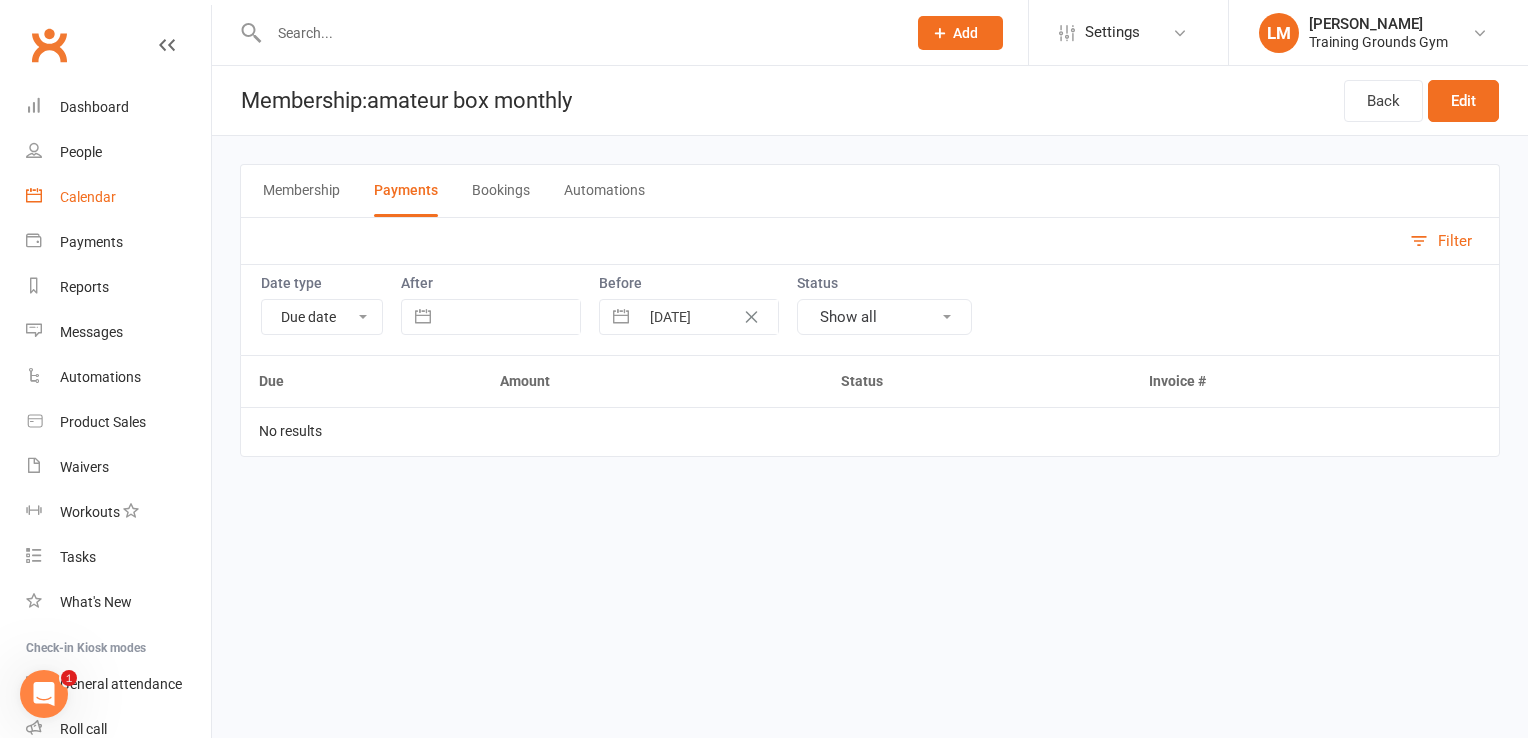 click on "Calendar" at bounding box center (88, 197) 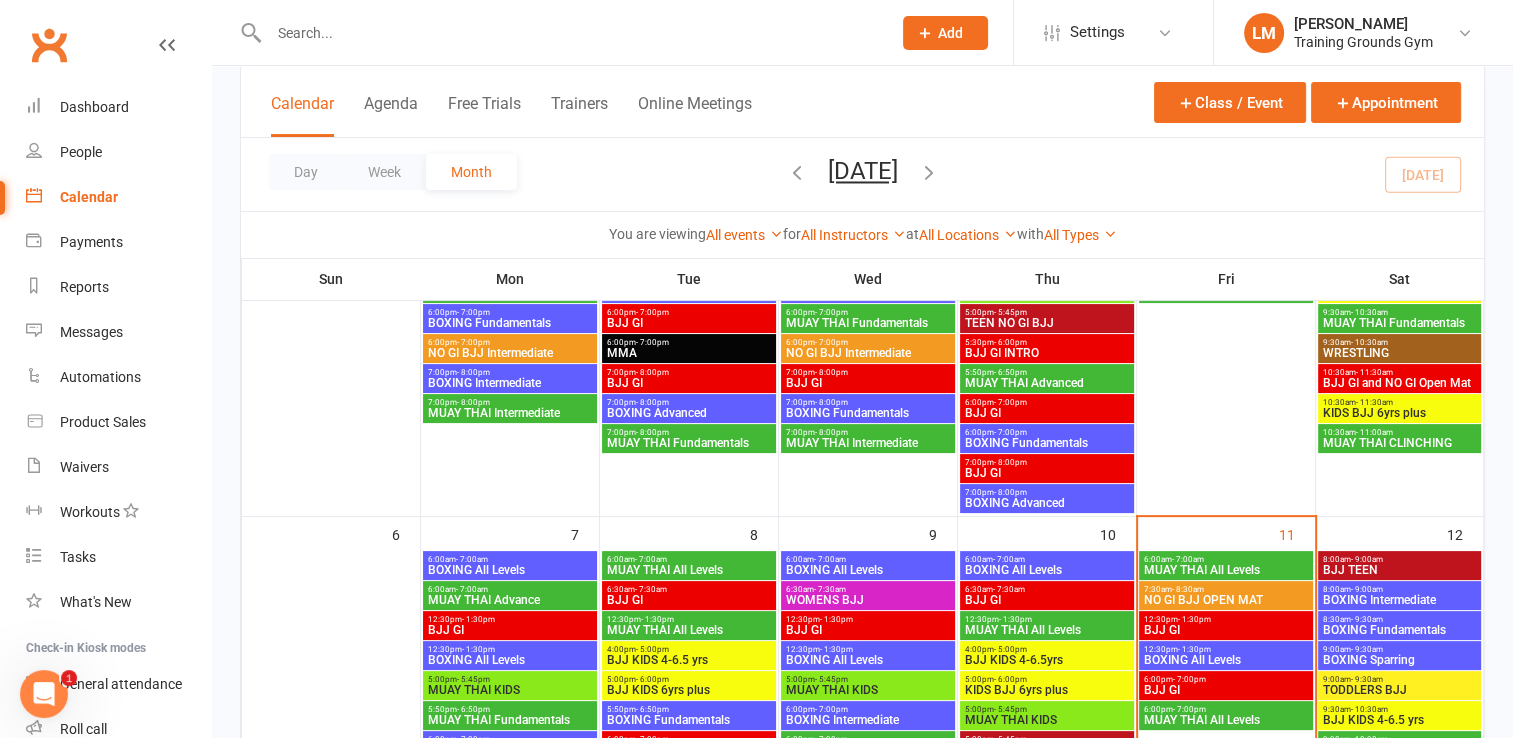 scroll, scrollTop: 491, scrollLeft: 0, axis: vertical 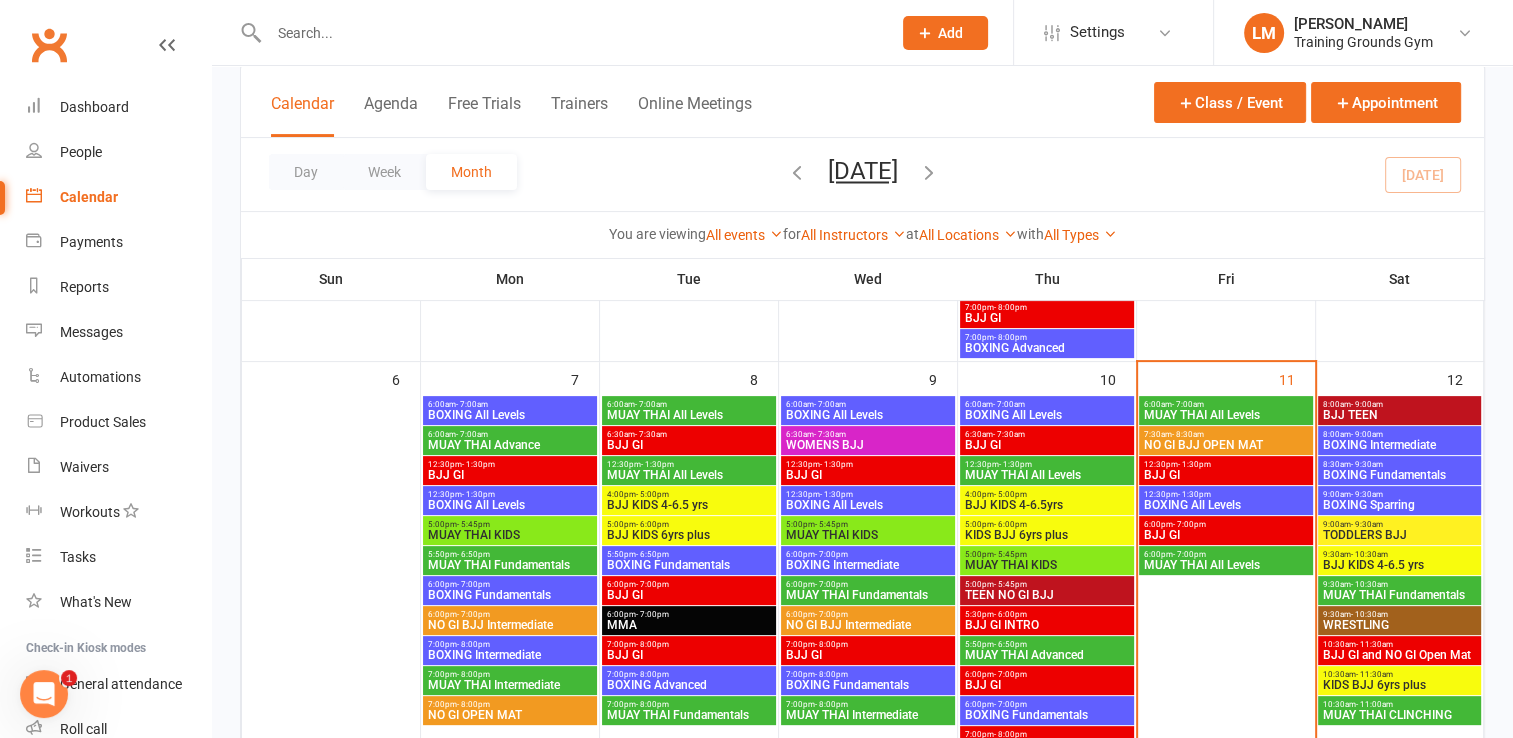click on "MUAY THAI All Levels" at bounding box center [1226, 565] 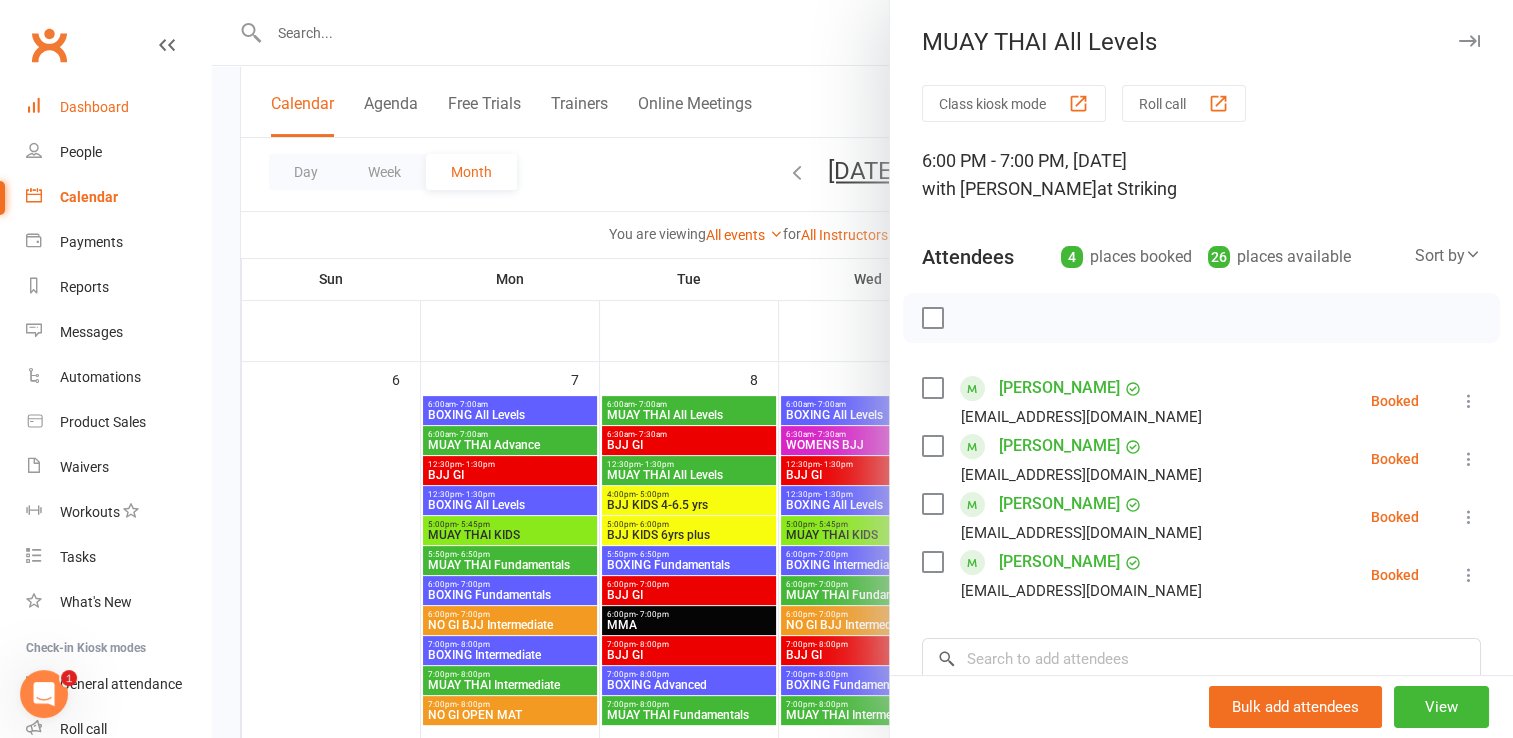click on "Dashboard" at bounding box center (94, 107) 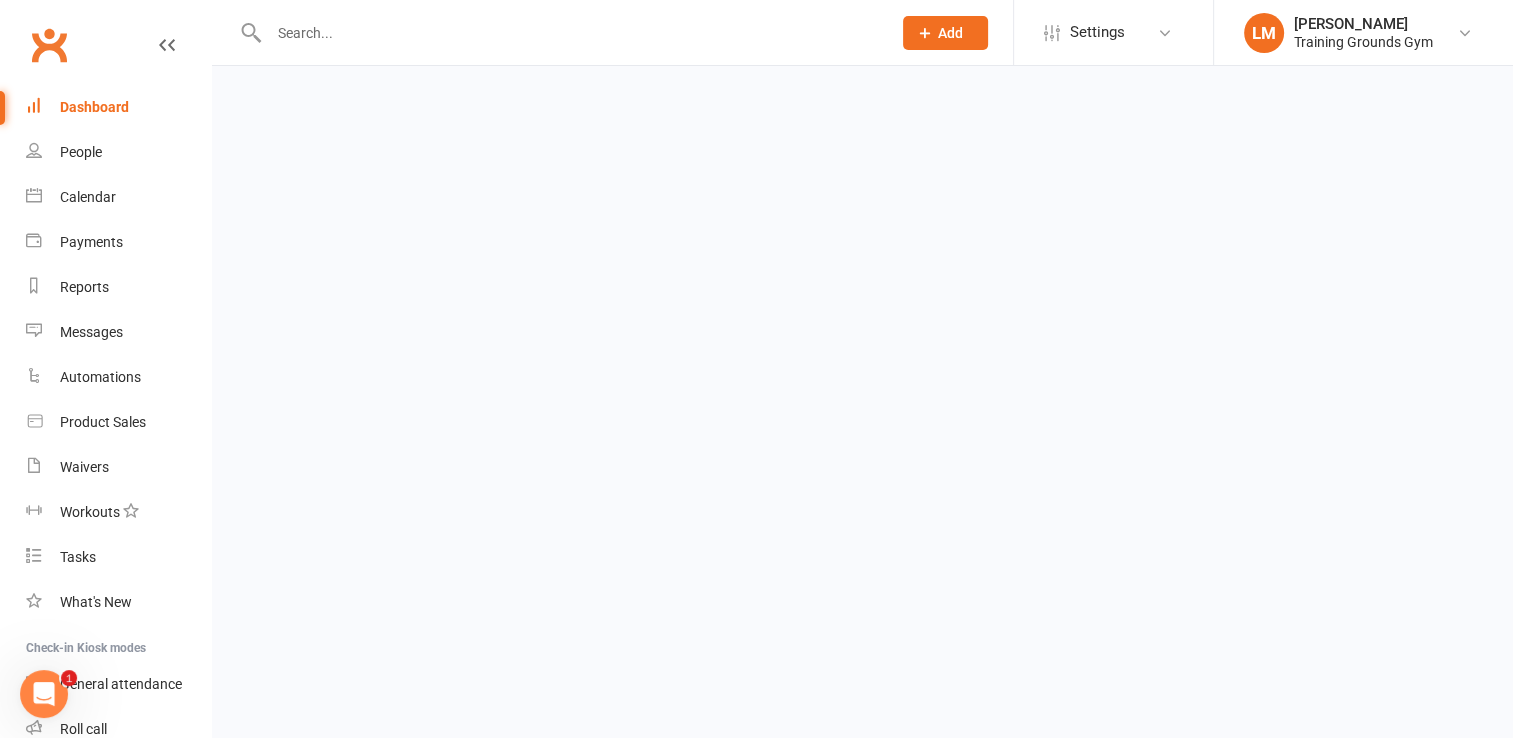 scroll, scrollTop: 0, scrollLeft: 0, axis: both 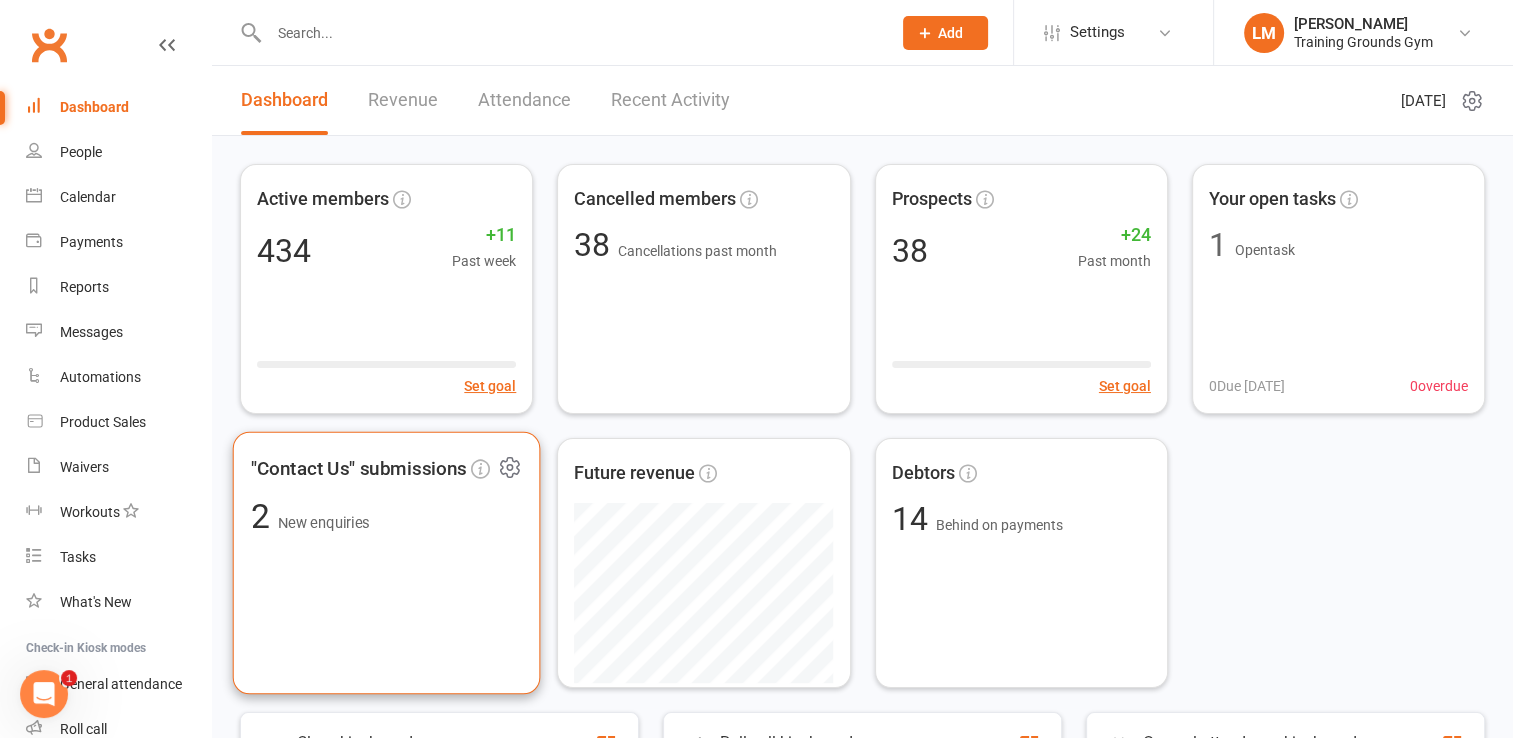 click on ""Contact Us" submissions   2   New enquiries" at bounding box center (387, 563) 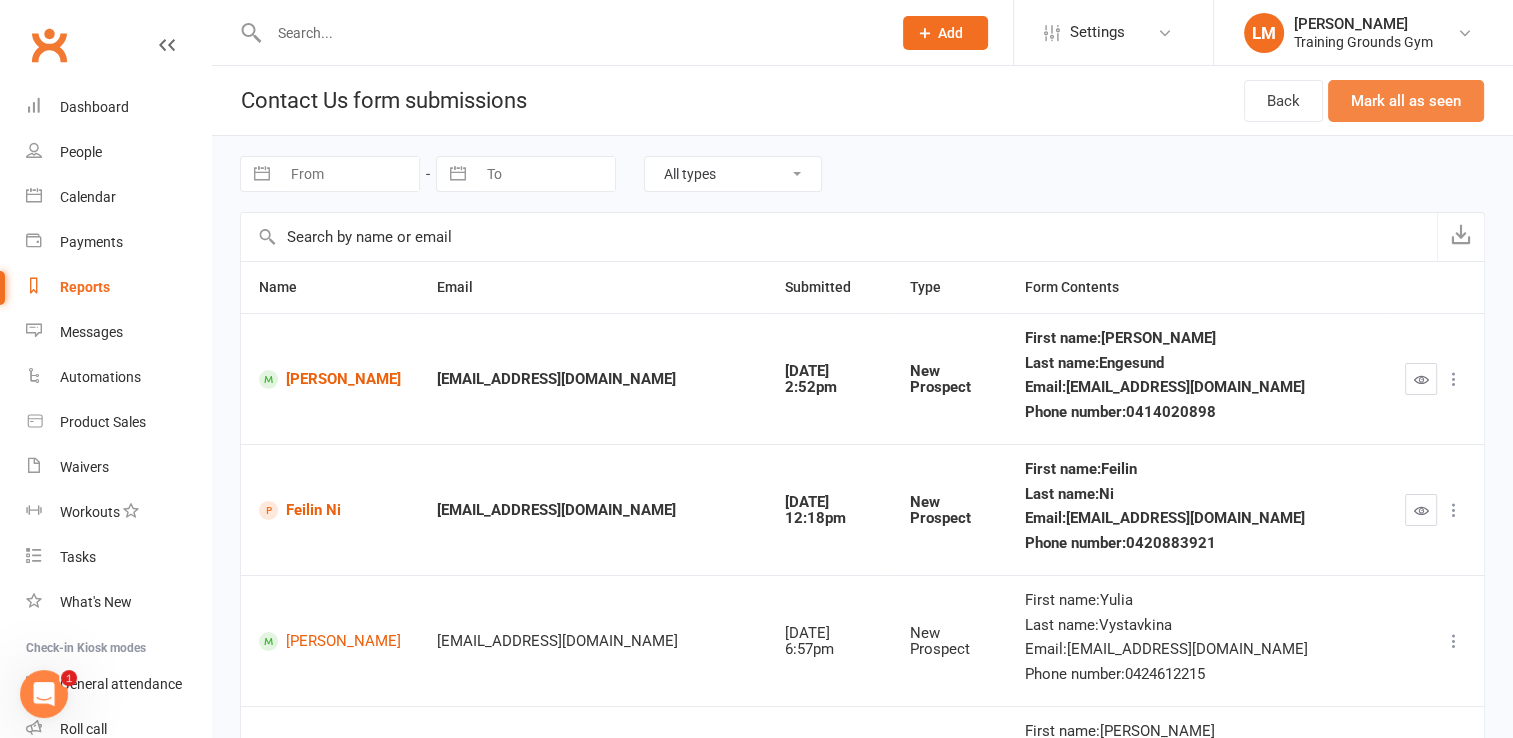 click on "Mark all as seen" at bounding box center (1406, 101) 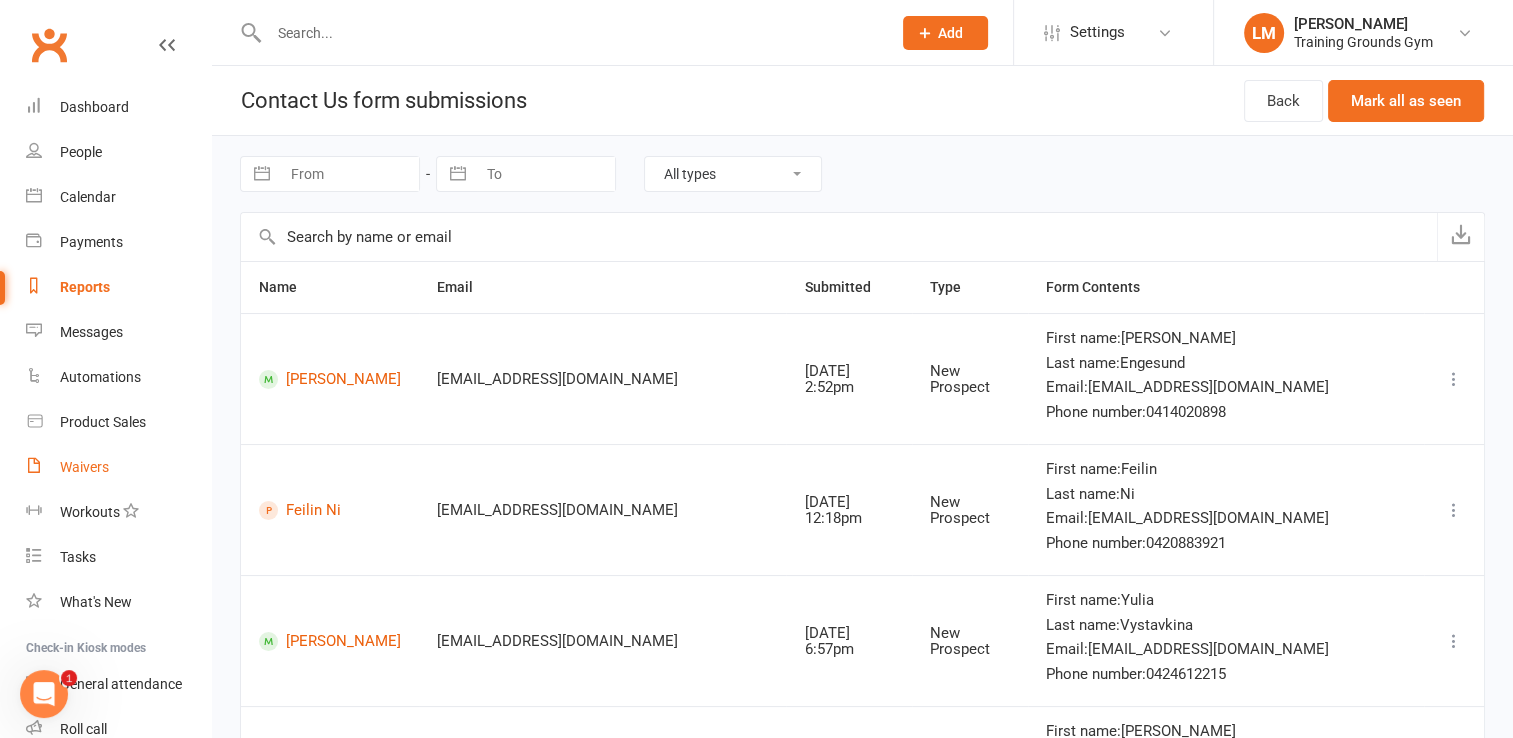 click on "Waivers" at bounding box center [84, 467] 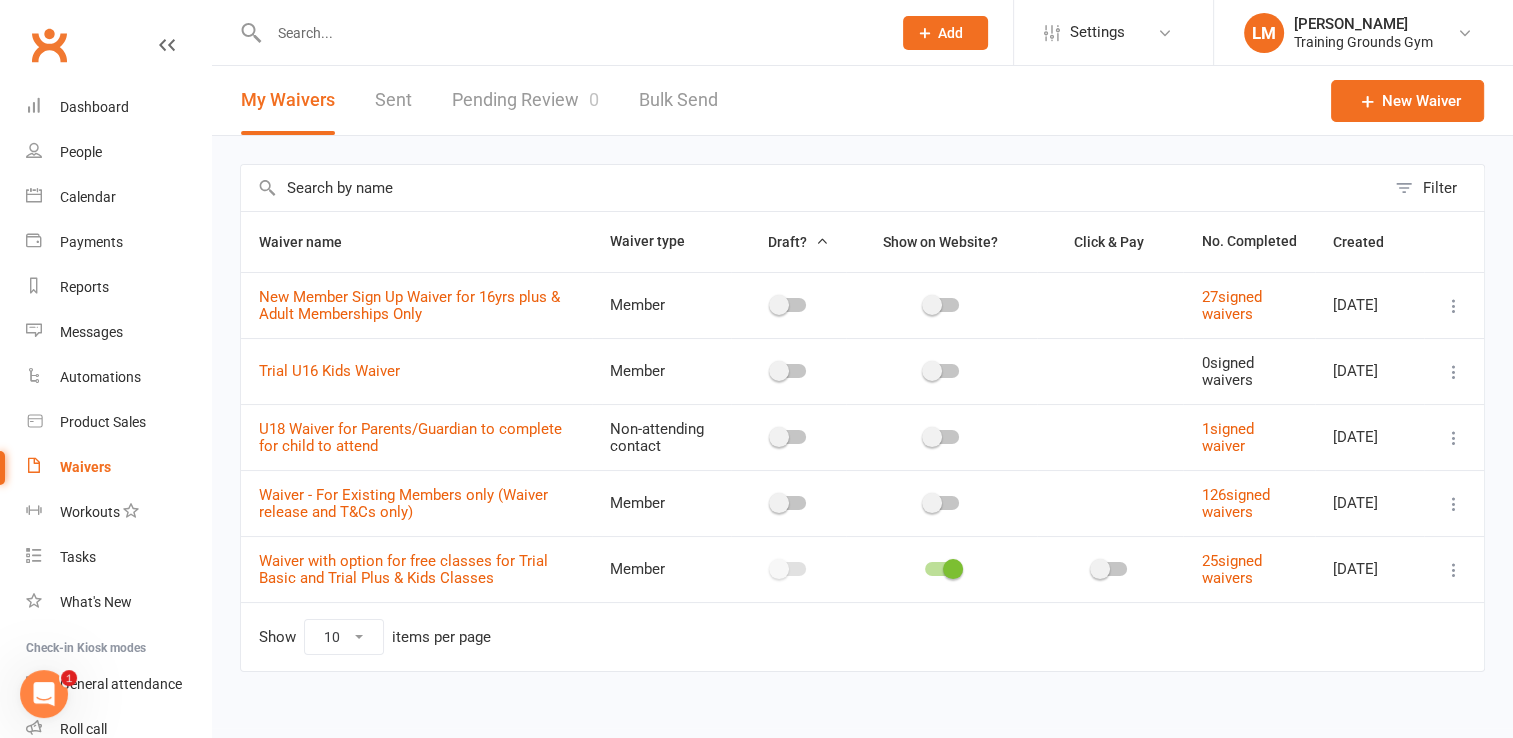 click on "Pending Review 0" at bounding box center (525, 100) 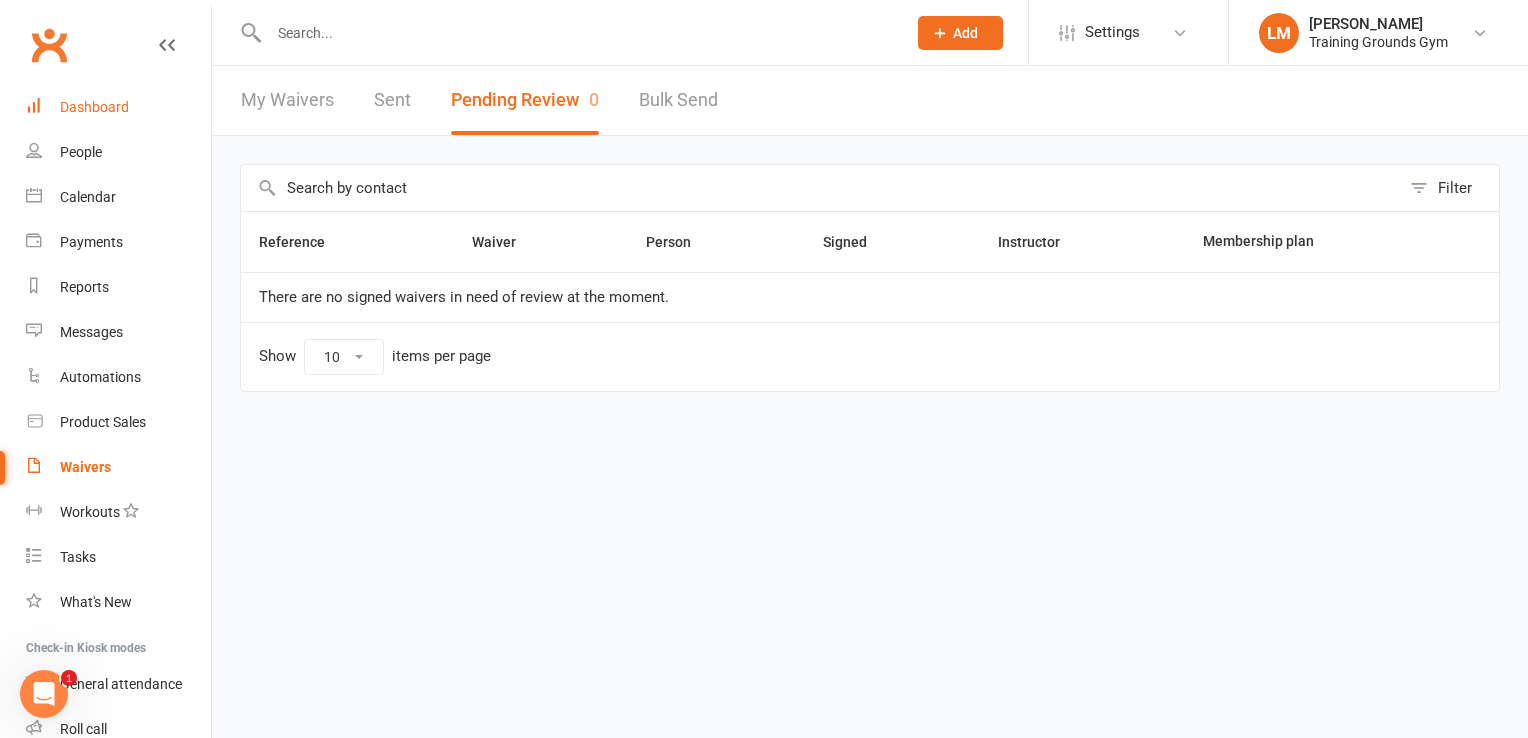 click on "Dashboard" at bounding box center [94, 107] 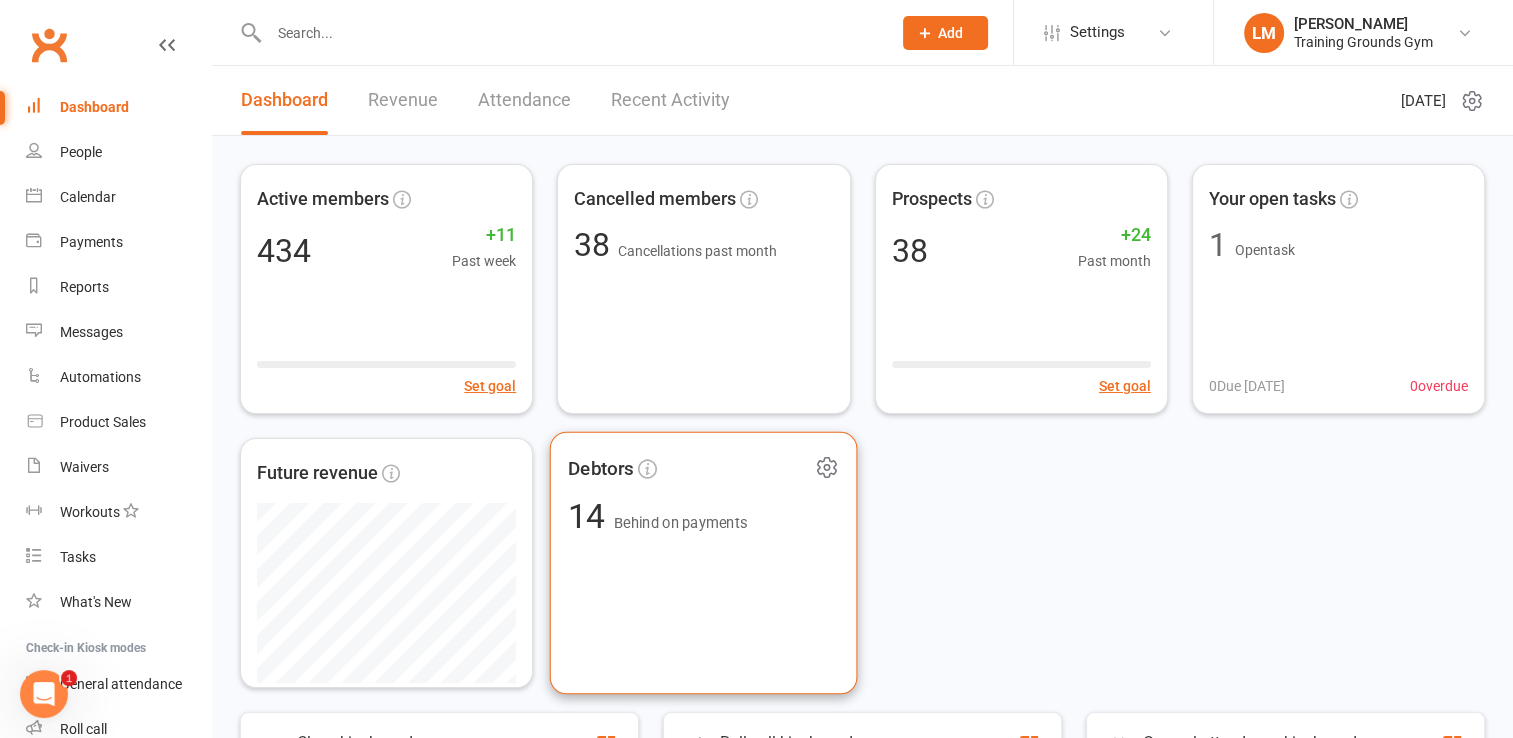 click on "Debtors   14   Behind on payments" at bounding box center [704, 563] 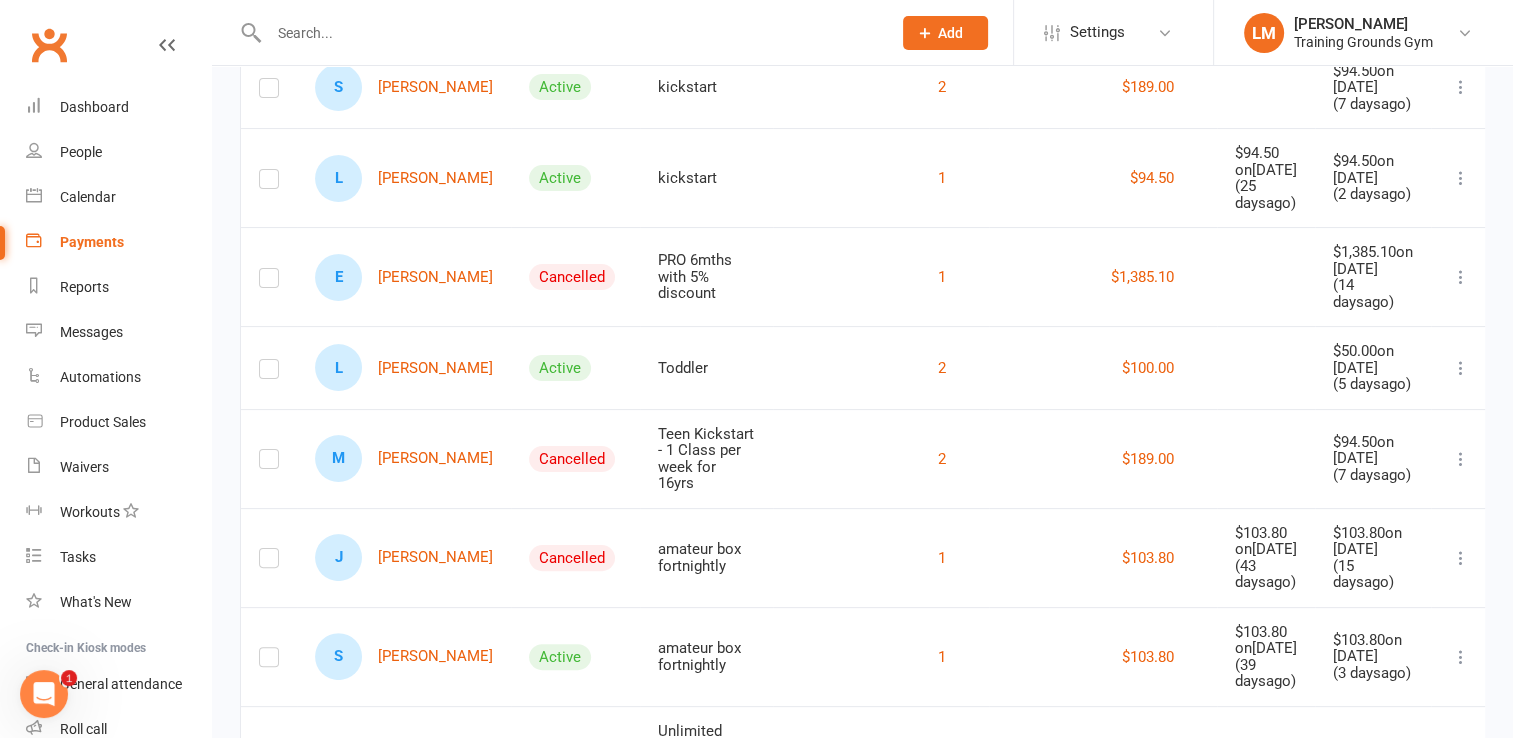 scroll, scrollTop: 254, scrollLeft: 0, axis: vertical 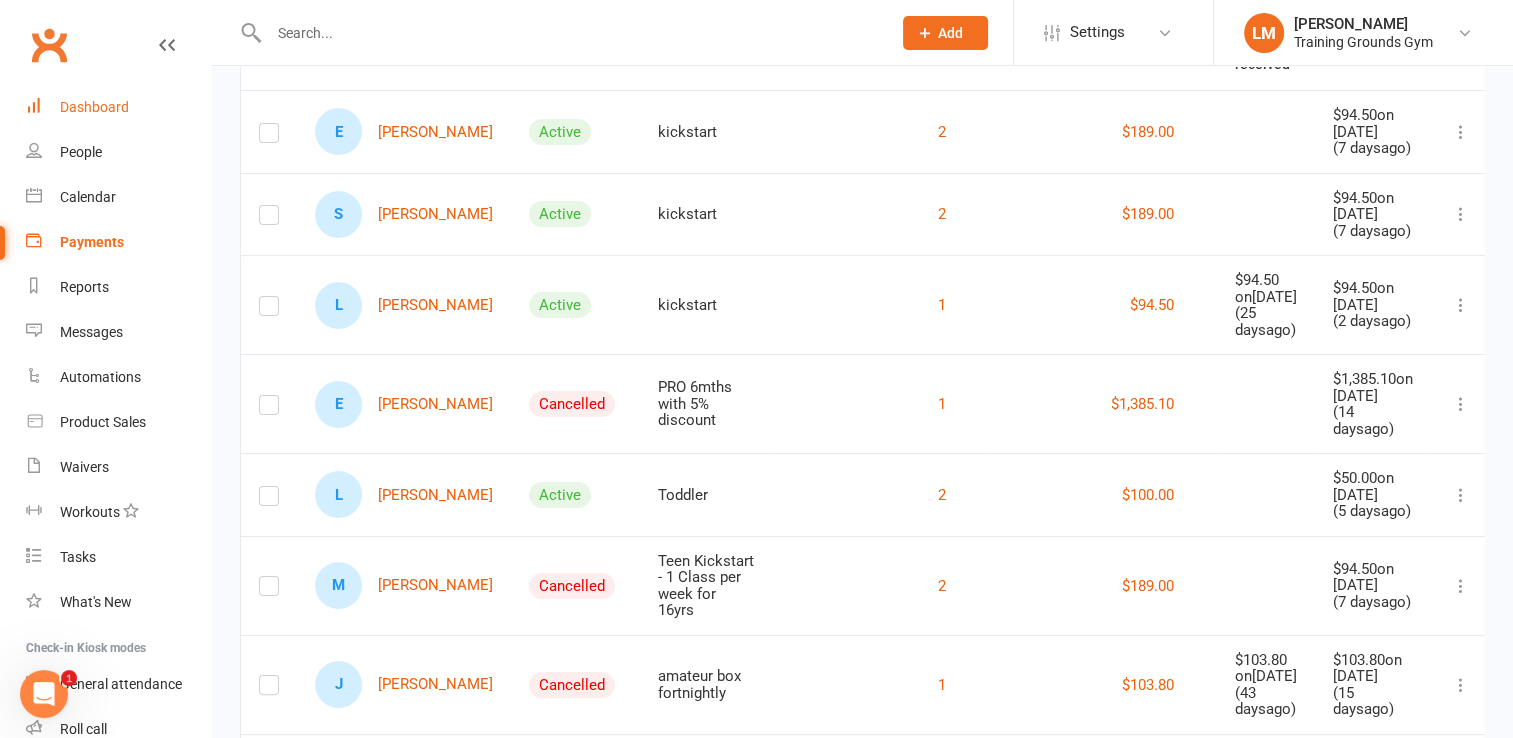 click on "Dashboard" at bounding box center [94, 107] 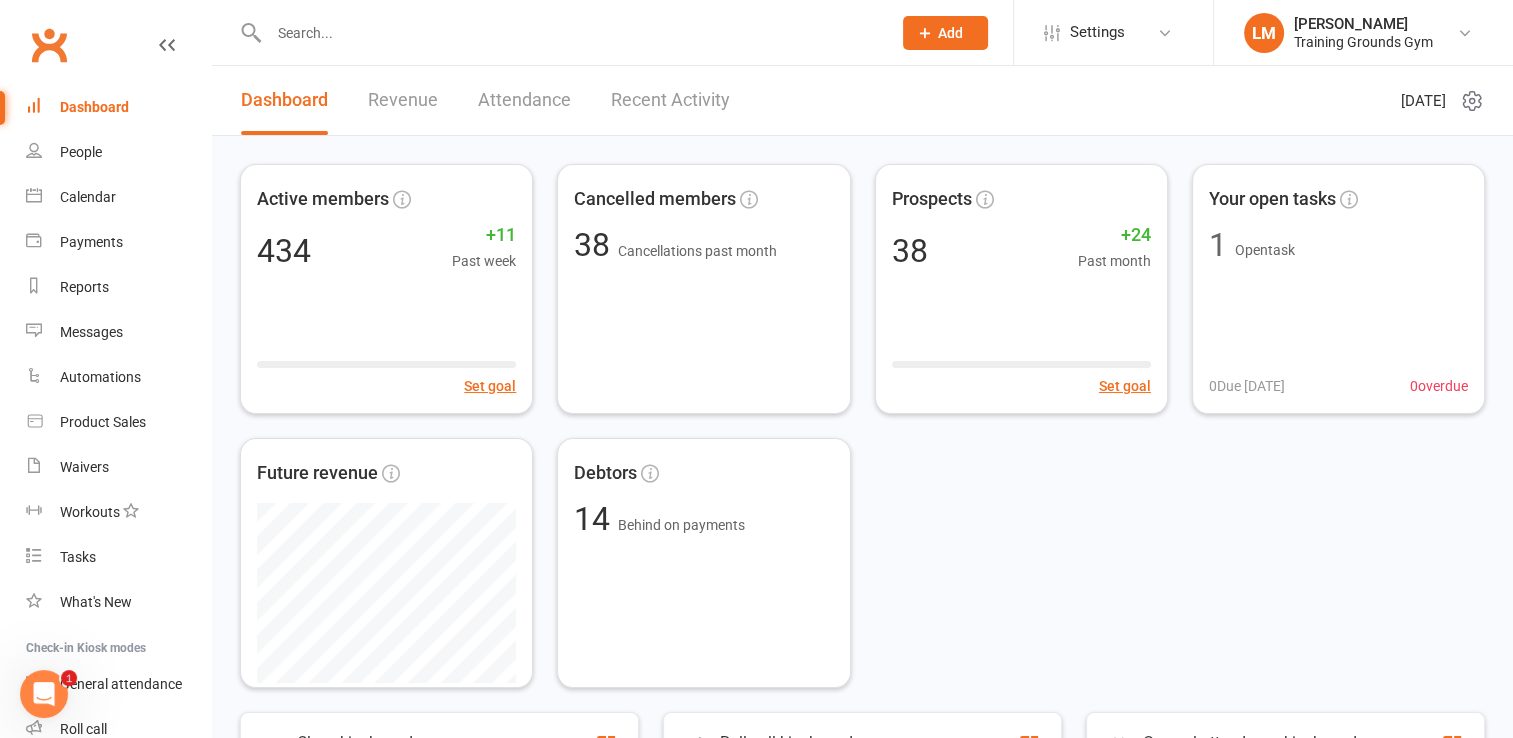 click on "Add" 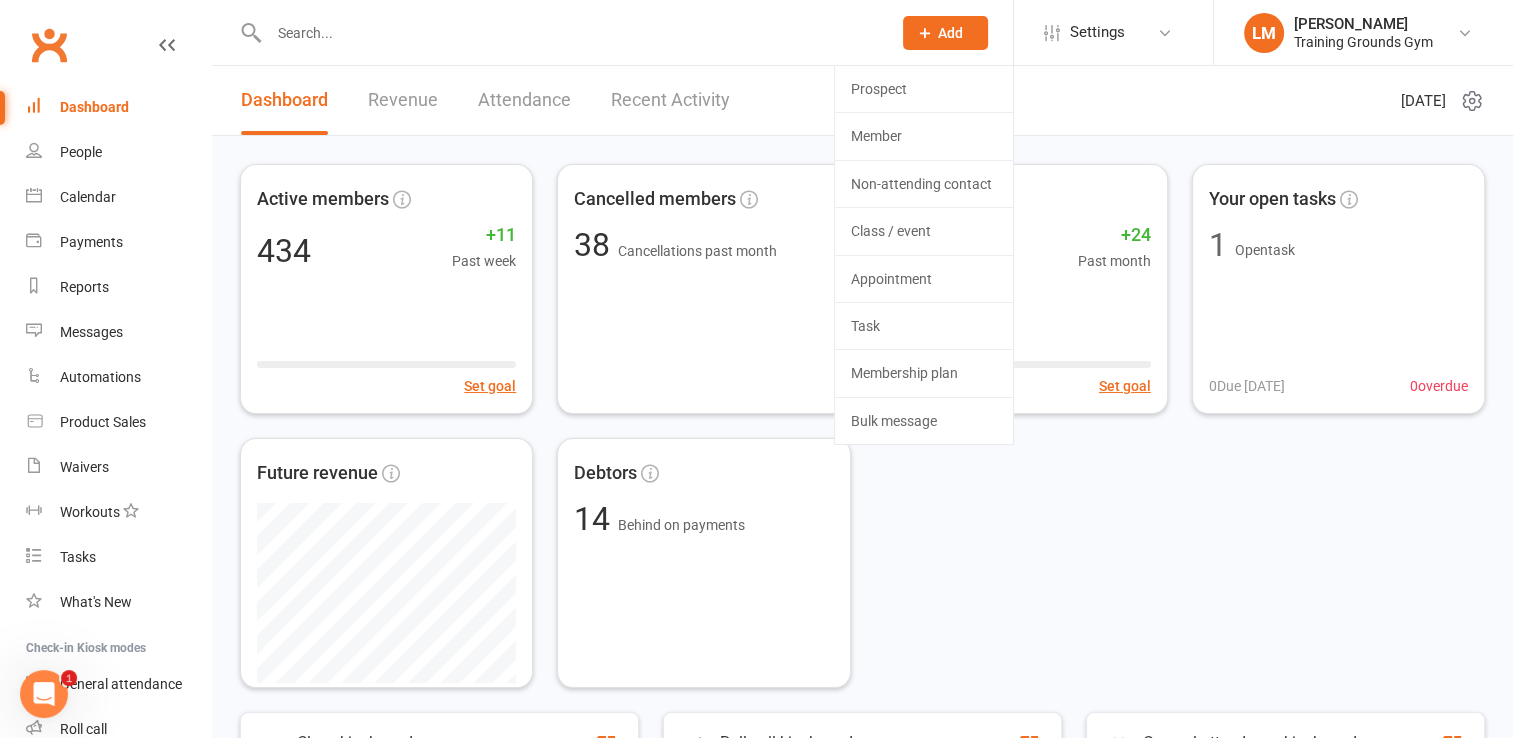 click at bounding box center (570, 33) 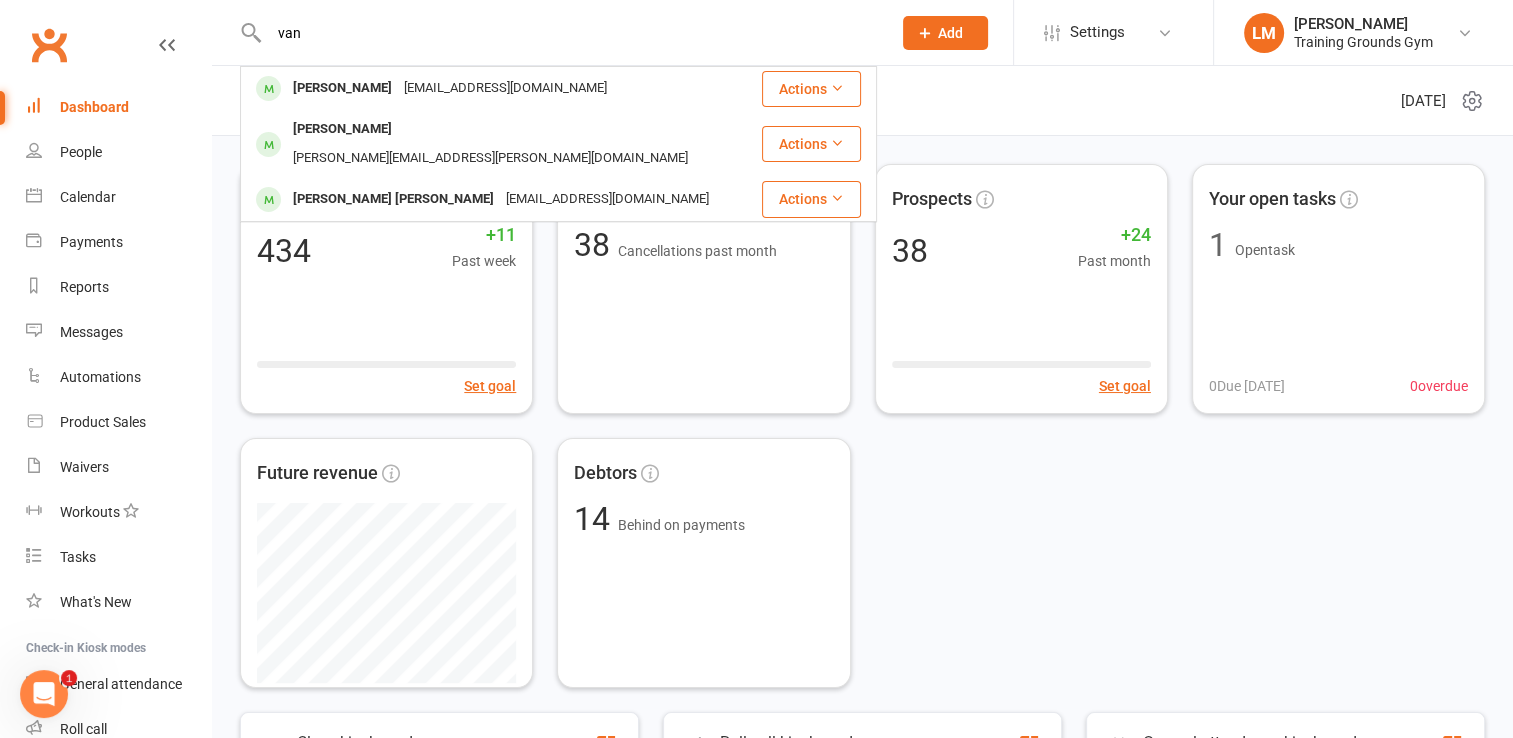 type on "van" 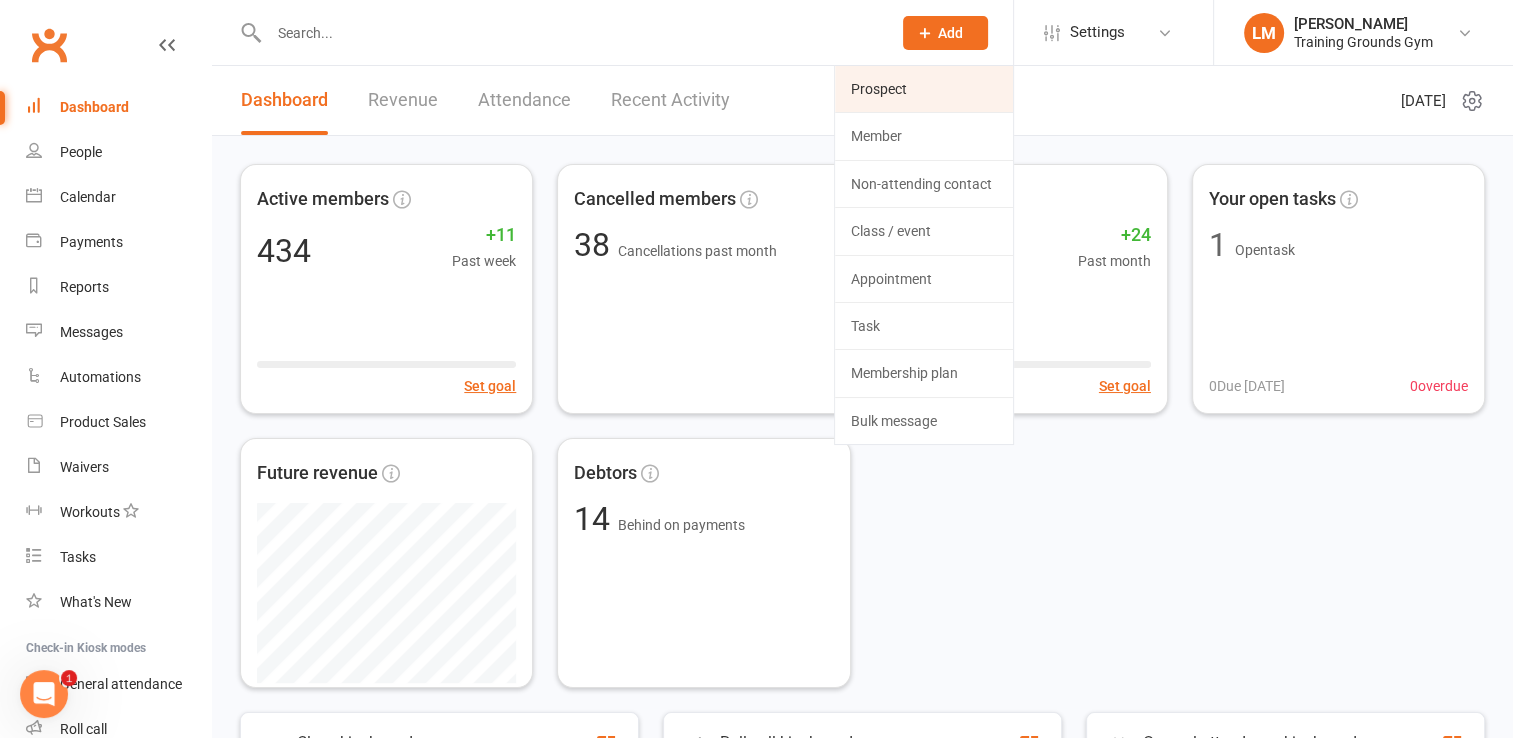 click on "Prospect" 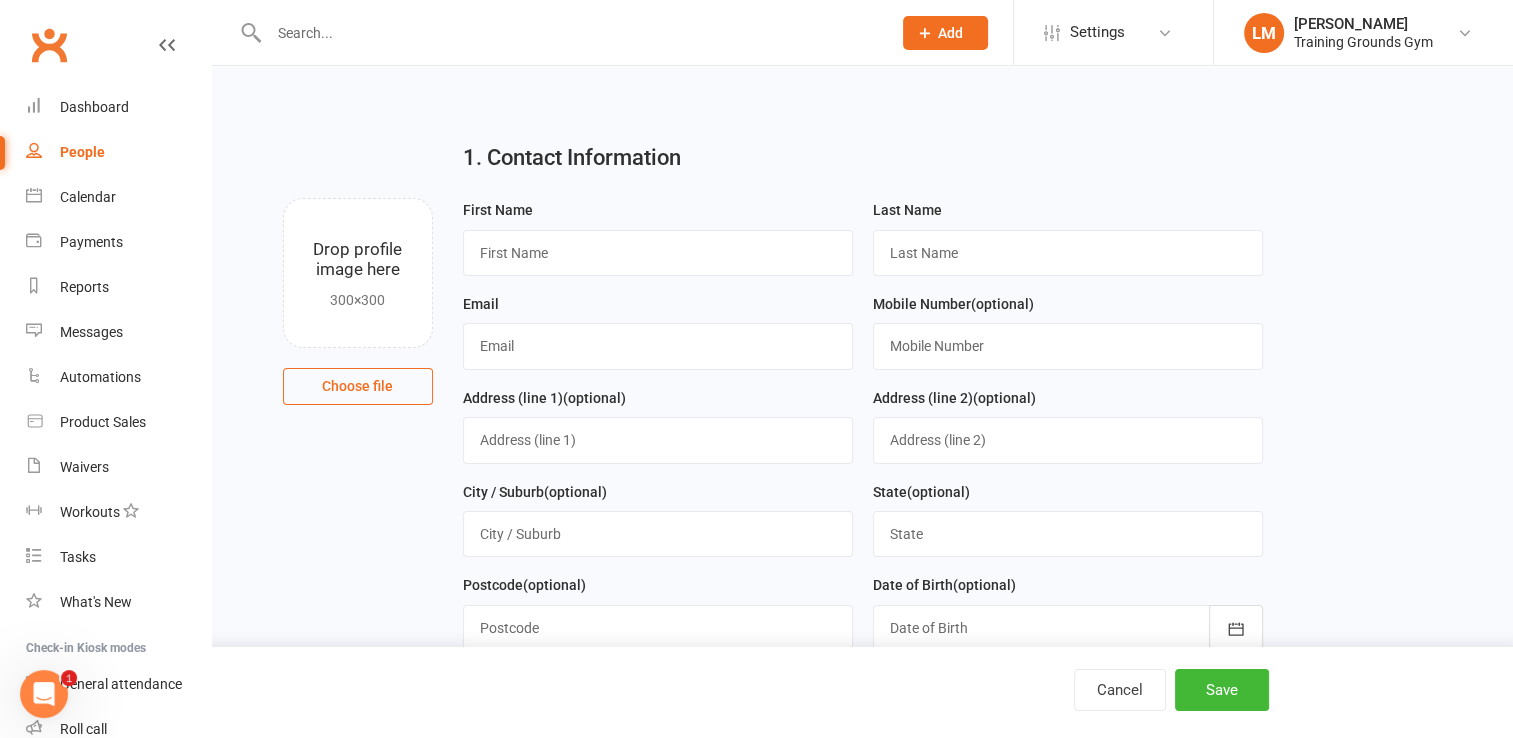 click at bounding box center (570, 33) 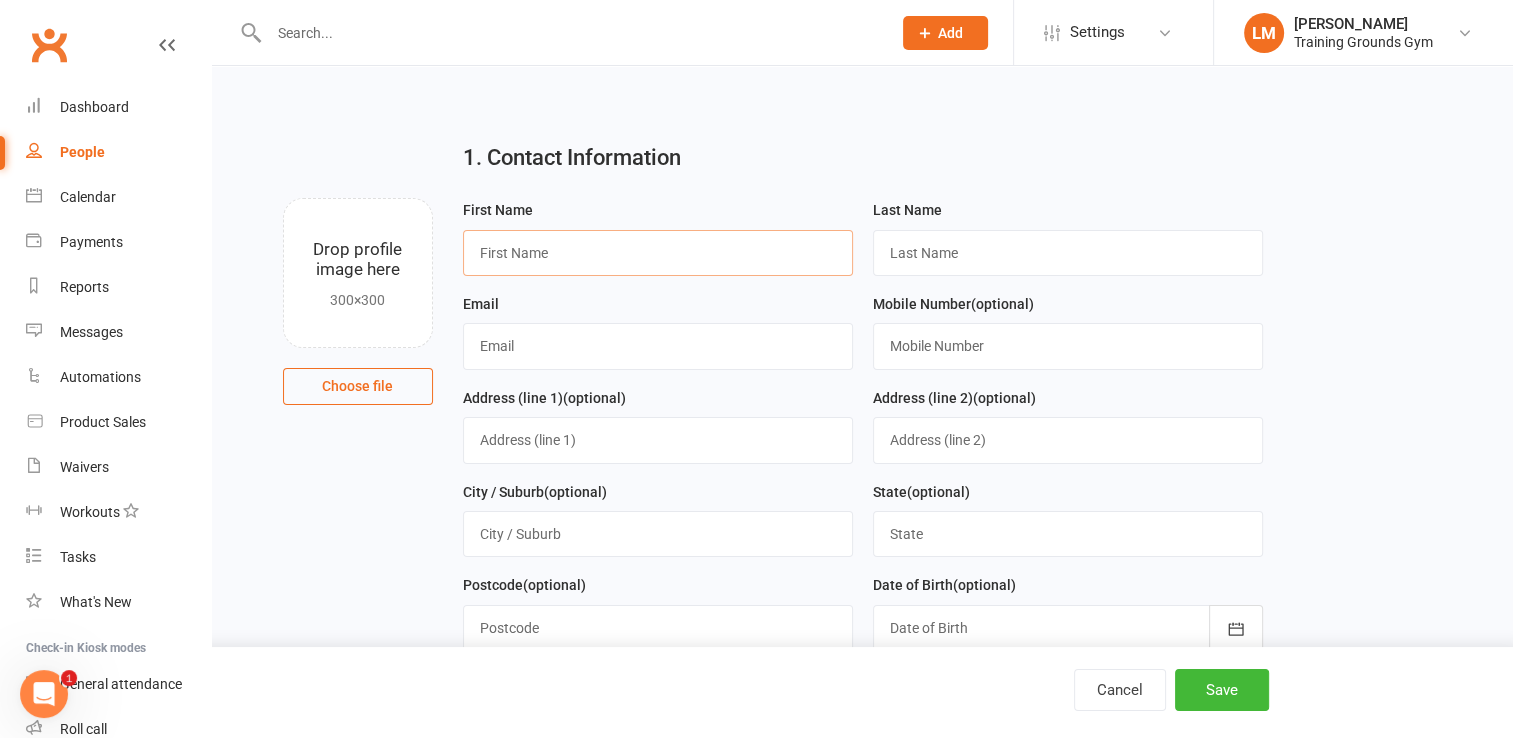 click at bounding box center [658, 253] 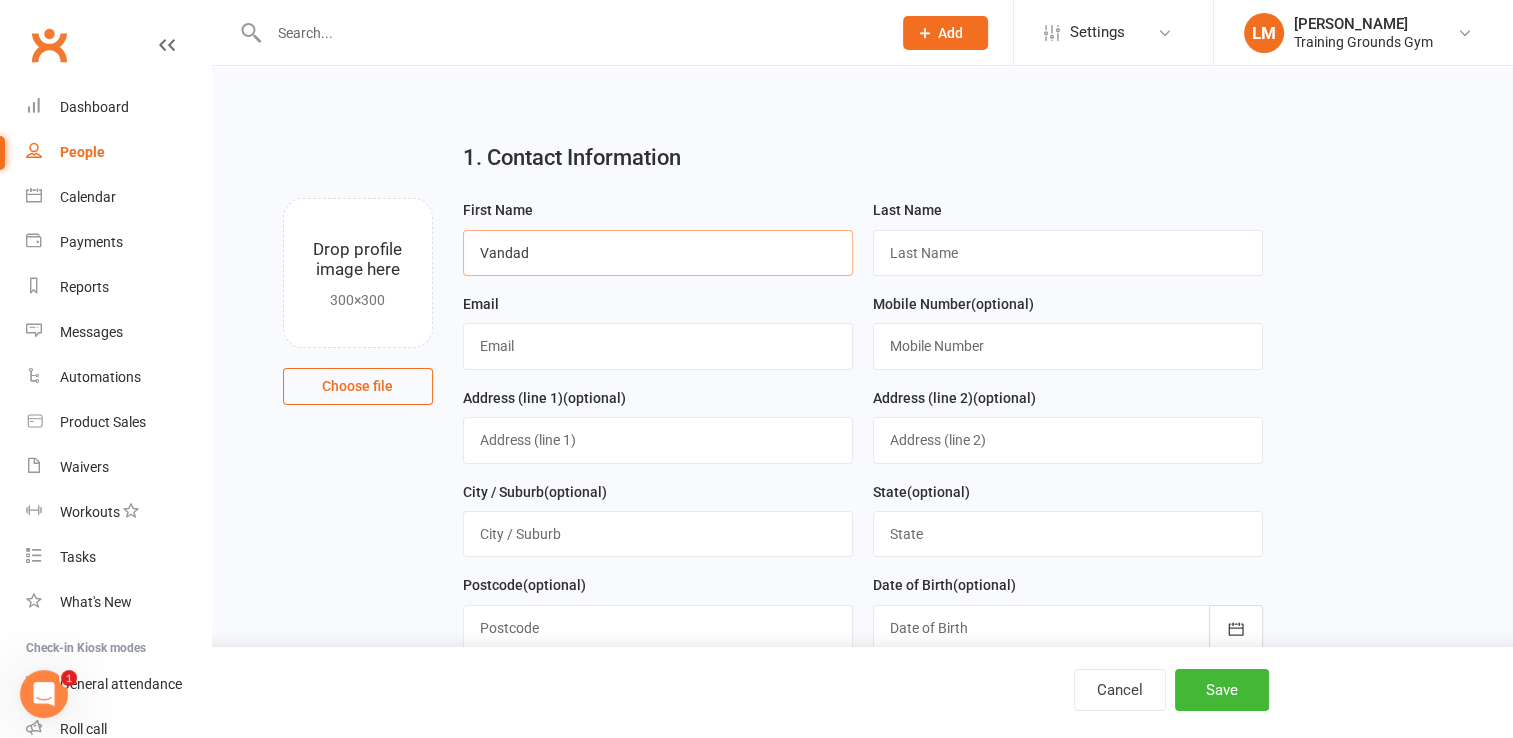 type on "Vandad" 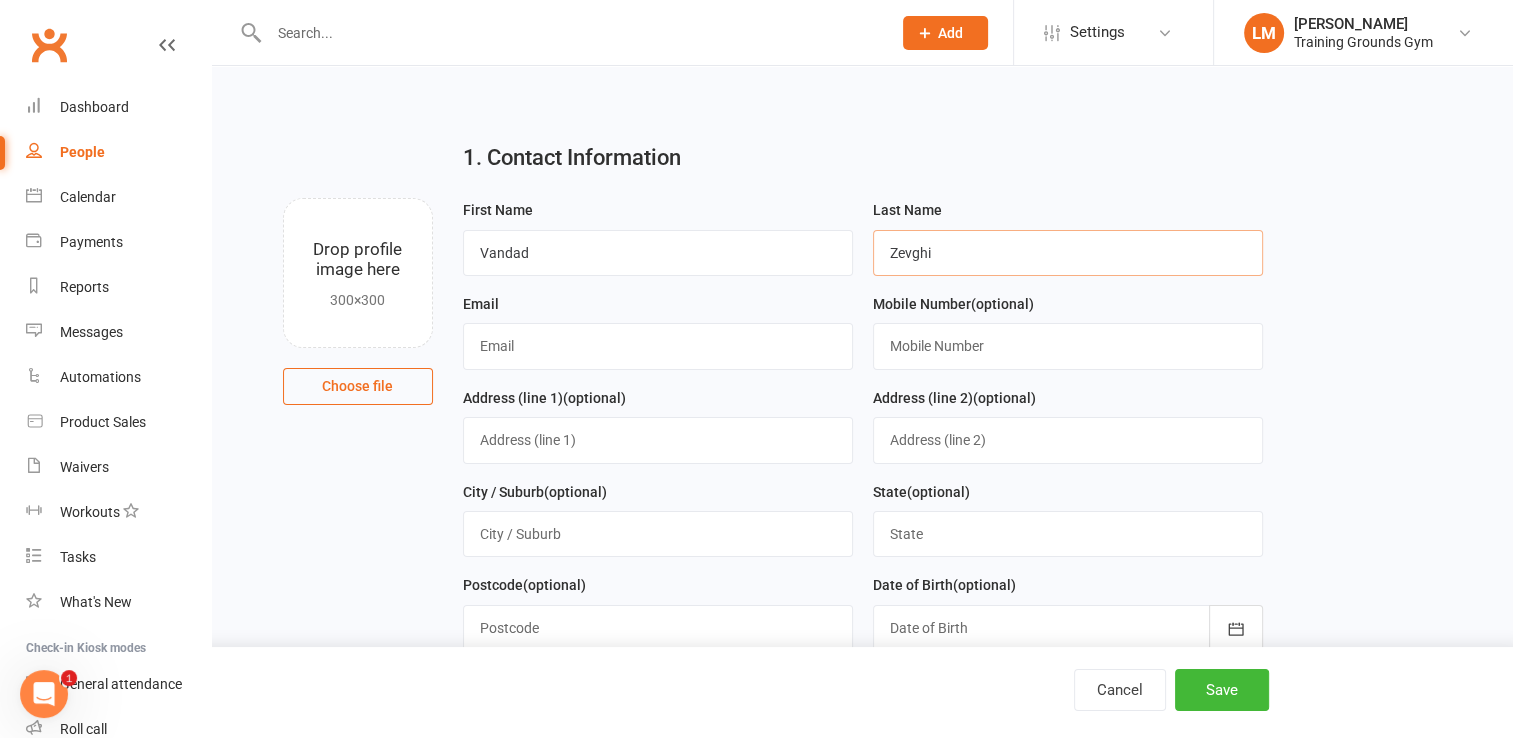 type on "Zevghi" 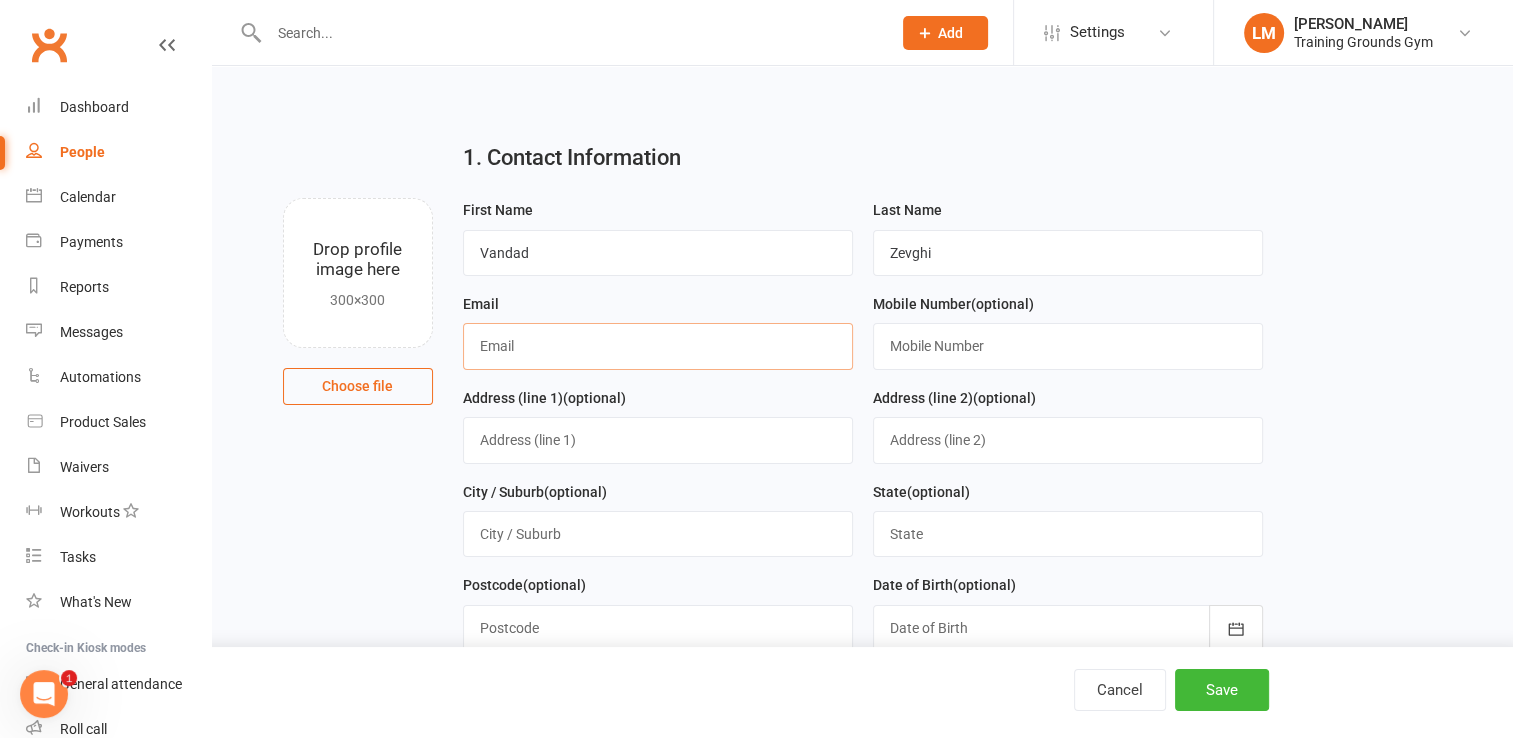 click at bounding box center (658, 346) 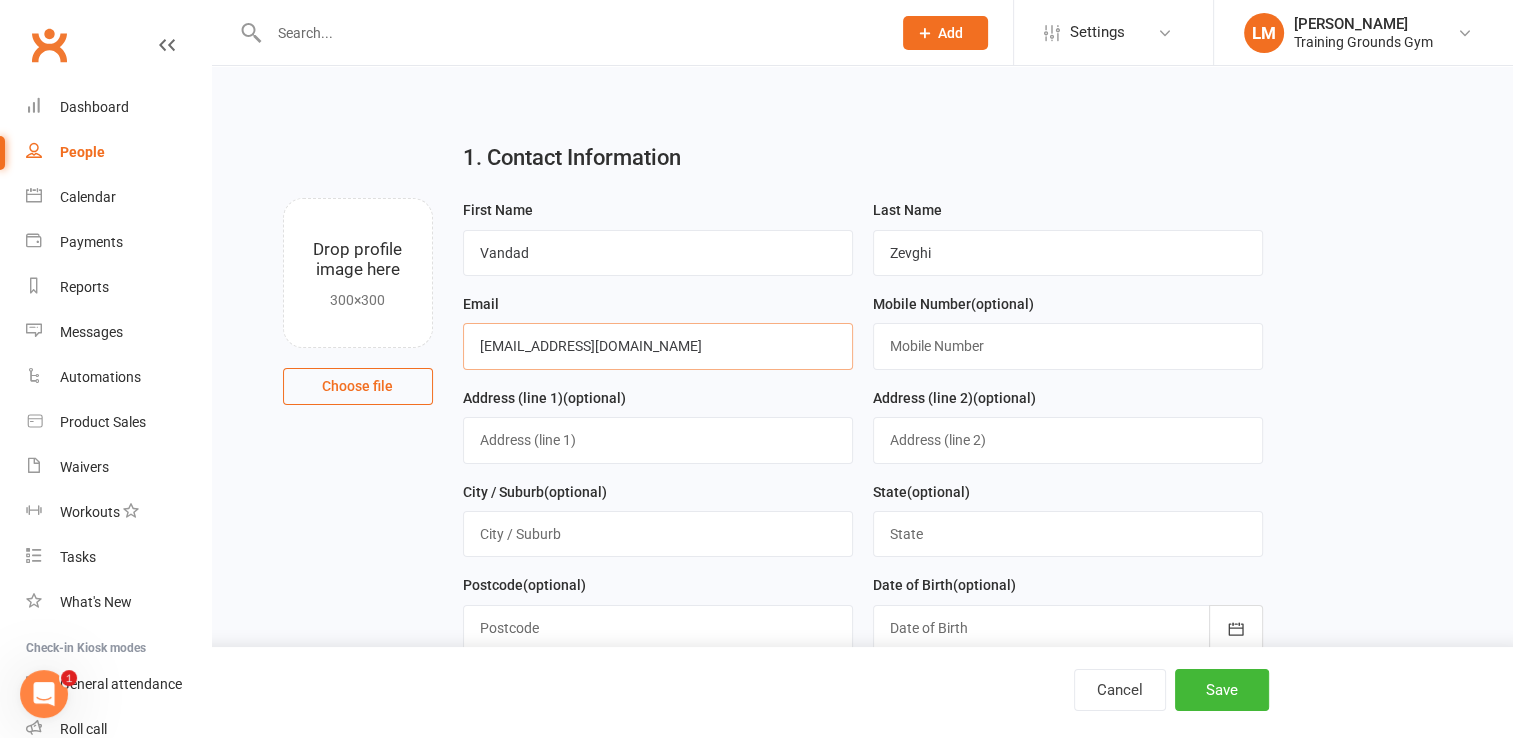 type on "[EMAIL_ADDRESS][DOMAIN_NAME]" 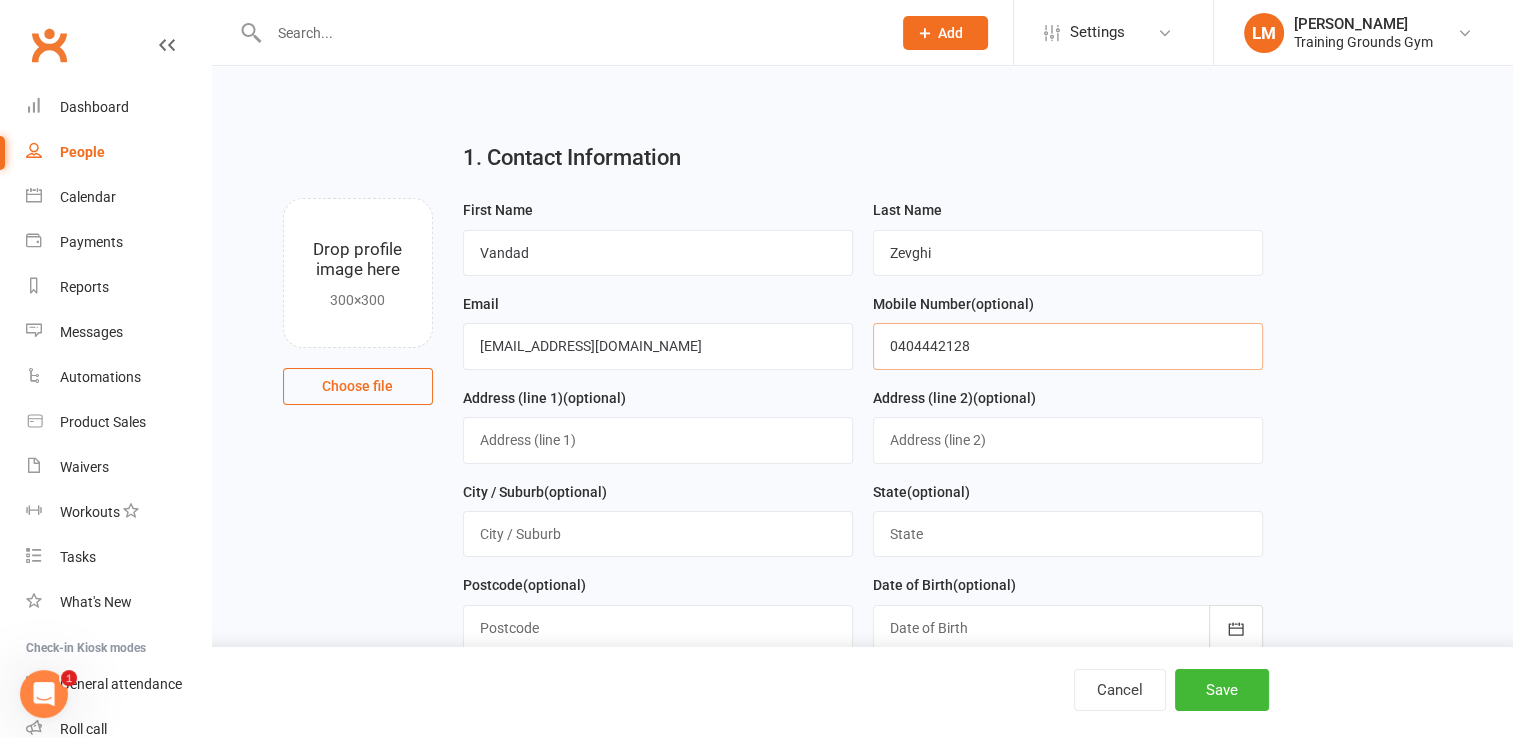 type on "0404442128" 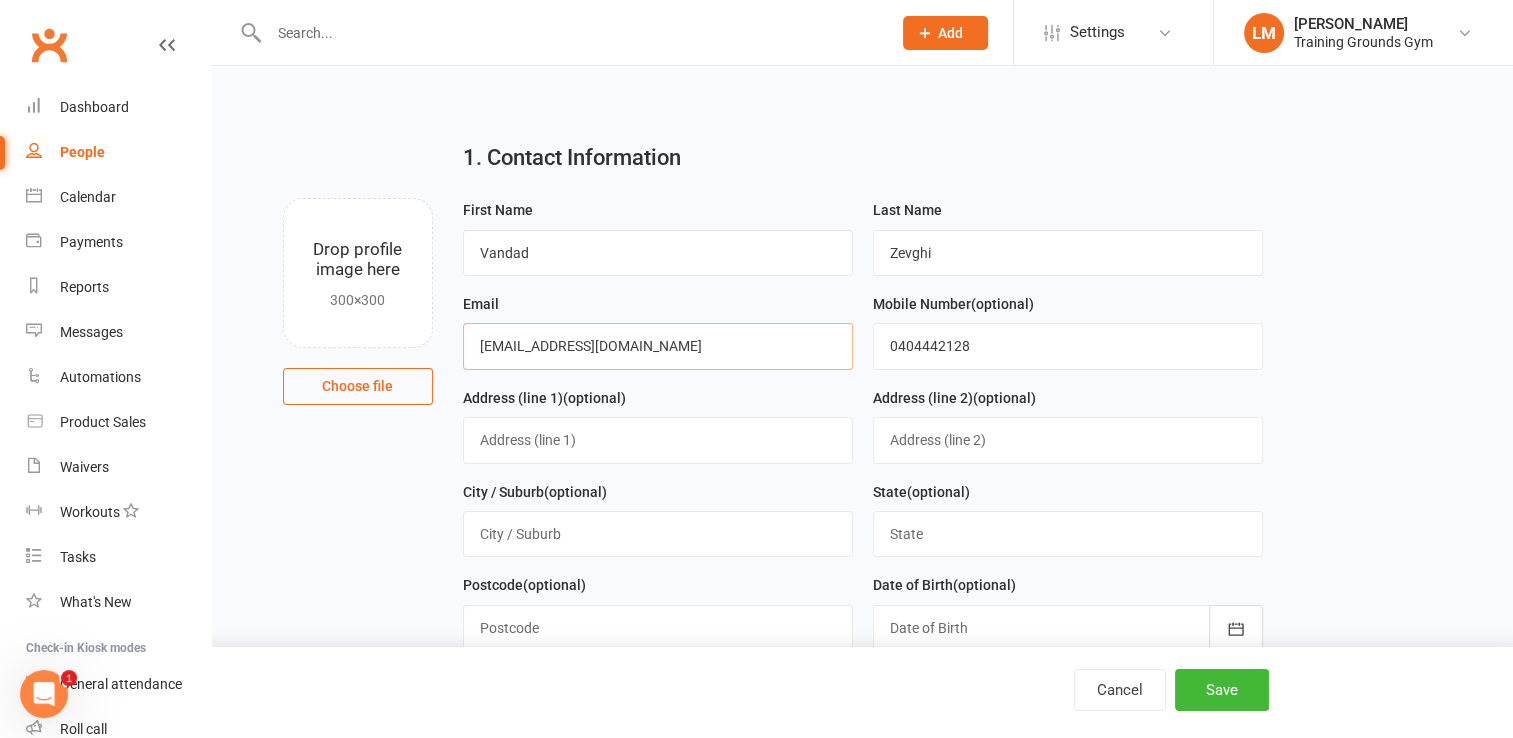 drag, startPoint x: 647, startPoint y: 346, endPoint x: 346, endPoint y: 330, distance: 301.42496 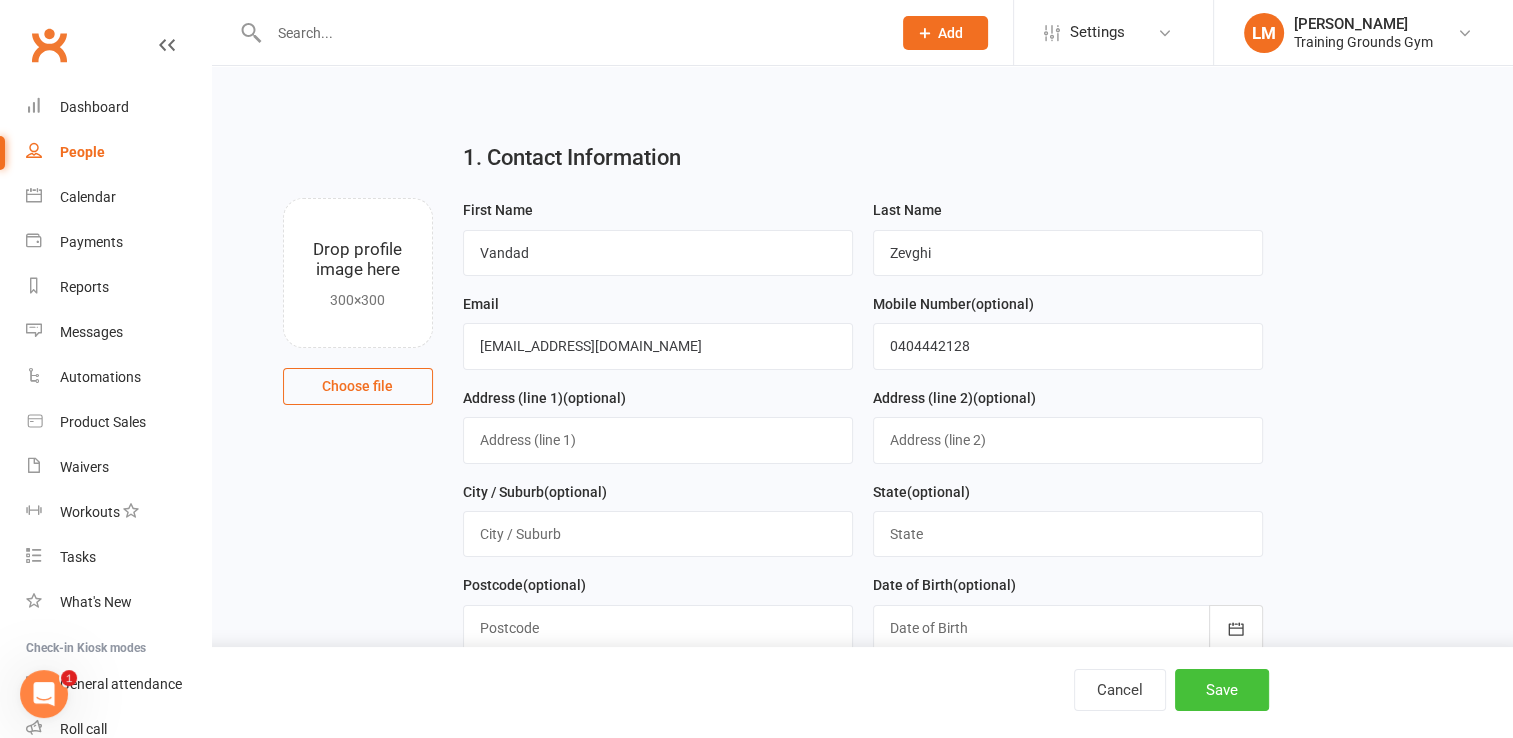 click on "Save" at bounding box center (1222, 690) 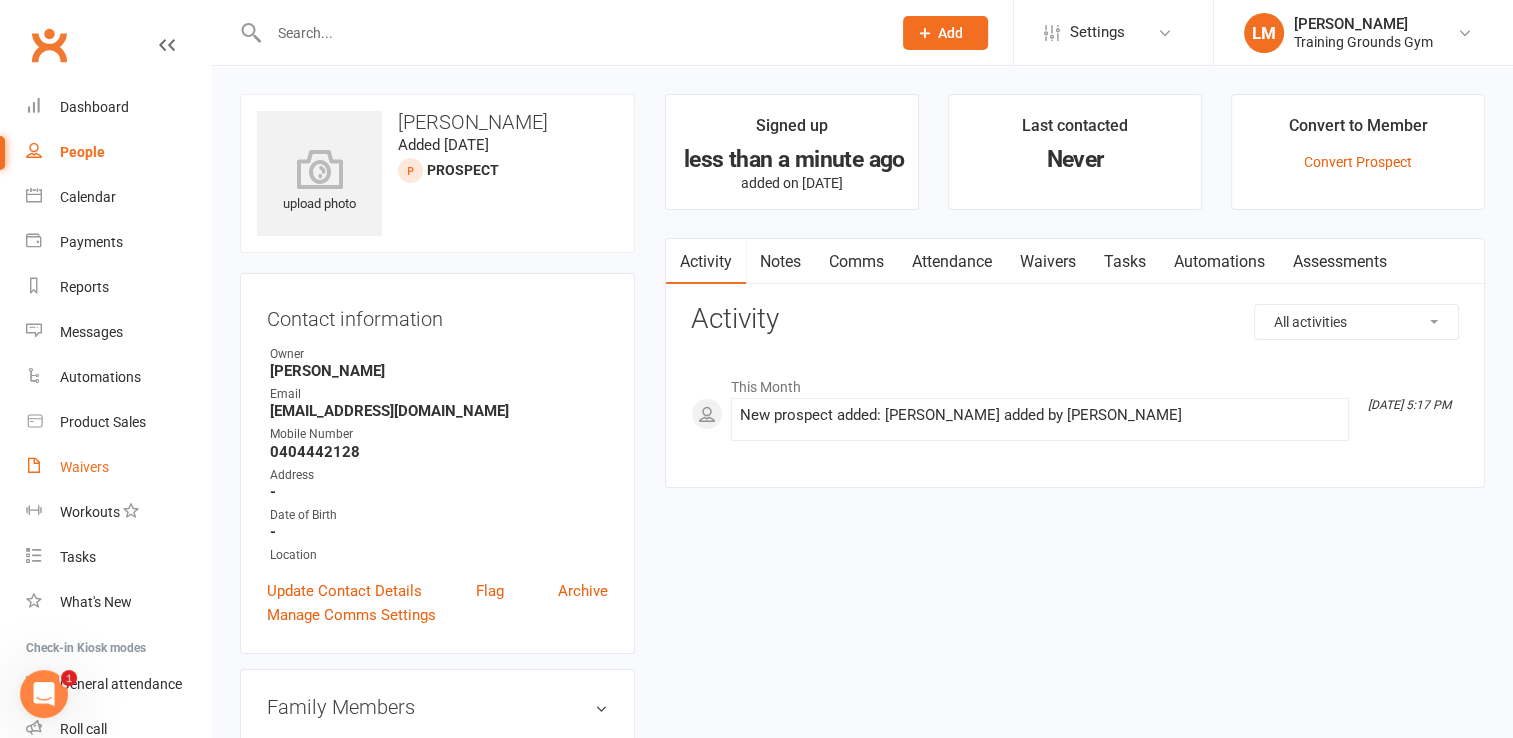 click on "Waivers" at bounding box center [84, 467] 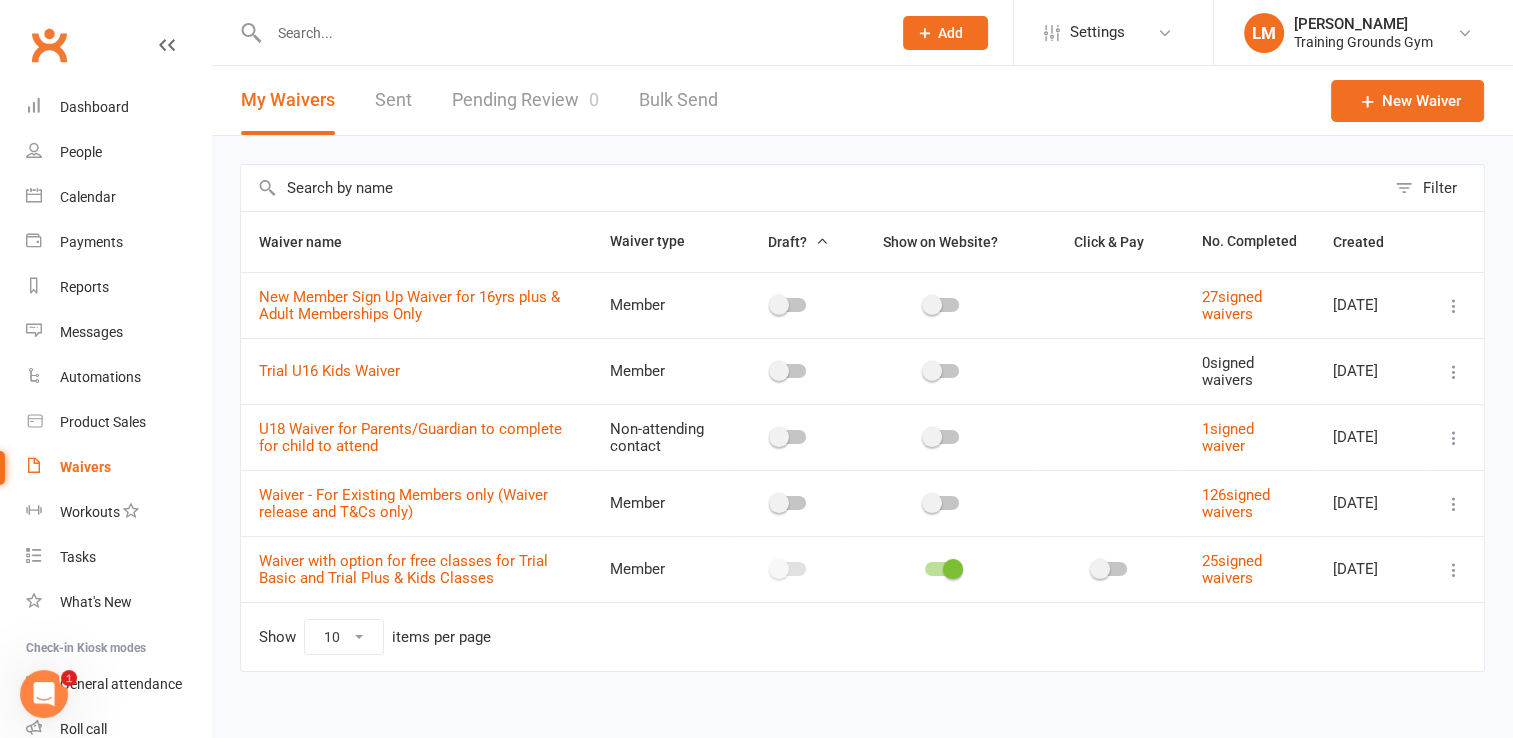 click on "Pending Review 0" at bounding box center [525, 100] 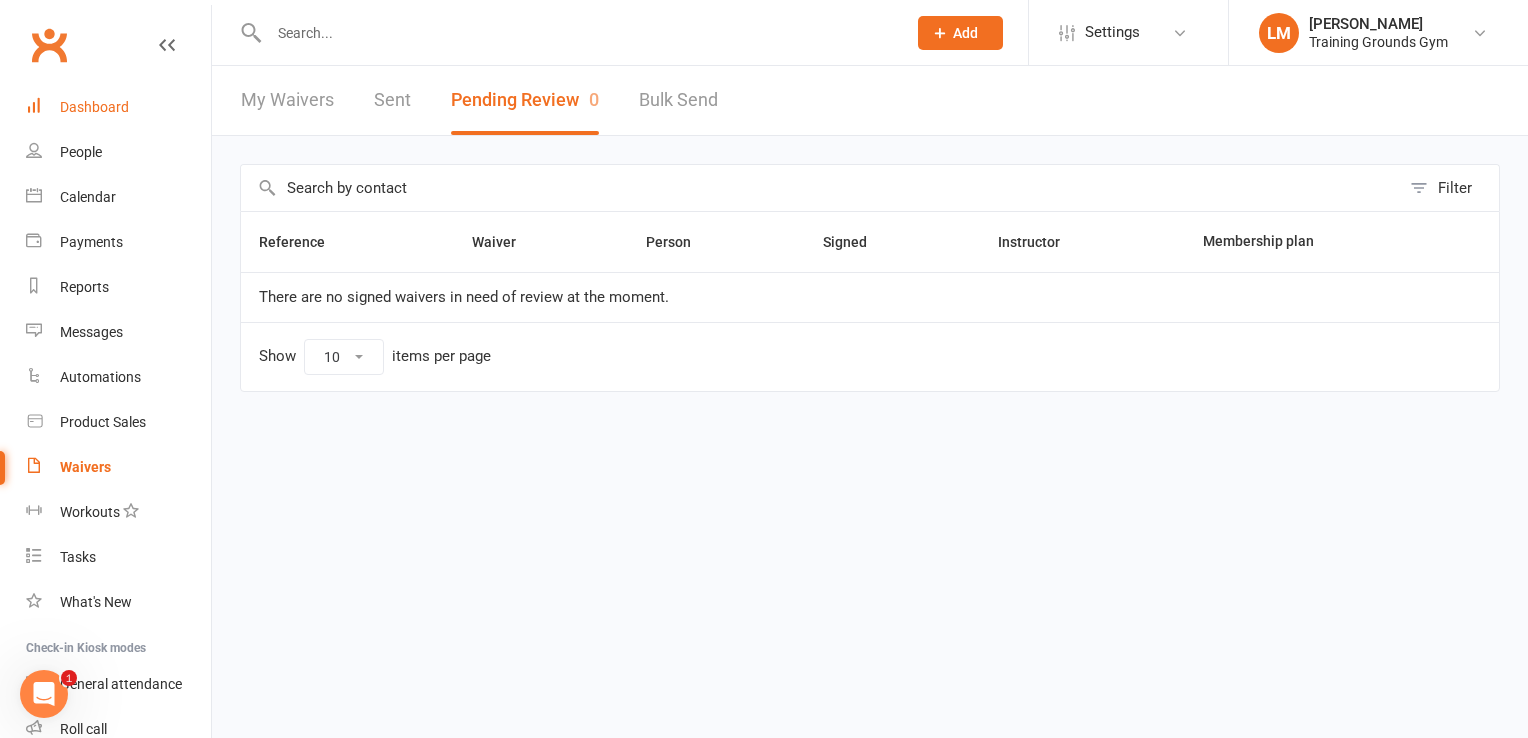 click on "Dashboard" at bounding box center (94, 107) 